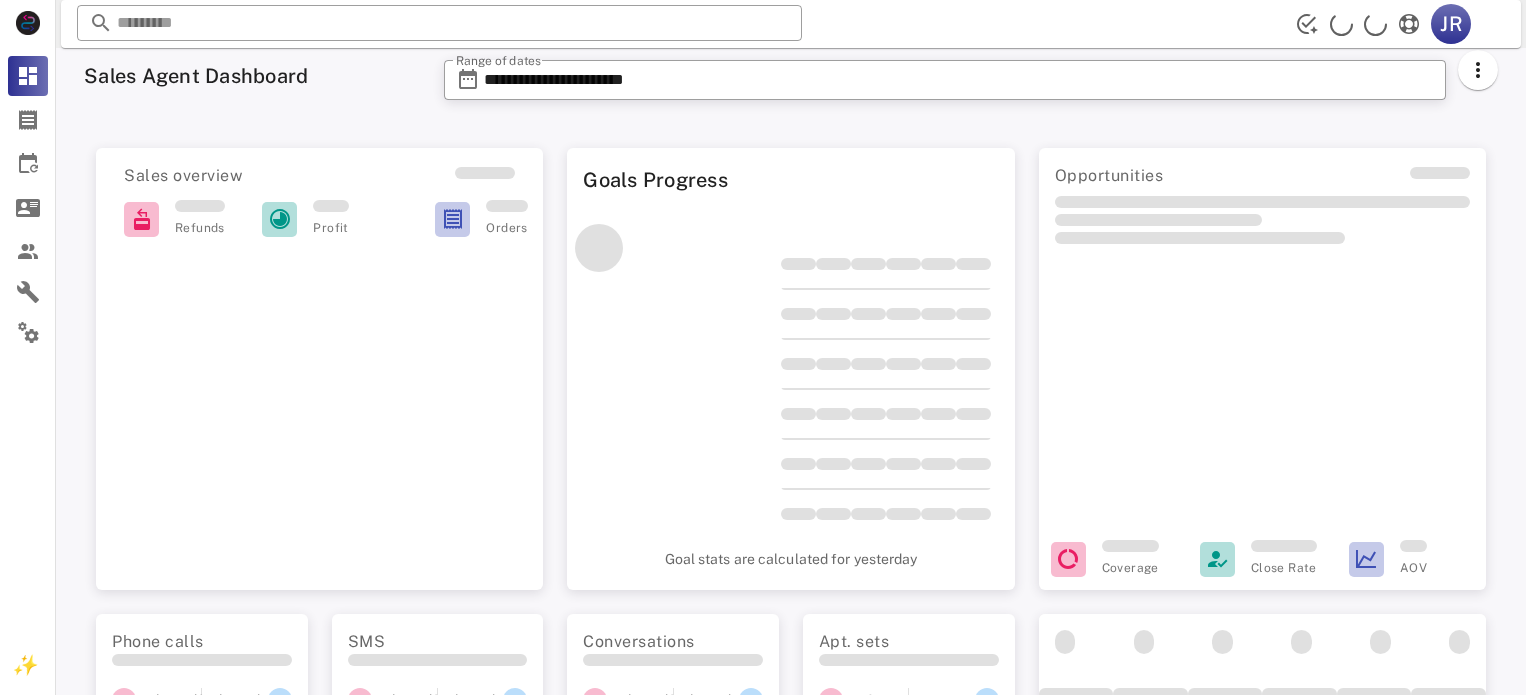 scroll, scrollTop: 0, scrollLeft: 0, axis: both 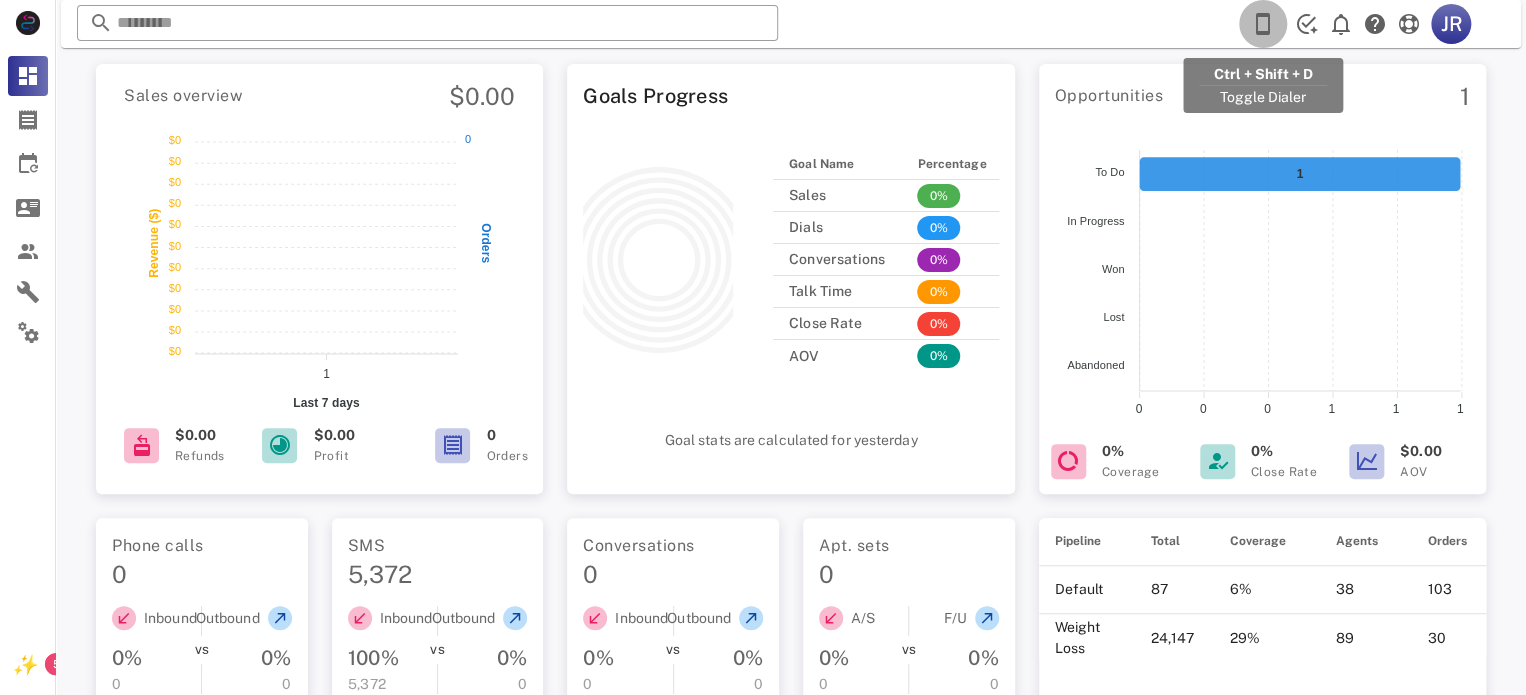 click at bounding box center [1263, 24] 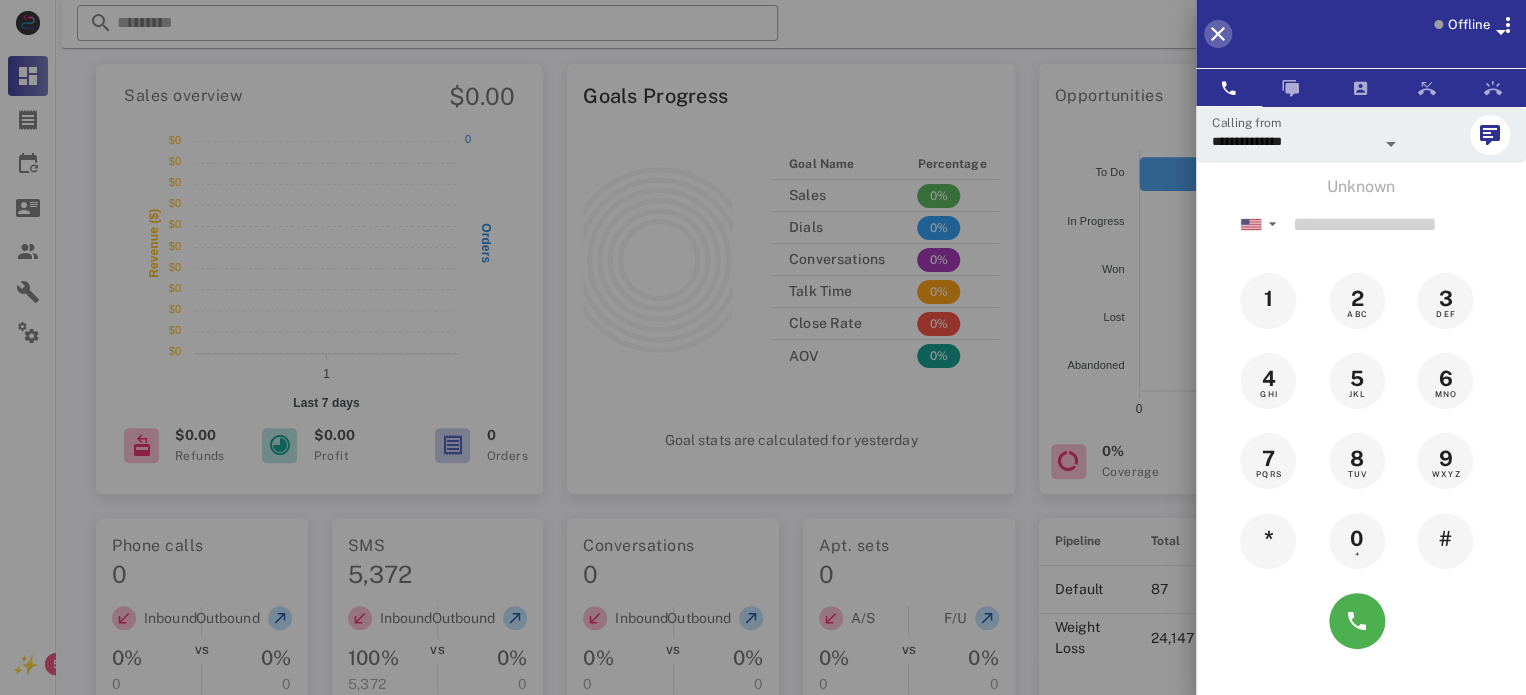 click at bounding box center [1218, 34] 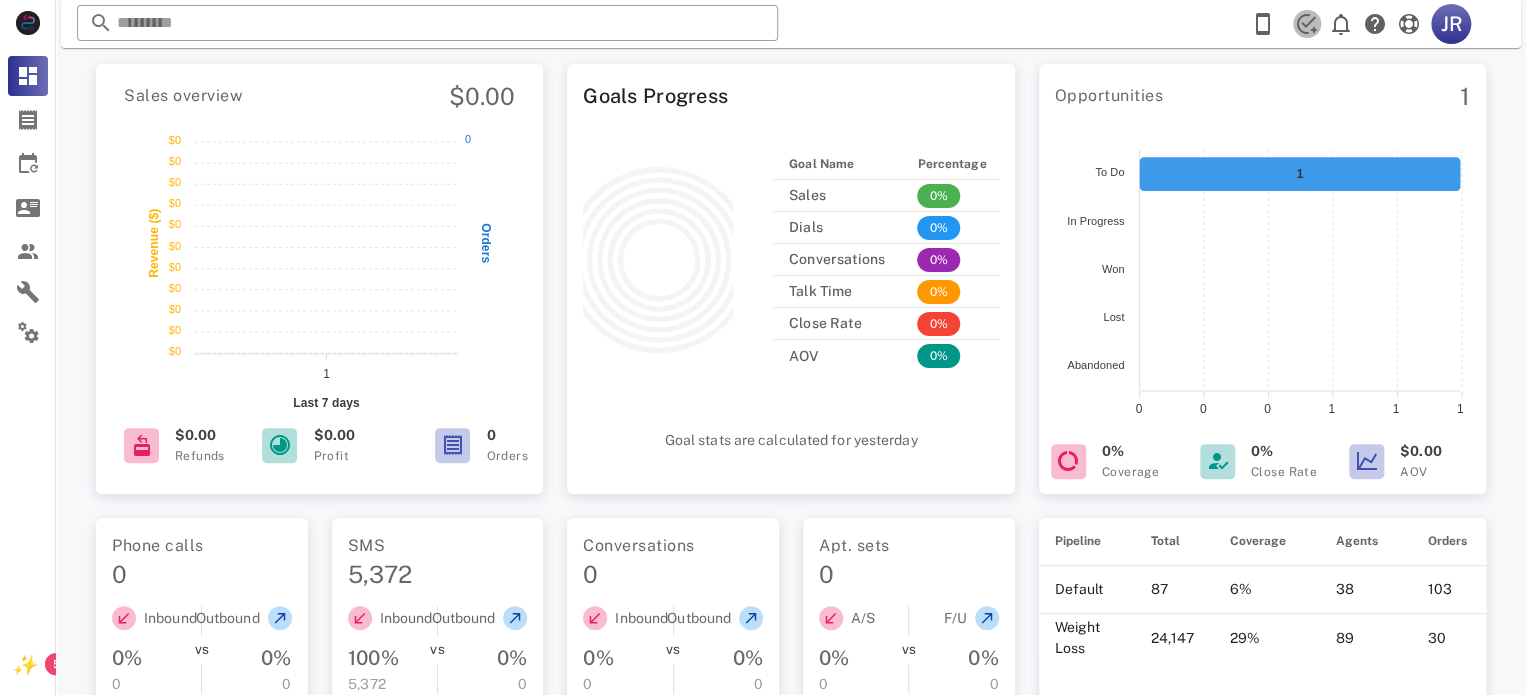 click at bounding box center (1307, 24) 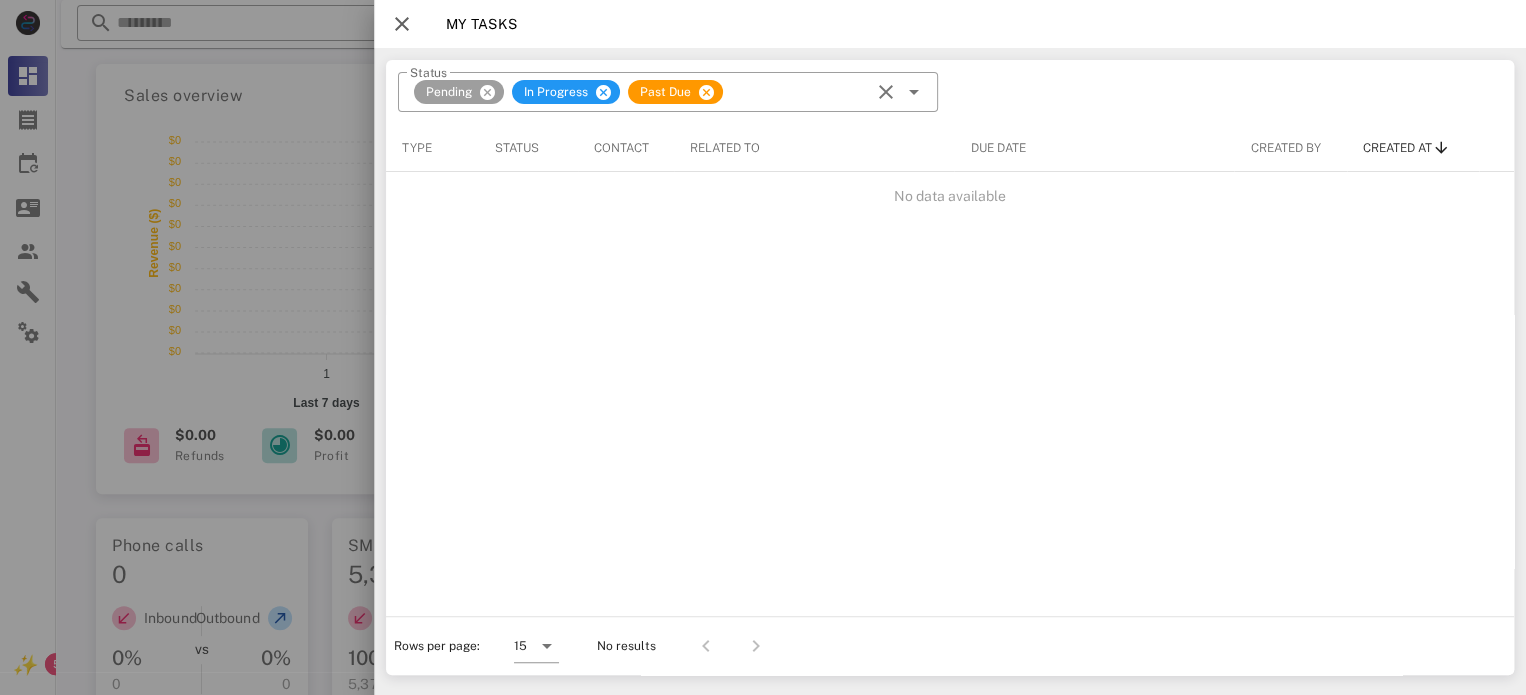 click at bounding box center (402, 24) 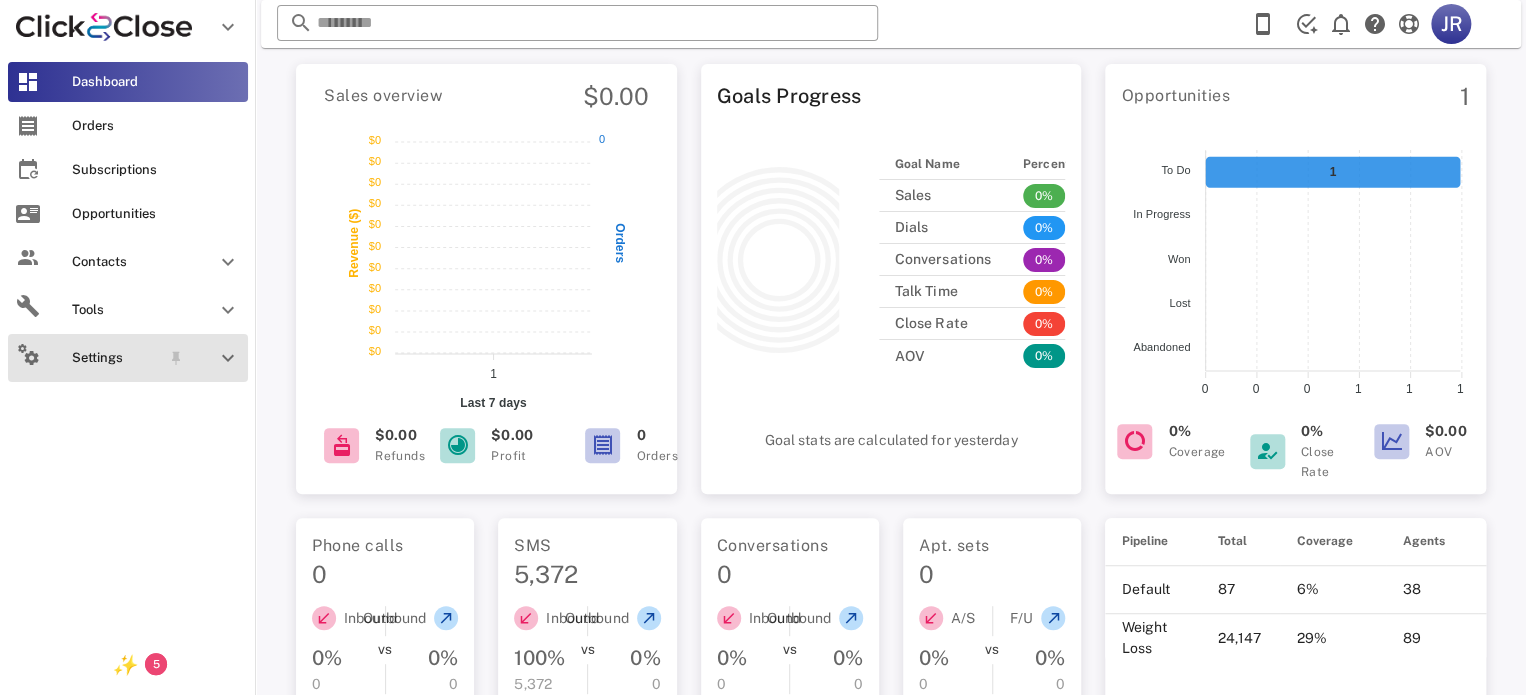 click at bounding box center (28, 354) 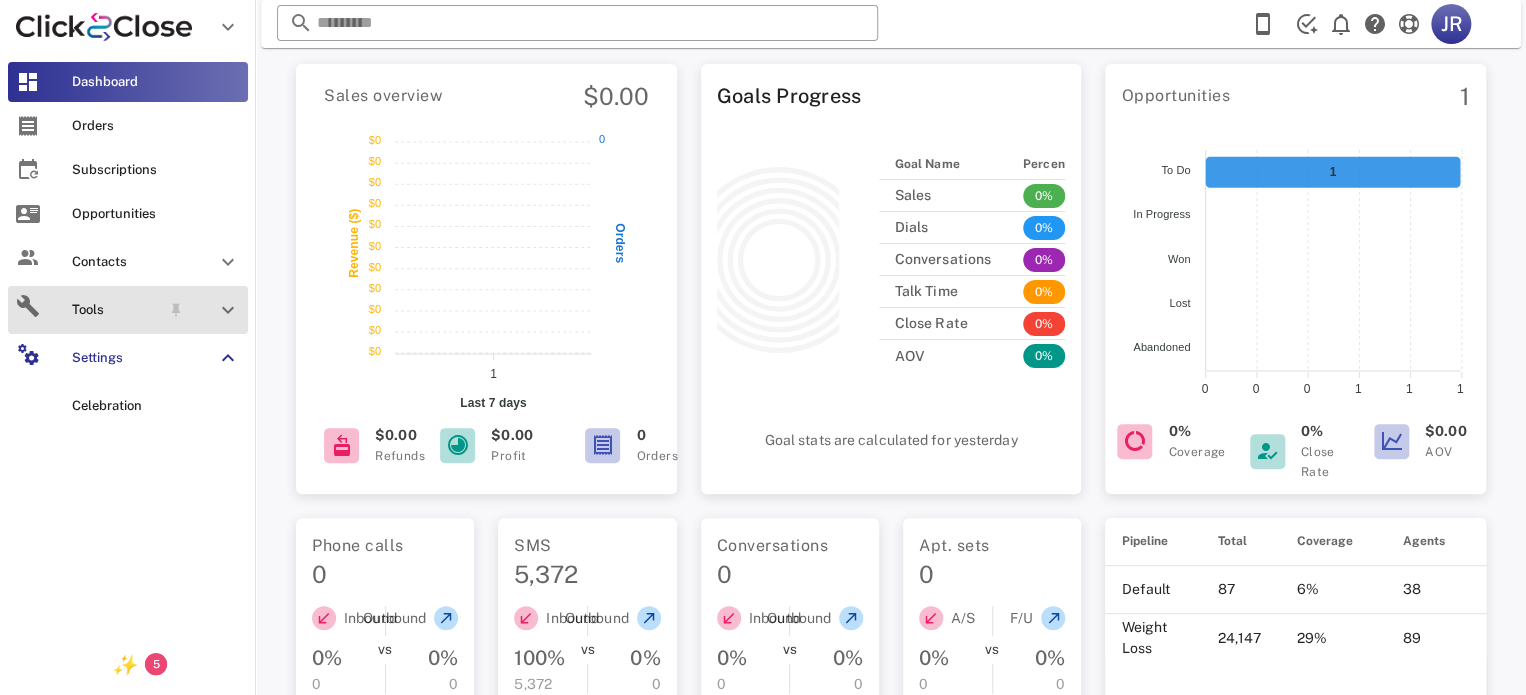 click on "Tools" at bounding box center (116, 310) 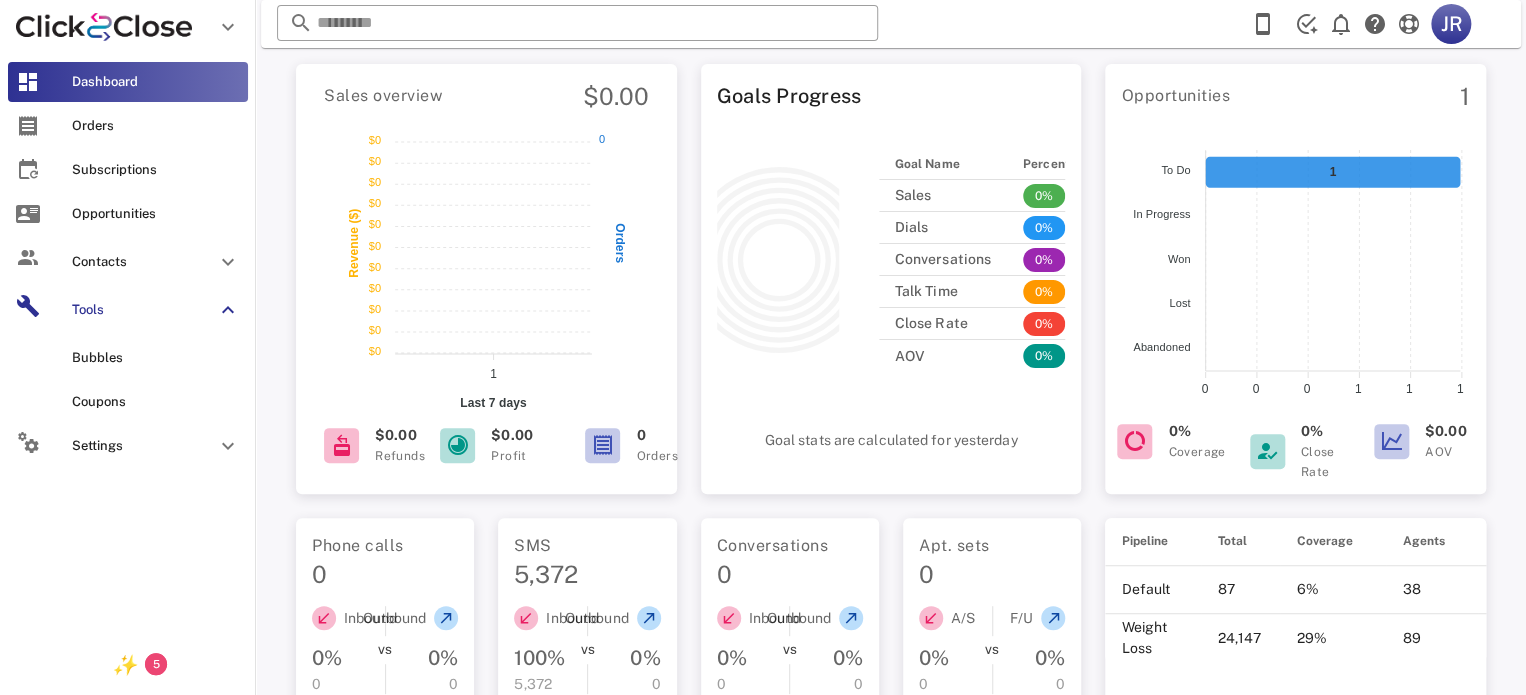 click on "Dashboard Orders Subscriptions Opportunities Contacts Tools Bubbles Coupons Settings Celebration" at bounding box center (128, 344) 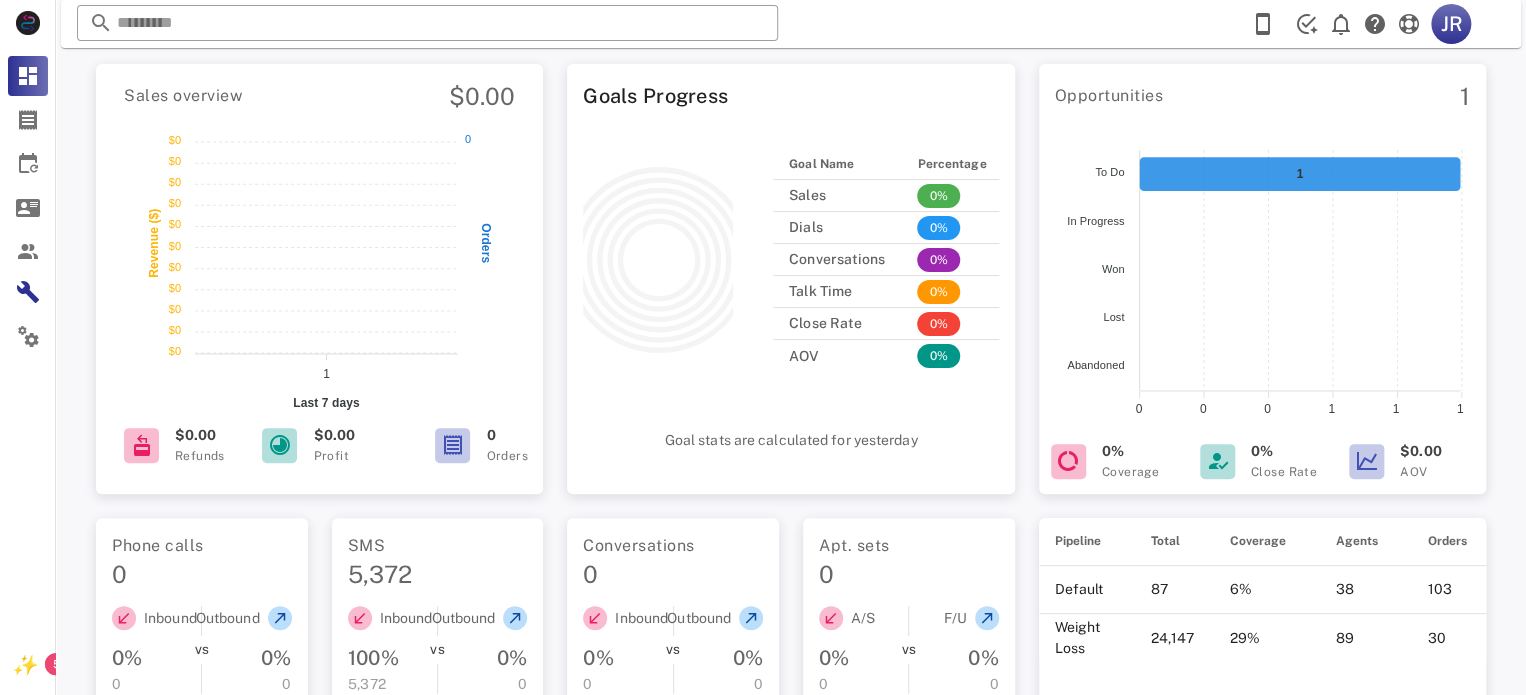 click on "Goal stats are calculated for yesterday" at bounding box center [790, 451] 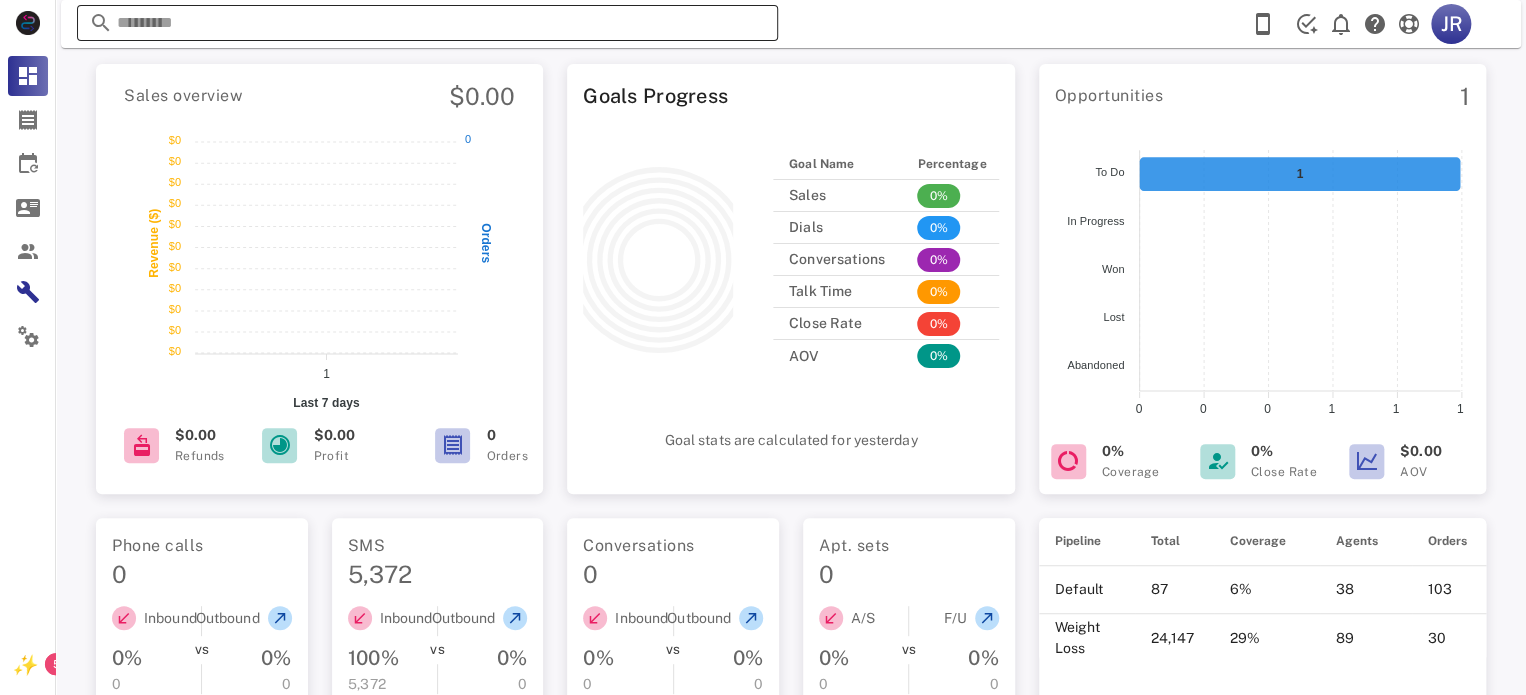 click at bounding box center (427, 23) 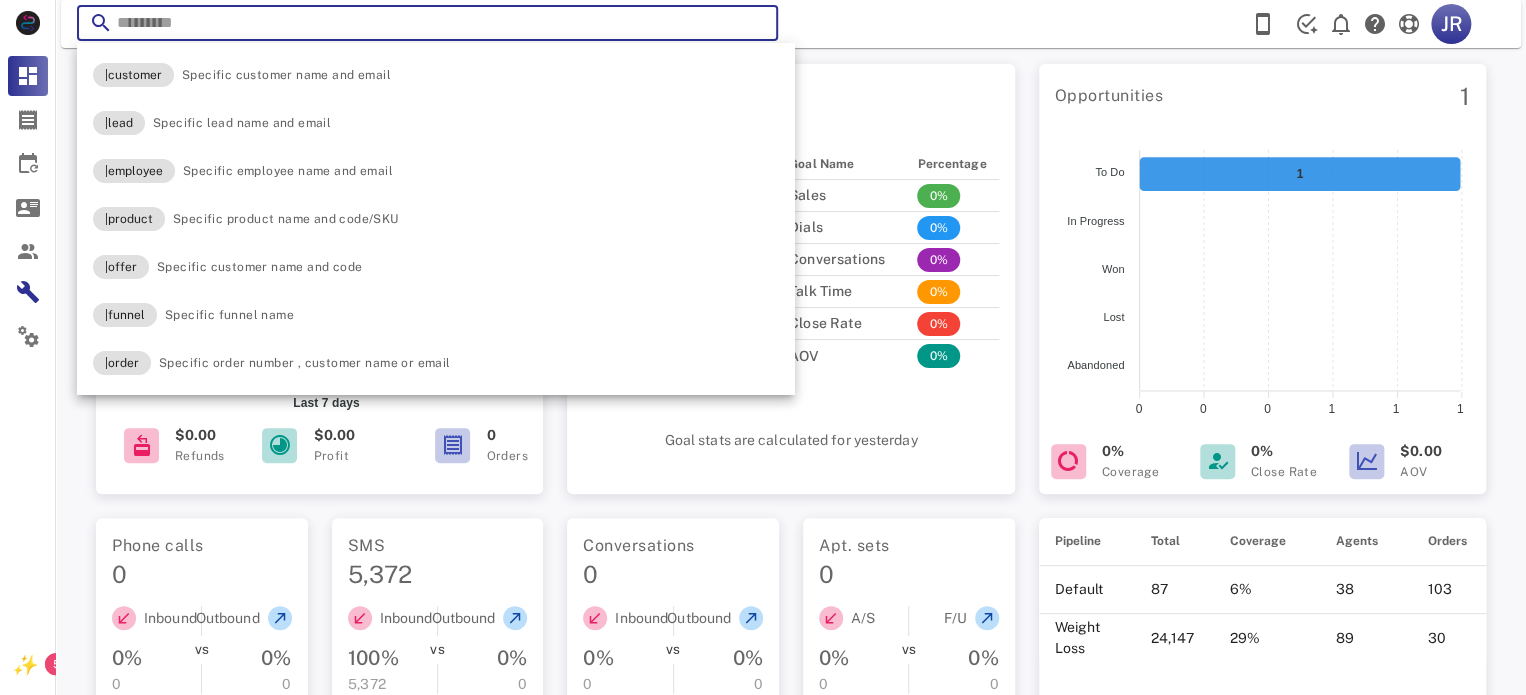 click on "Opportunities  1 1 To Do To Do In Progress In Progress Won Won Lost Lost Abandoned Abandoned 1 1 1 1 1 1 0 0 0 0 0 0 0% Coverage 0% Close Rate $0.00 AOV" at bounding box center [1262, 273] 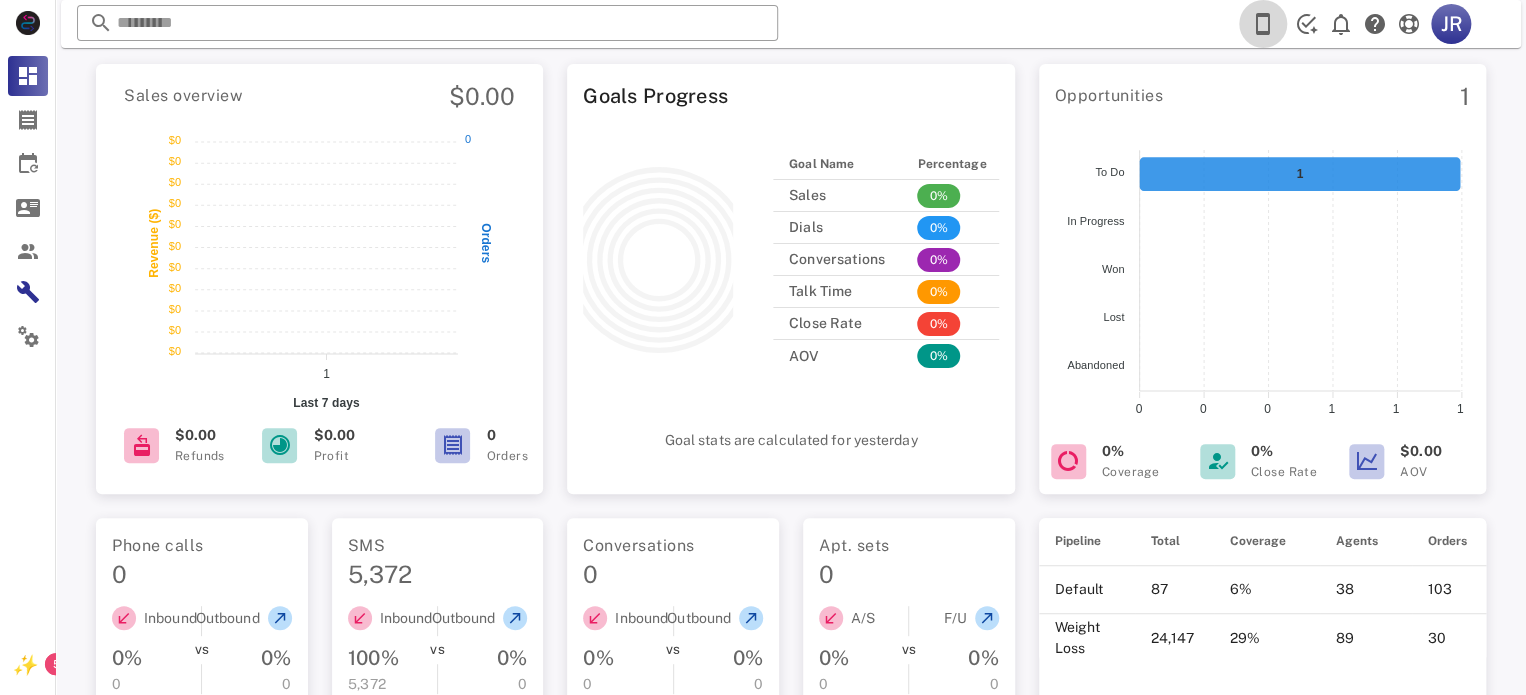 click at bounding box center [1263, 24] 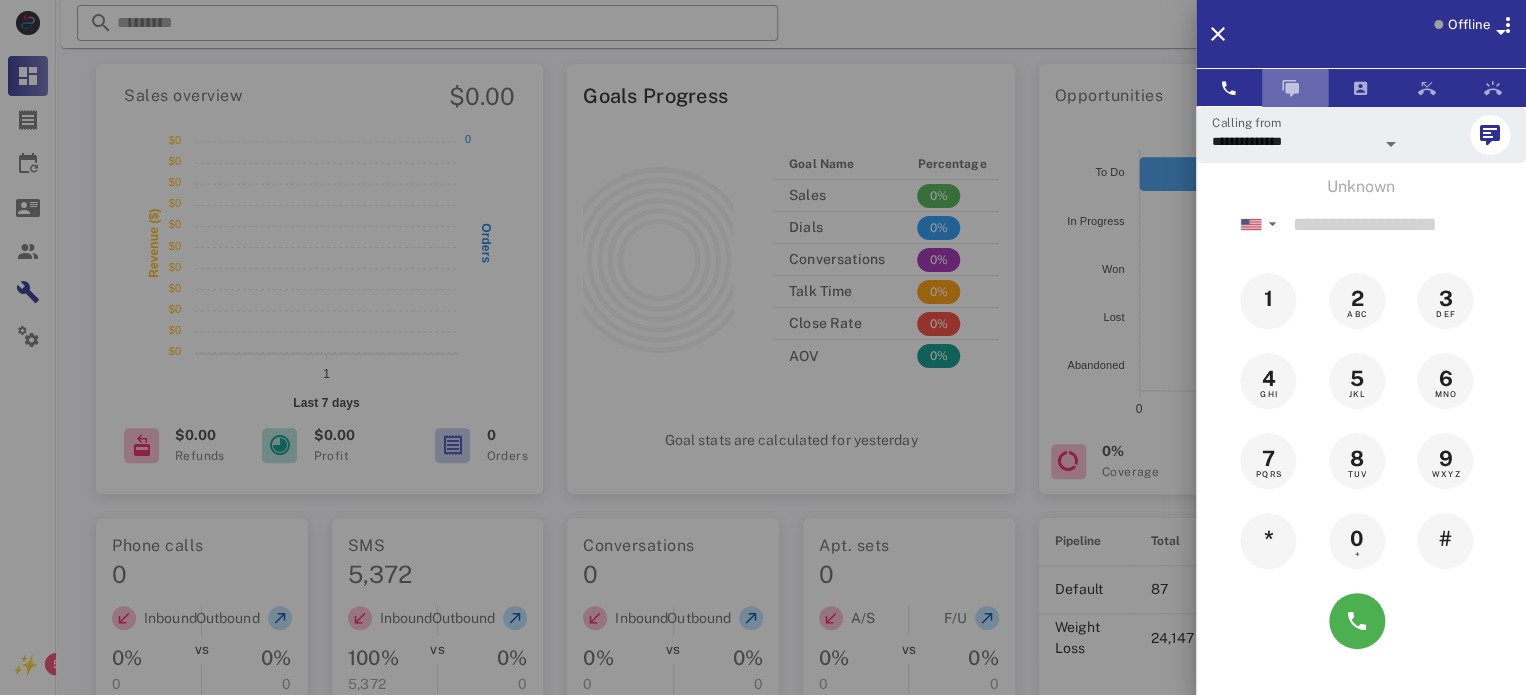 click at bounding box center (1291, 88) 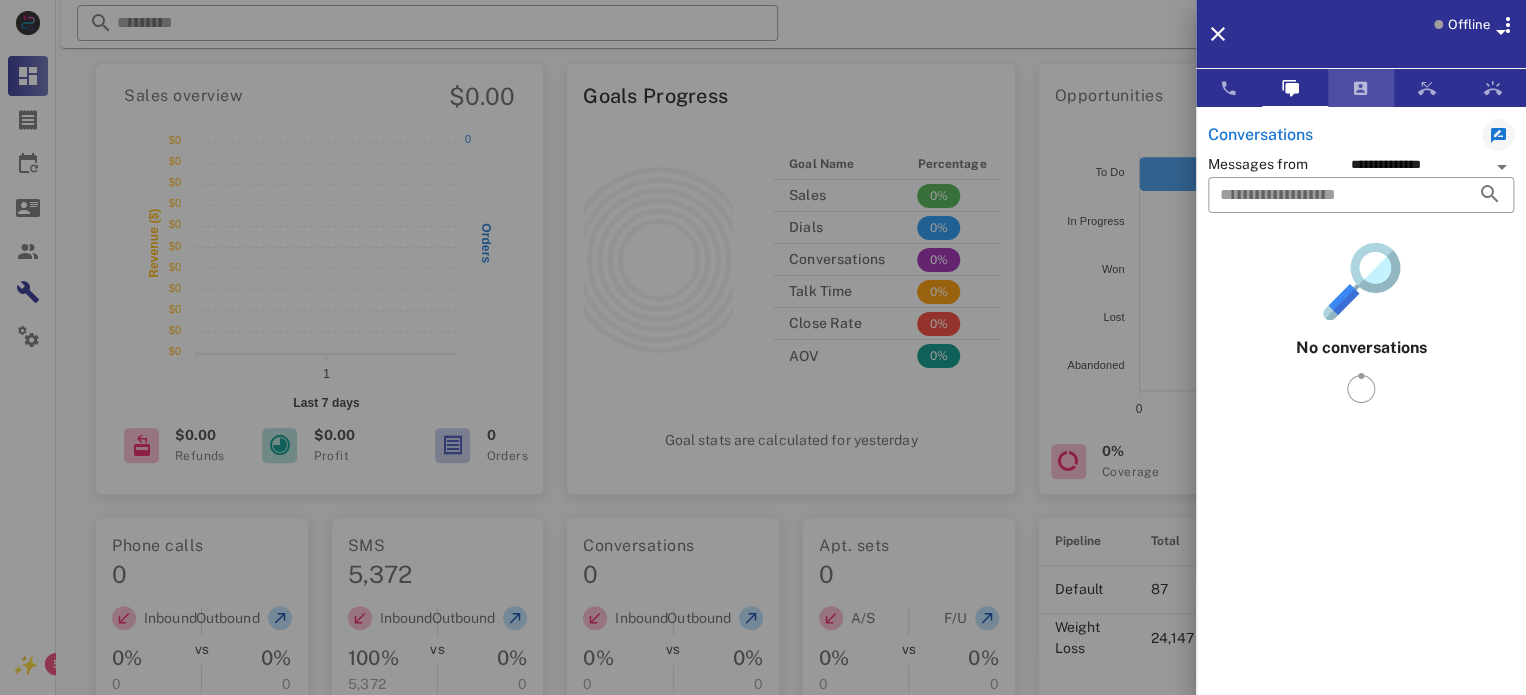 click at bounding box center (1361, 88) 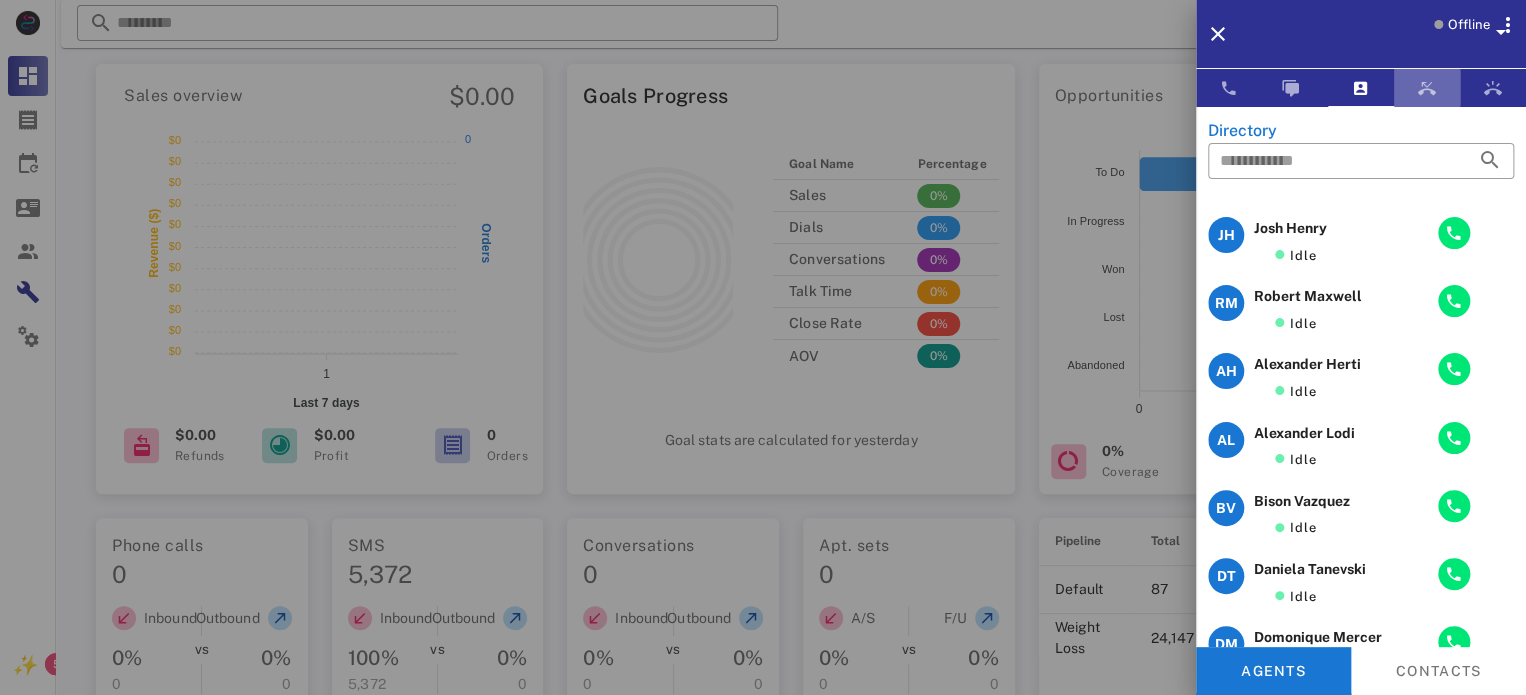 click at bounding box center (1427, 88) 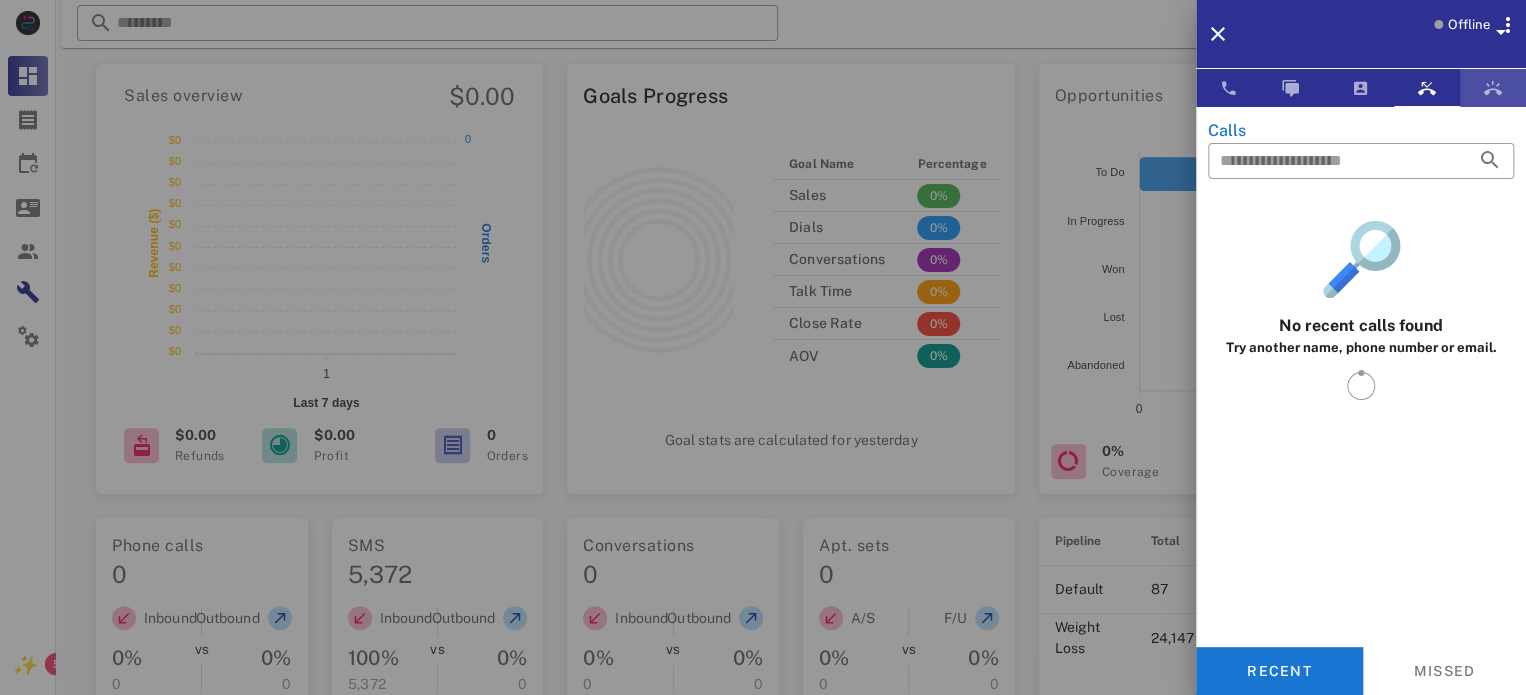 click at bounding box center (1493, 88) 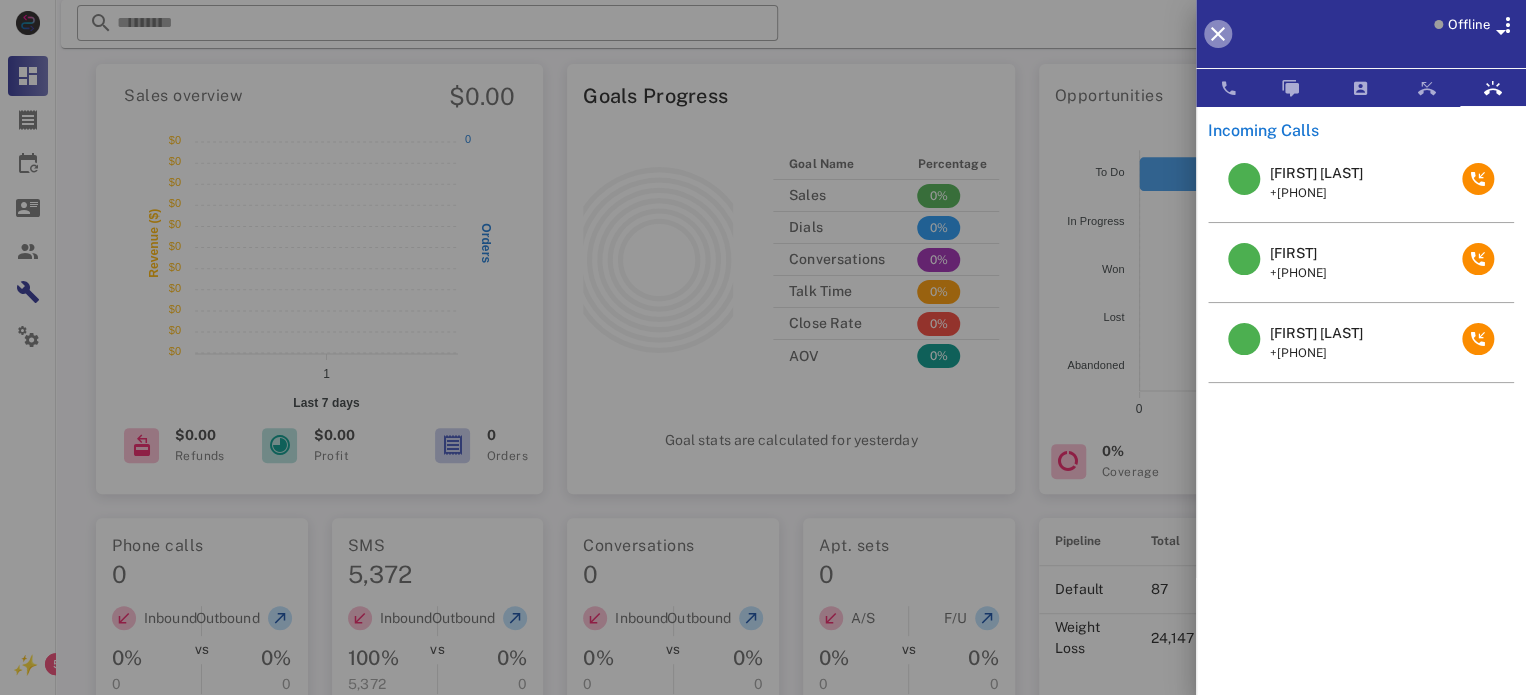click at bounding box center (1218, 34) 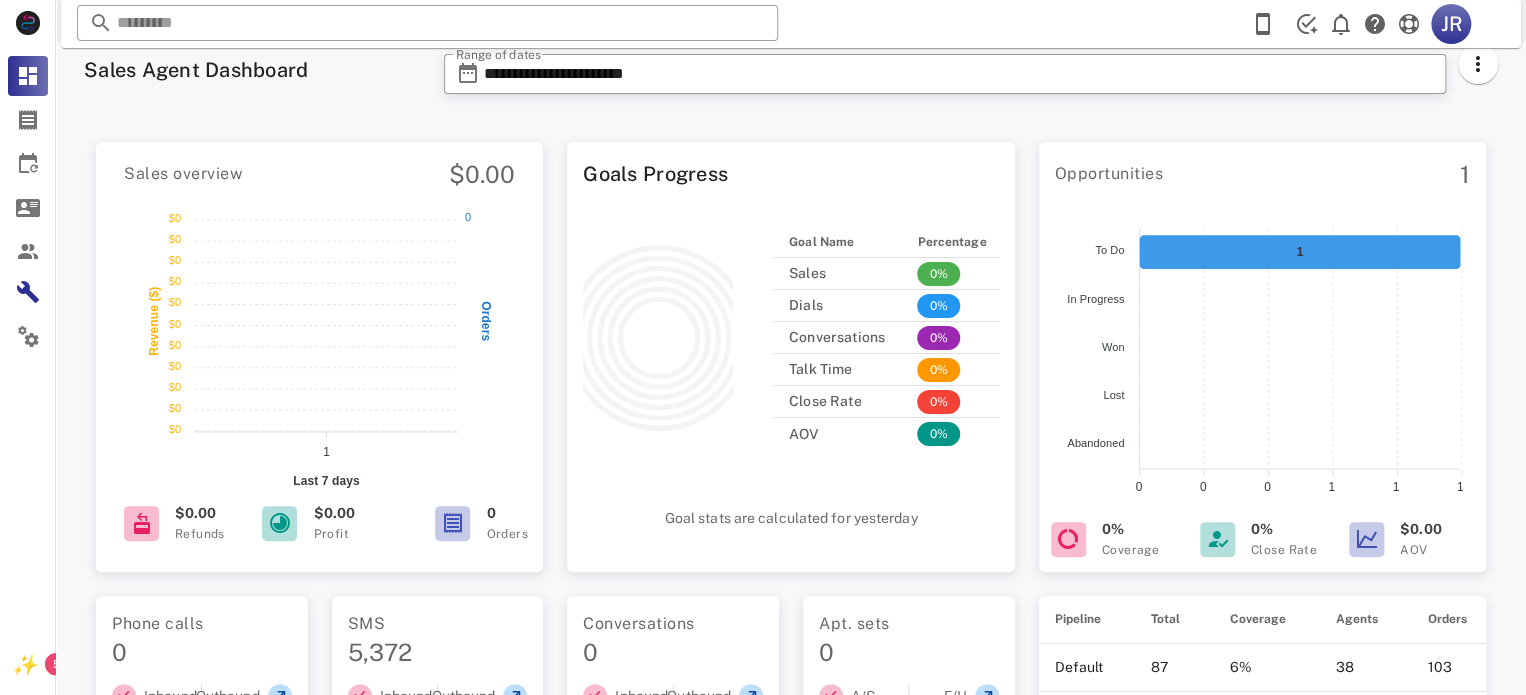 scroll, scrollTop: 0, scrollLeft: 0, axis: both 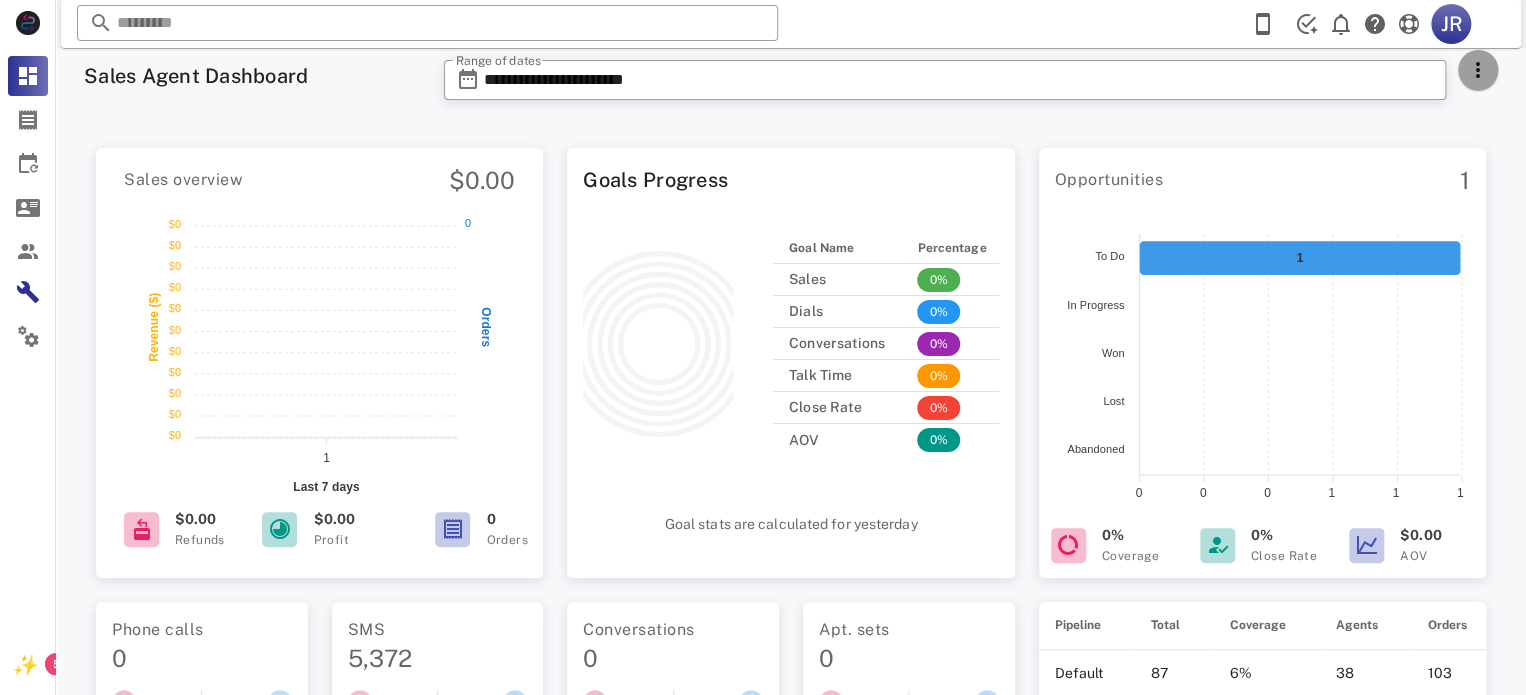 click at bounding box center (1478, 70) 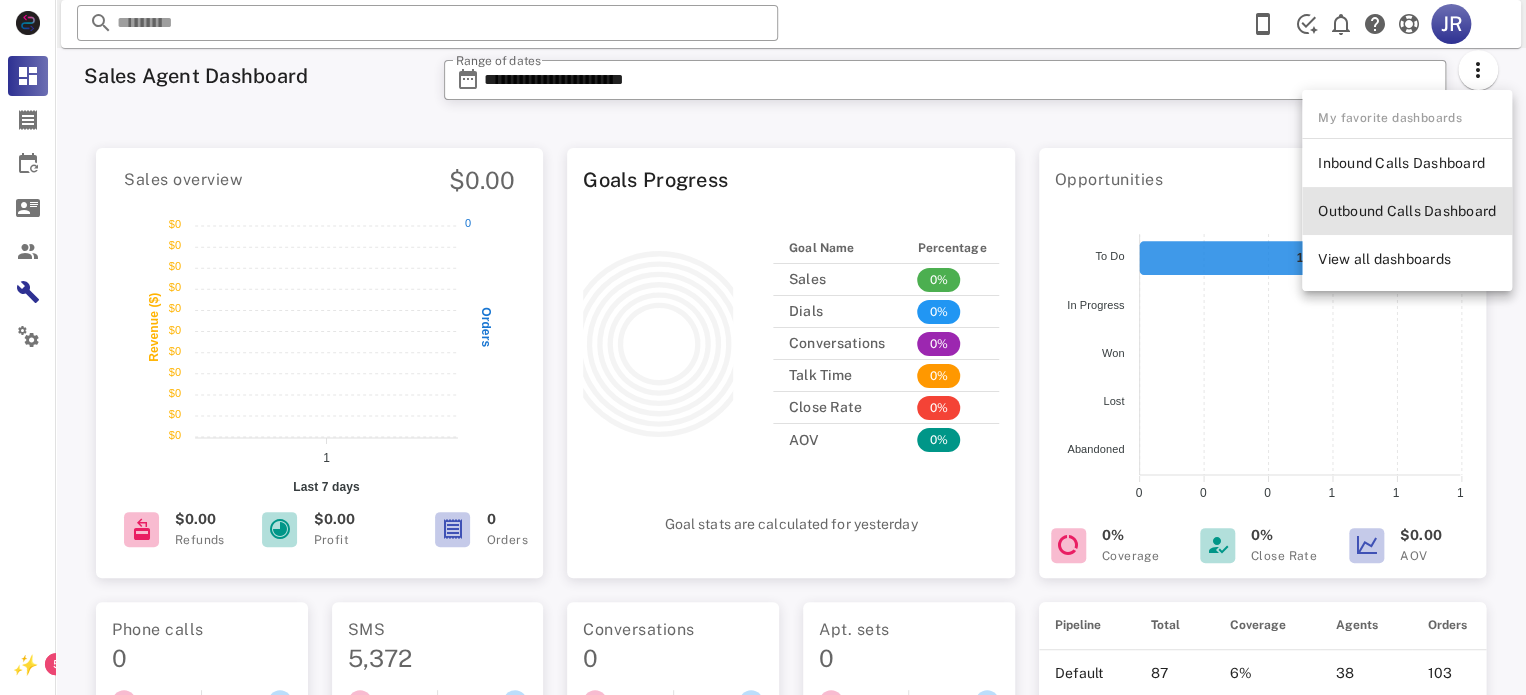 click on "Outbound Calls Dashboard" at bounding box center [1407, 211] 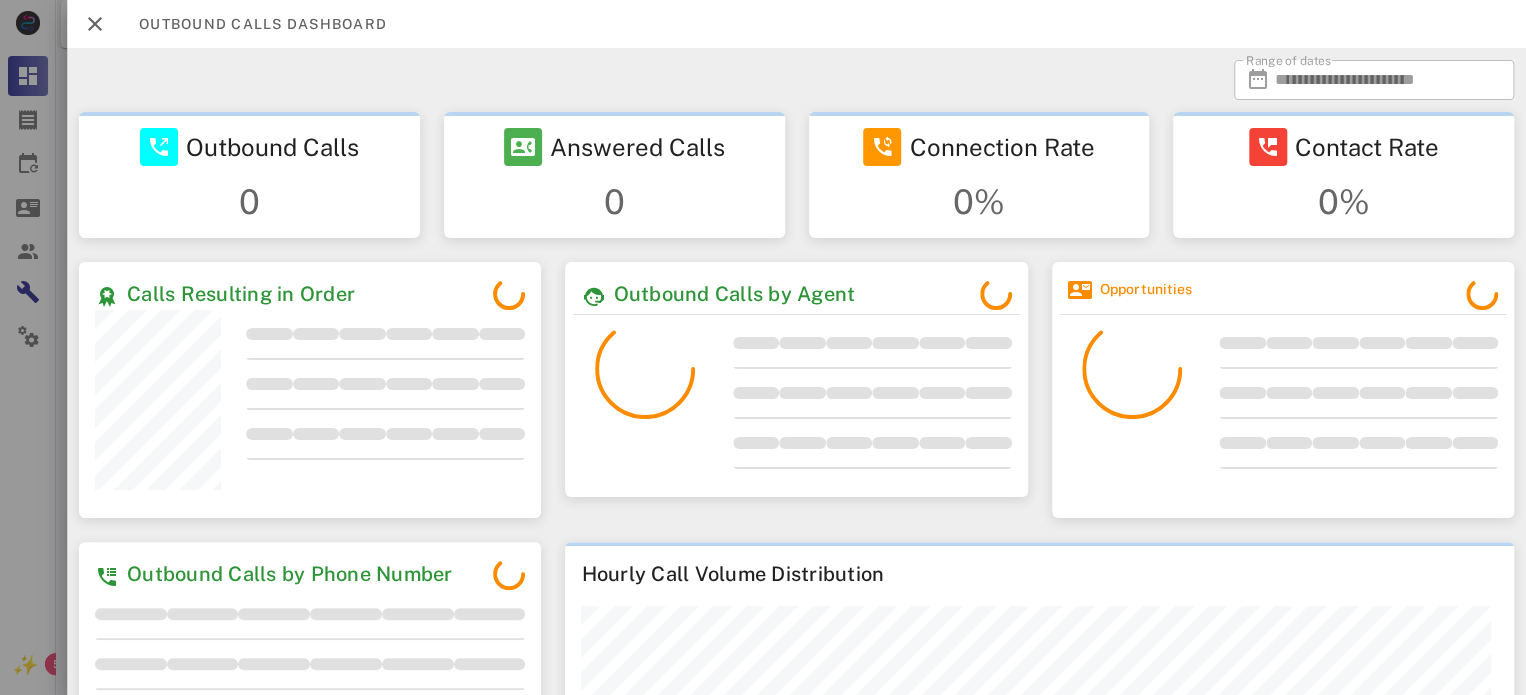 scroll, scrollTop: 999744, scrollLeft: 999540, axis: both 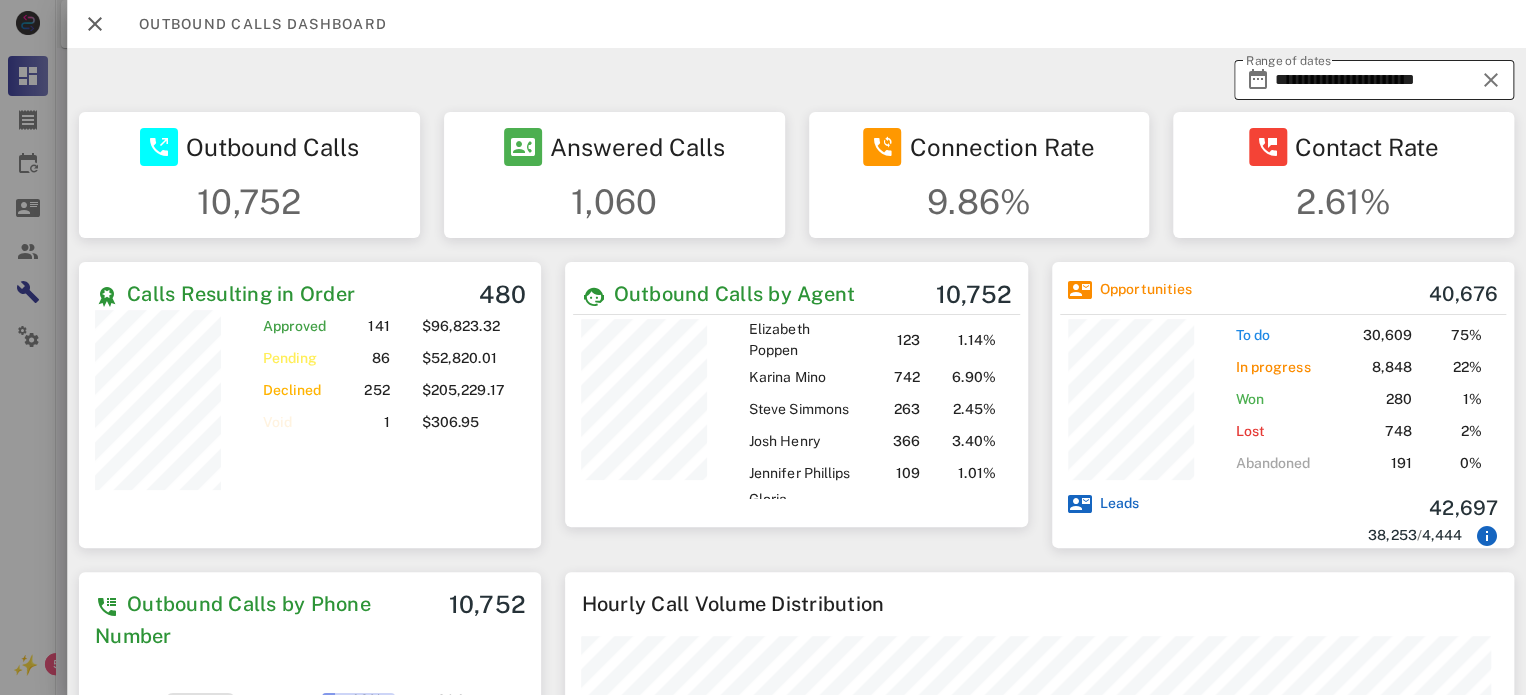 click on "**********" at bounding box center (1374, 80) 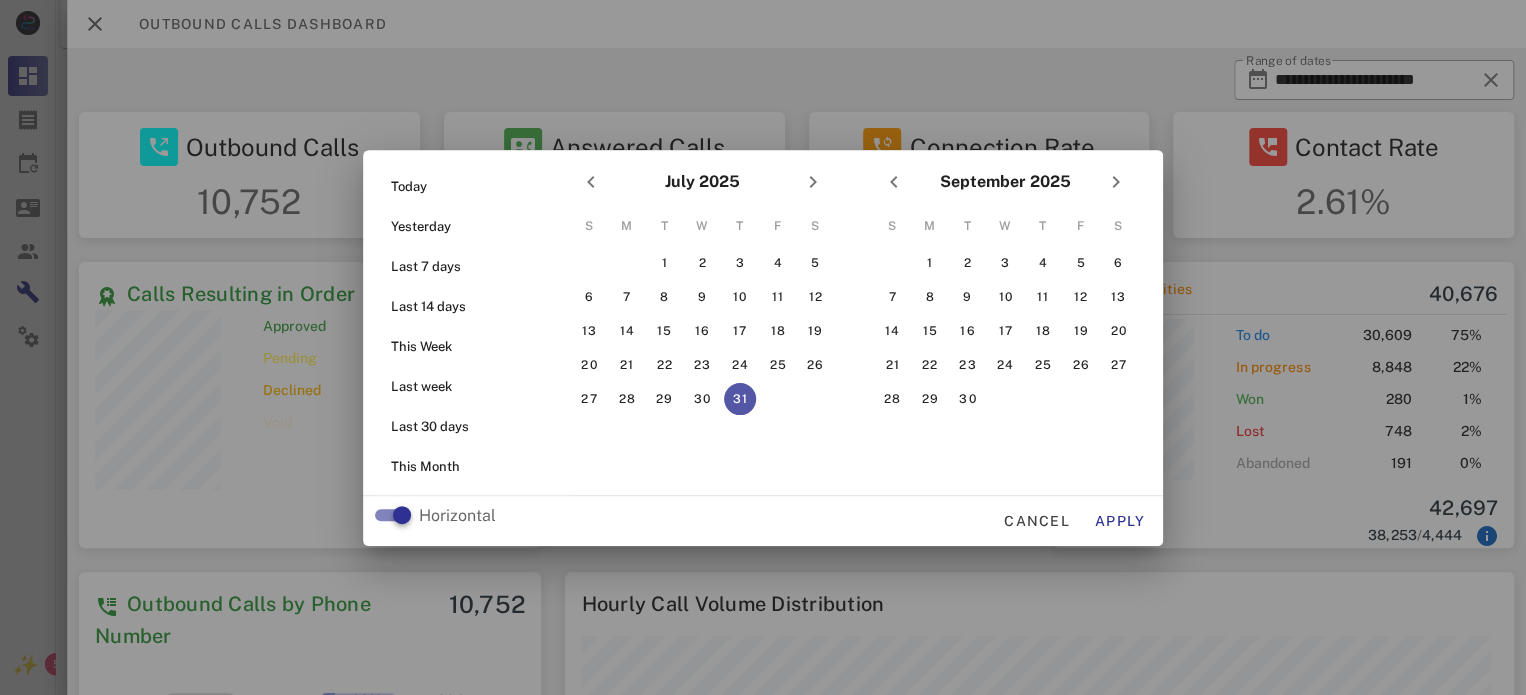 click at bounding box center (763, 347) 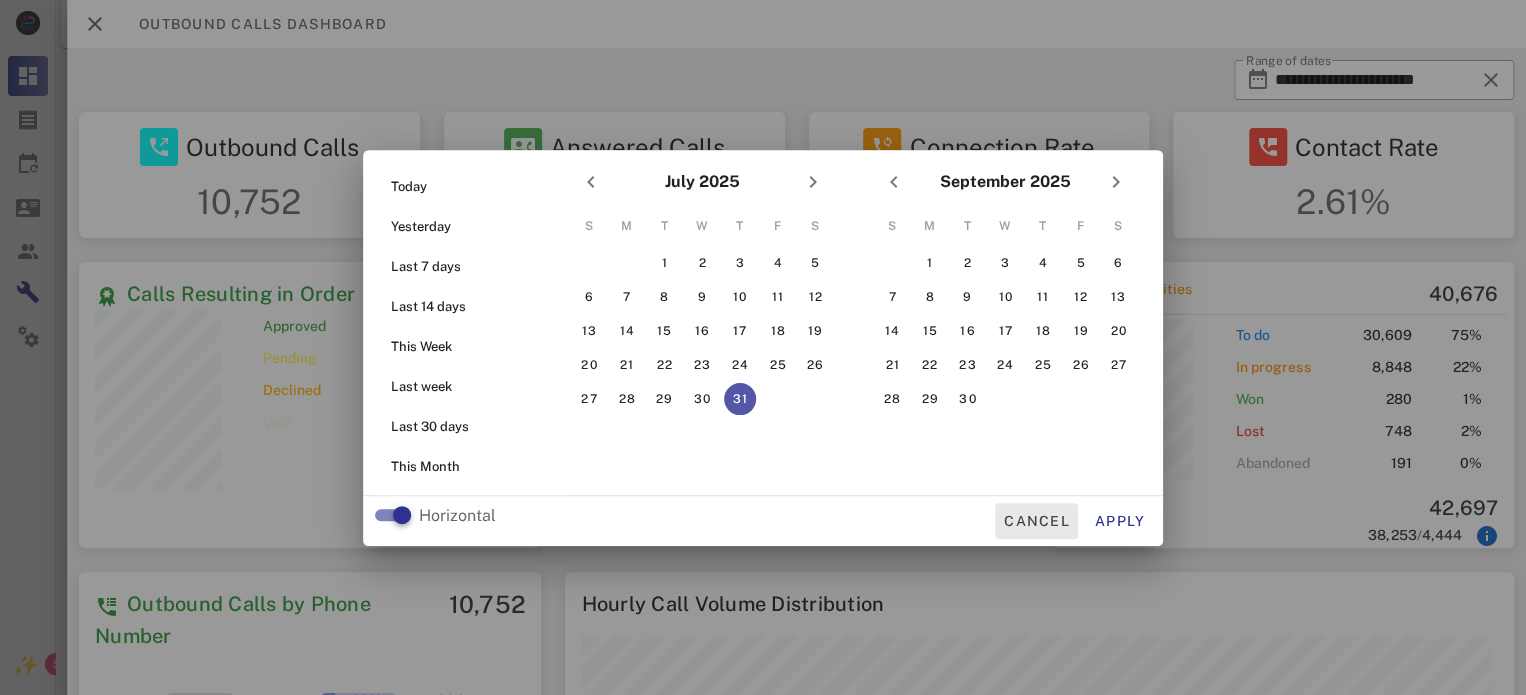click on "Cancel" at bounding box center [1036, 521] 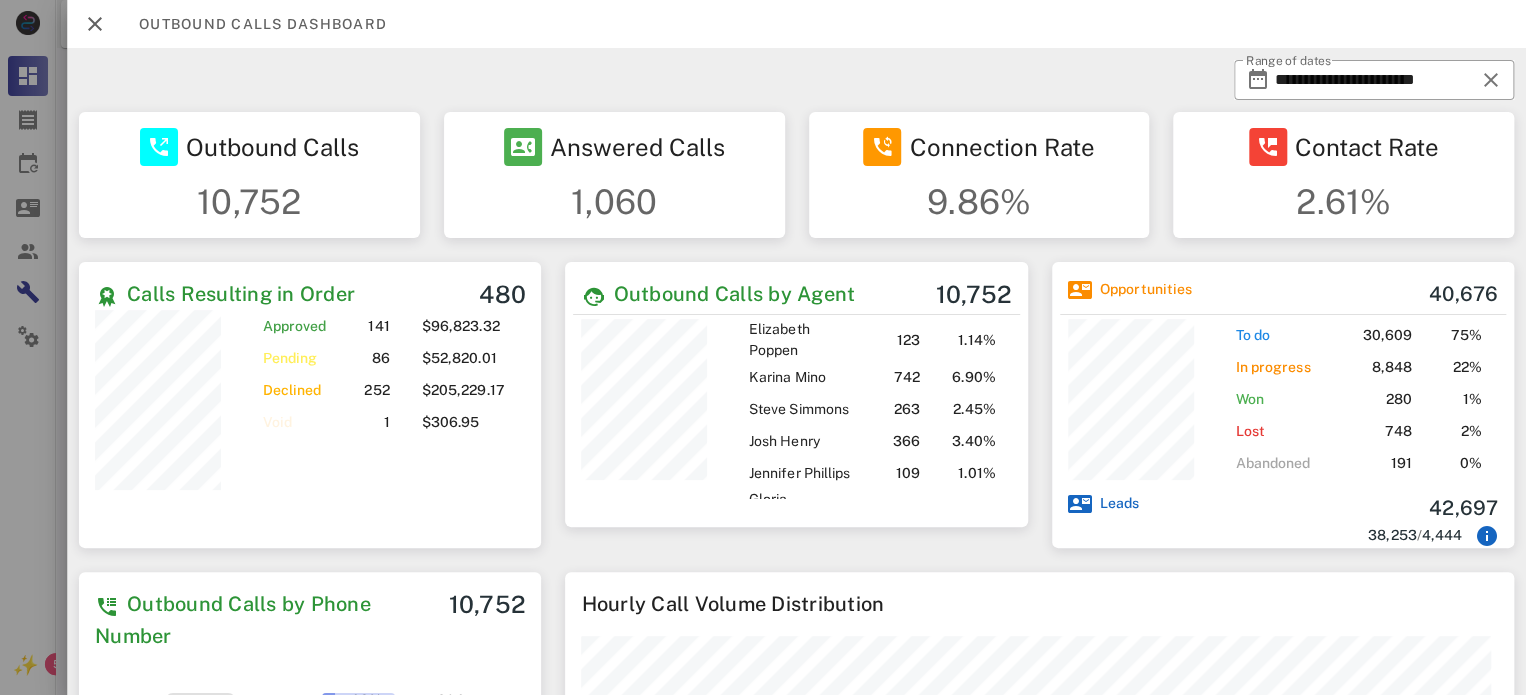 click at bounding box center (1080, 290) 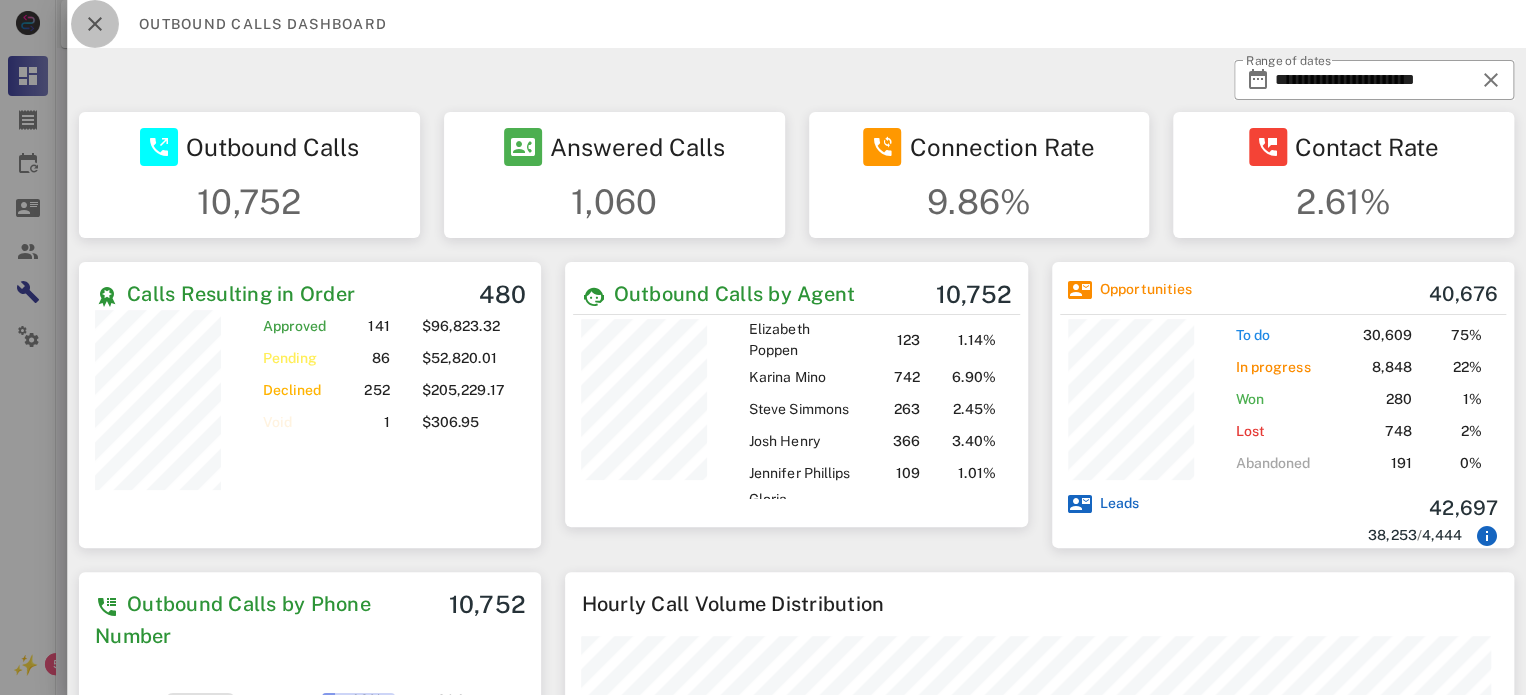 click at bounding box center [95, 24] 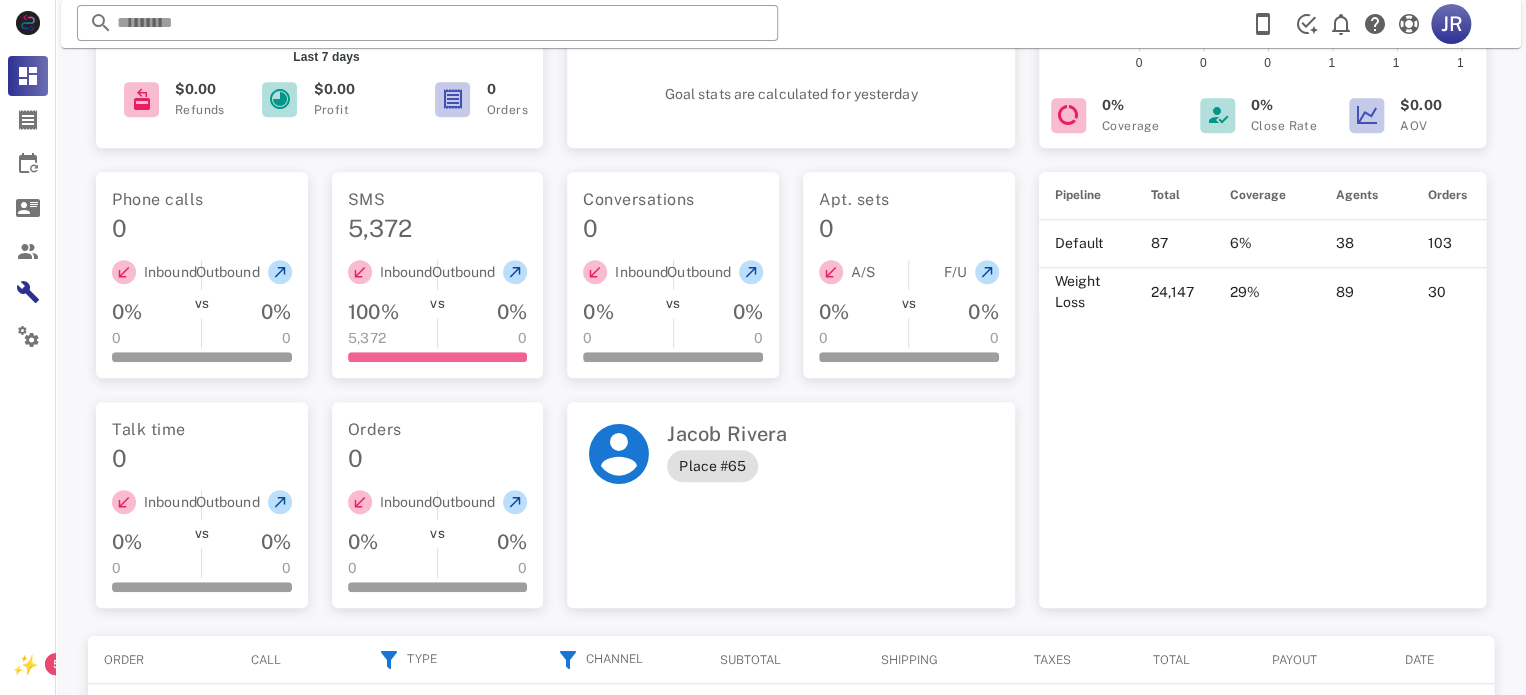 scroll, scrollTop: 557, scrollLeft: 0, axis: vertical 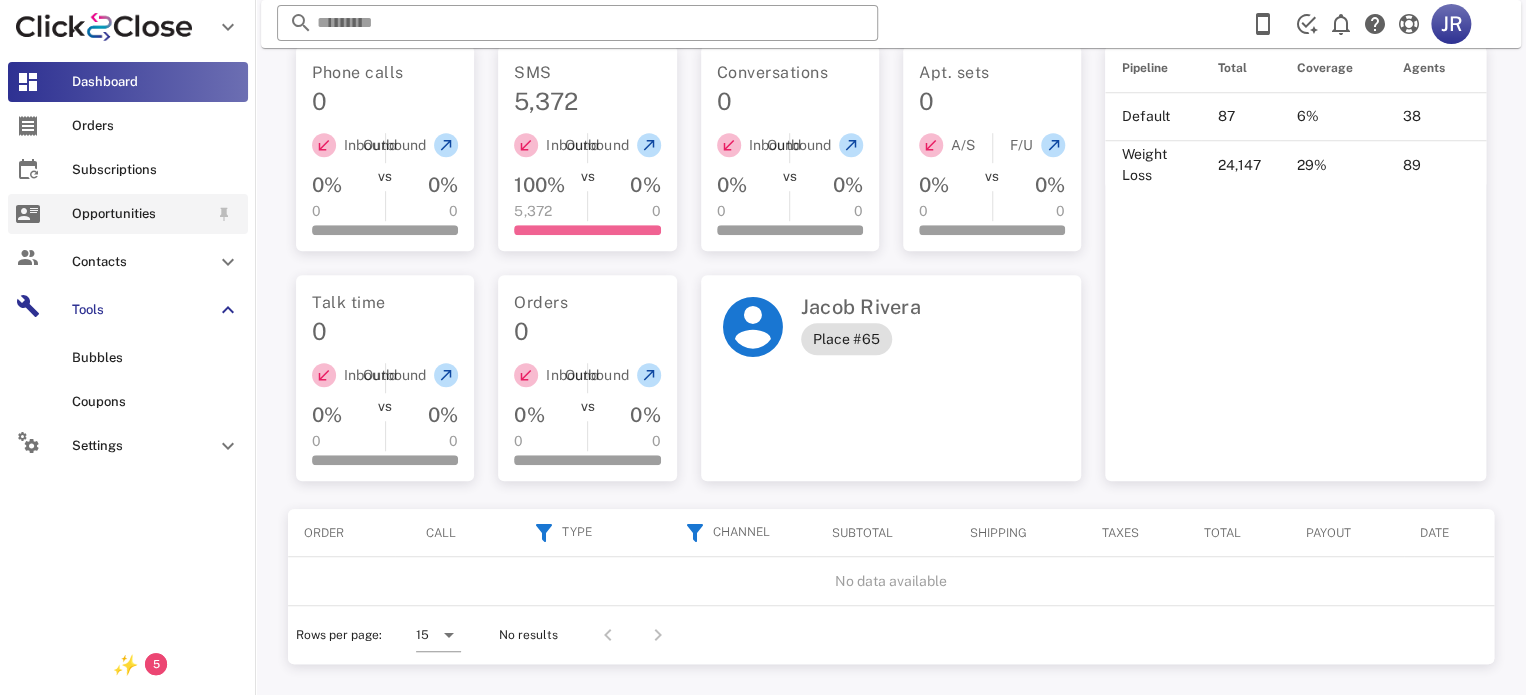 click on "Opportunities" at bounding box center (128, 214) 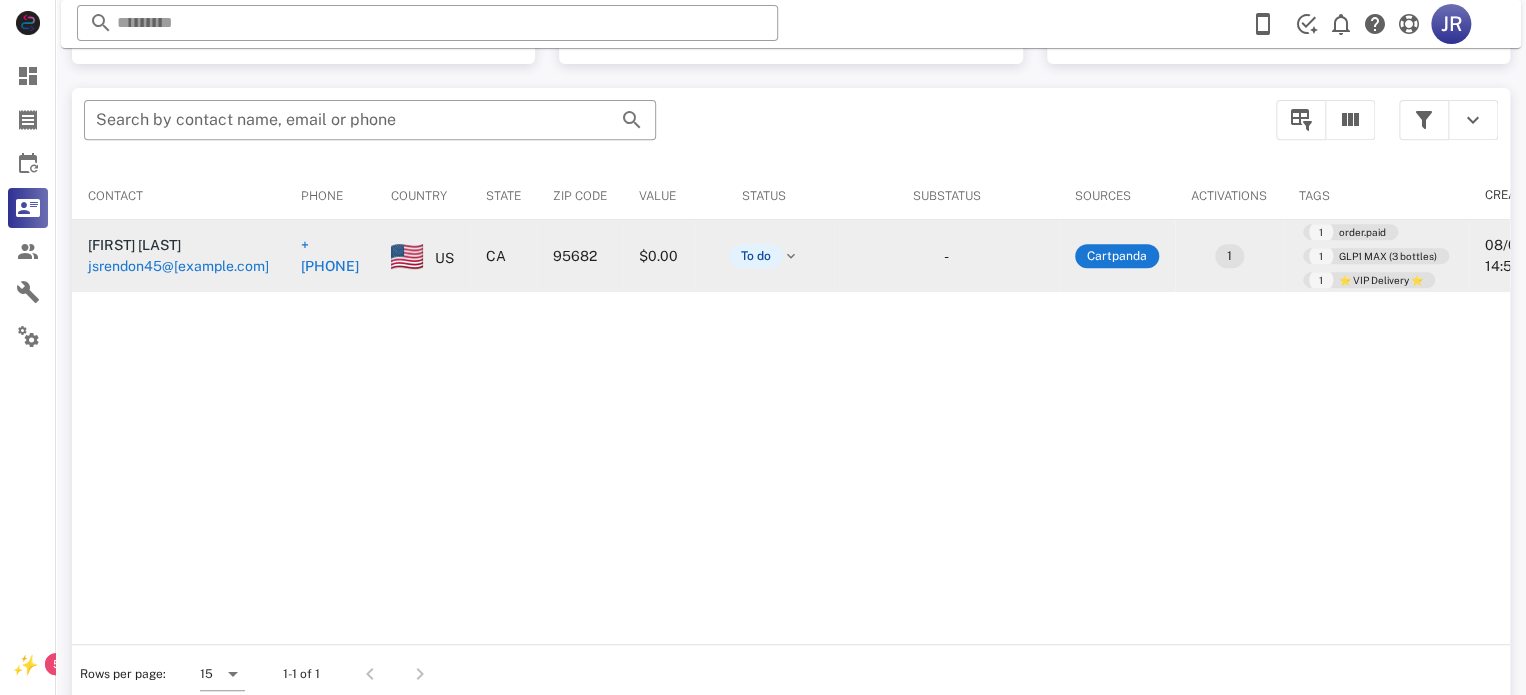 scroll, scrollTop: 377, scrollLeft: 0, axis: vertical 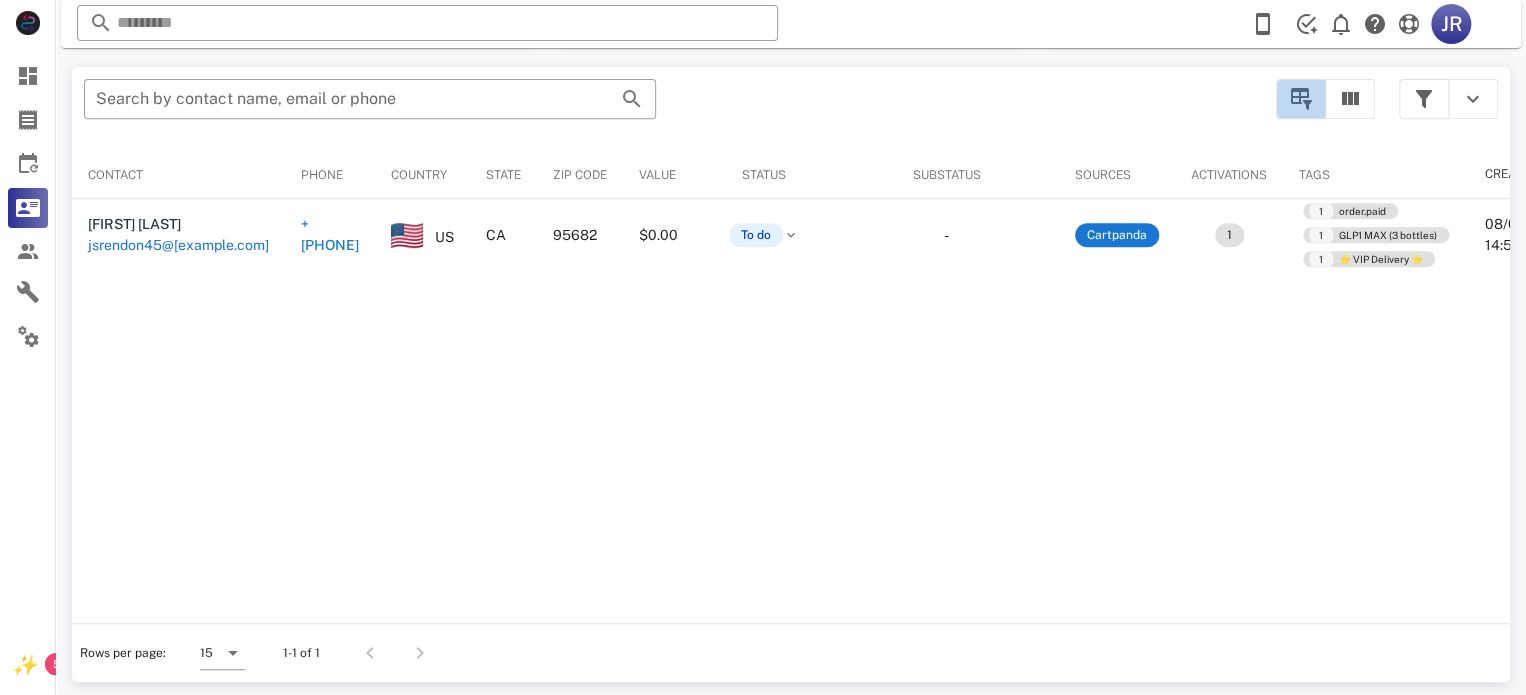 click at bounding box center (1301, 99) 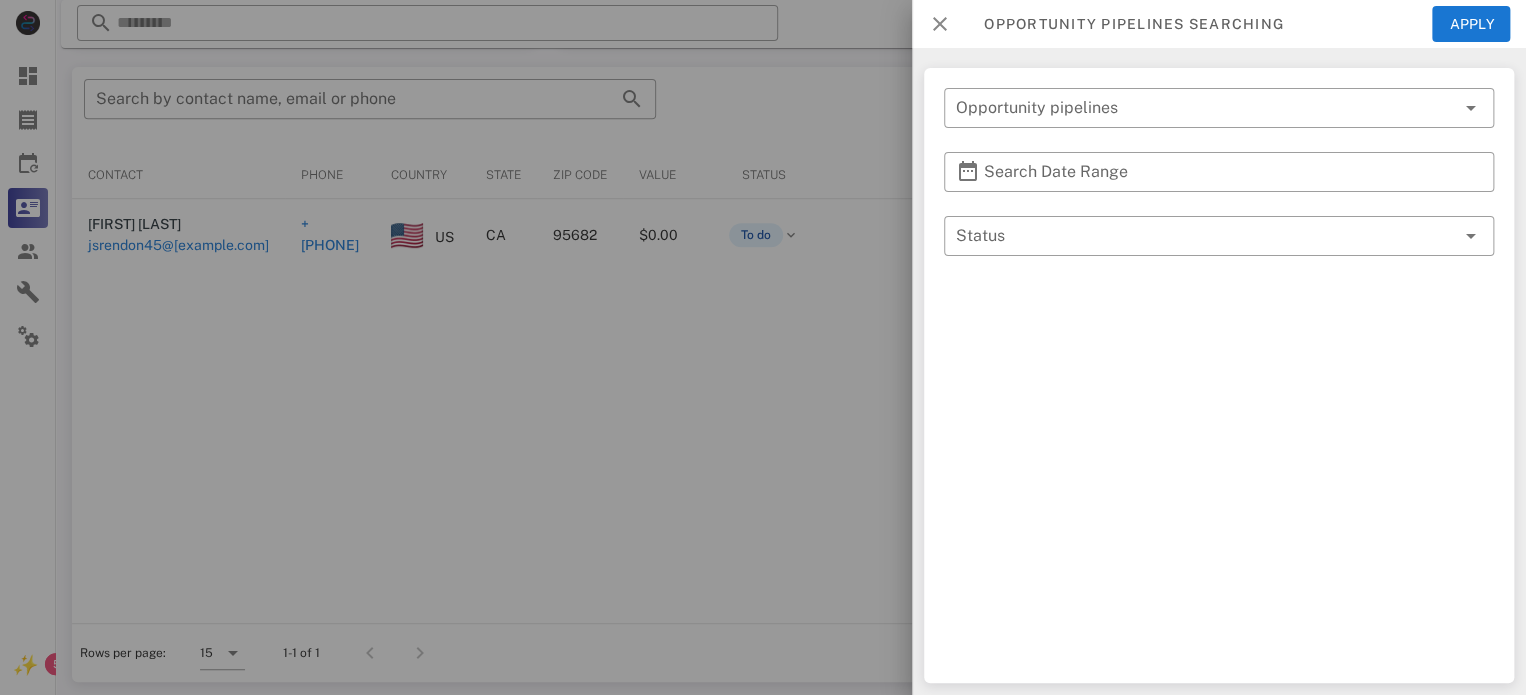 click at bounding box center [940, 24] 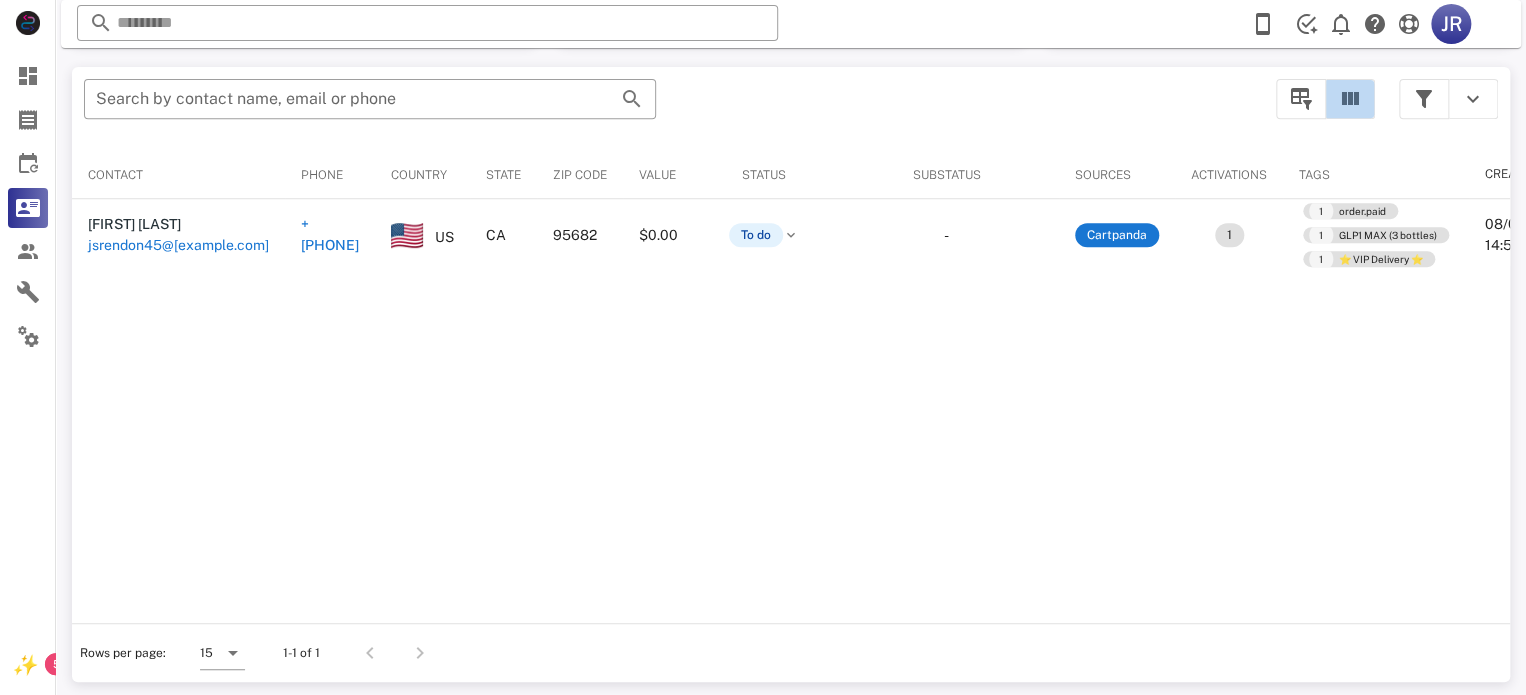 click at bounding box center (1350, 99) 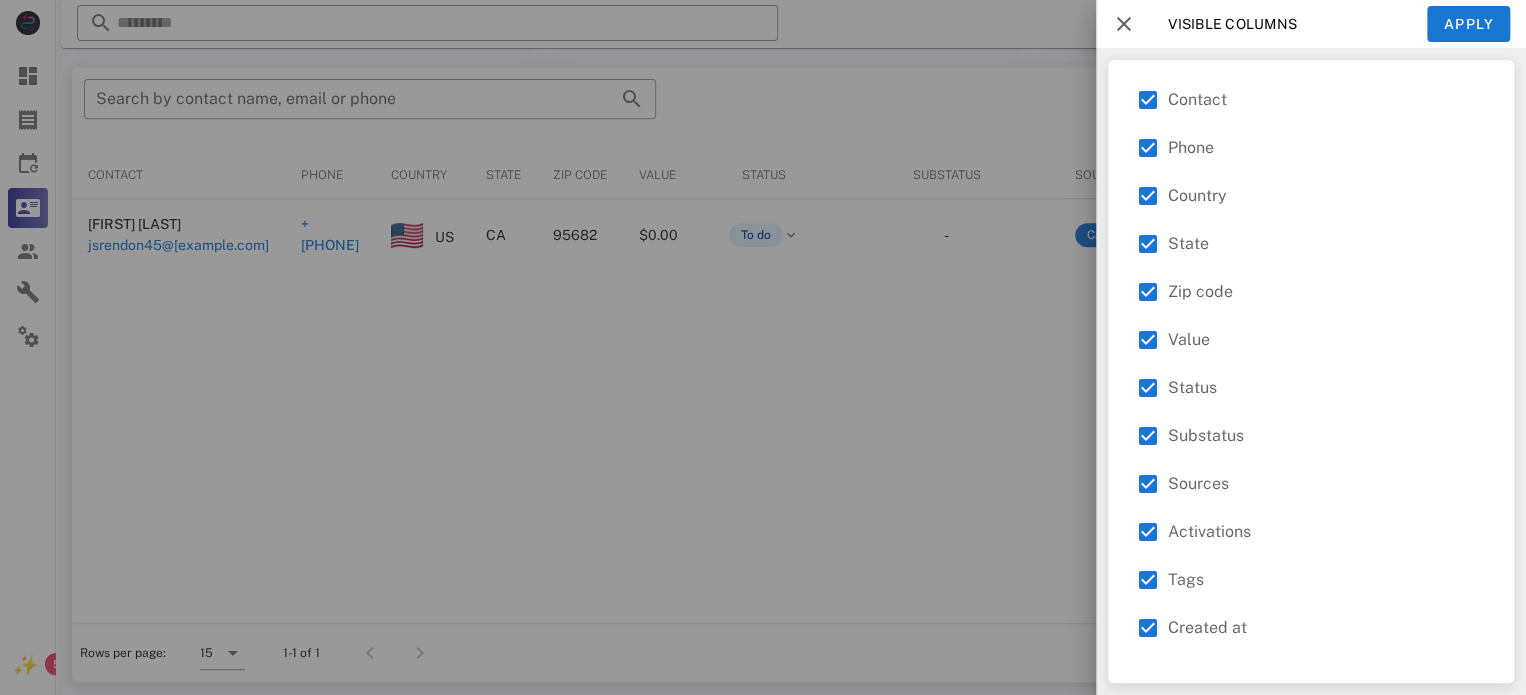 click at bounding box center (1124, 24) 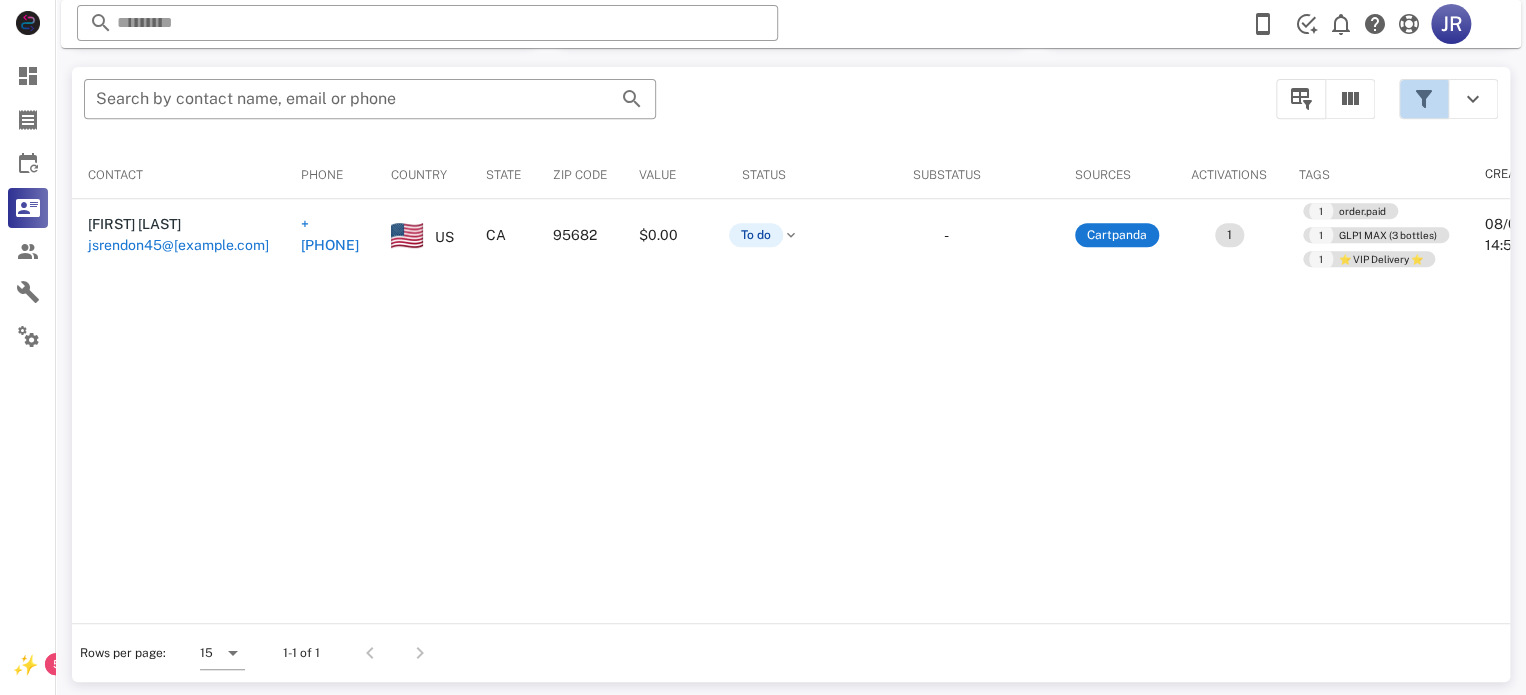click at bounding box center (1424, 99) 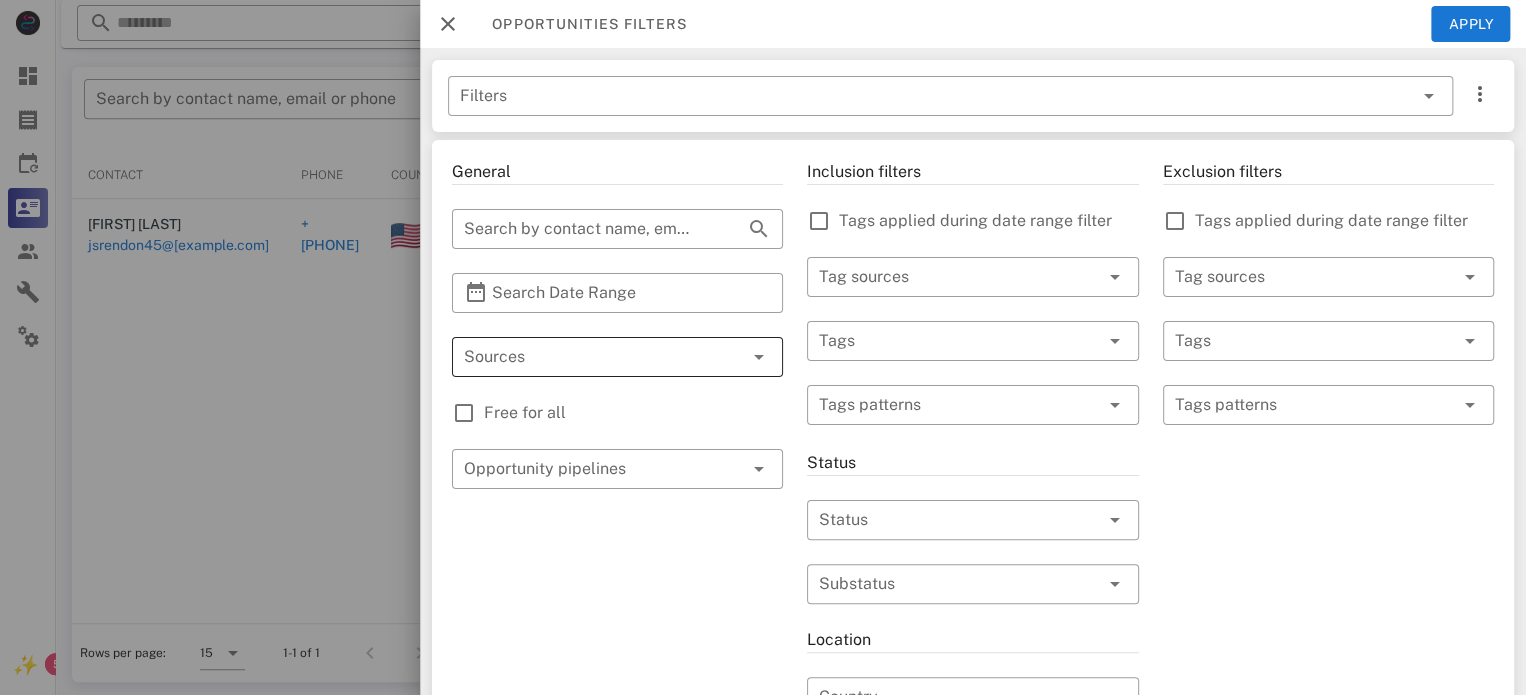 click at bounding box center (589, 357) 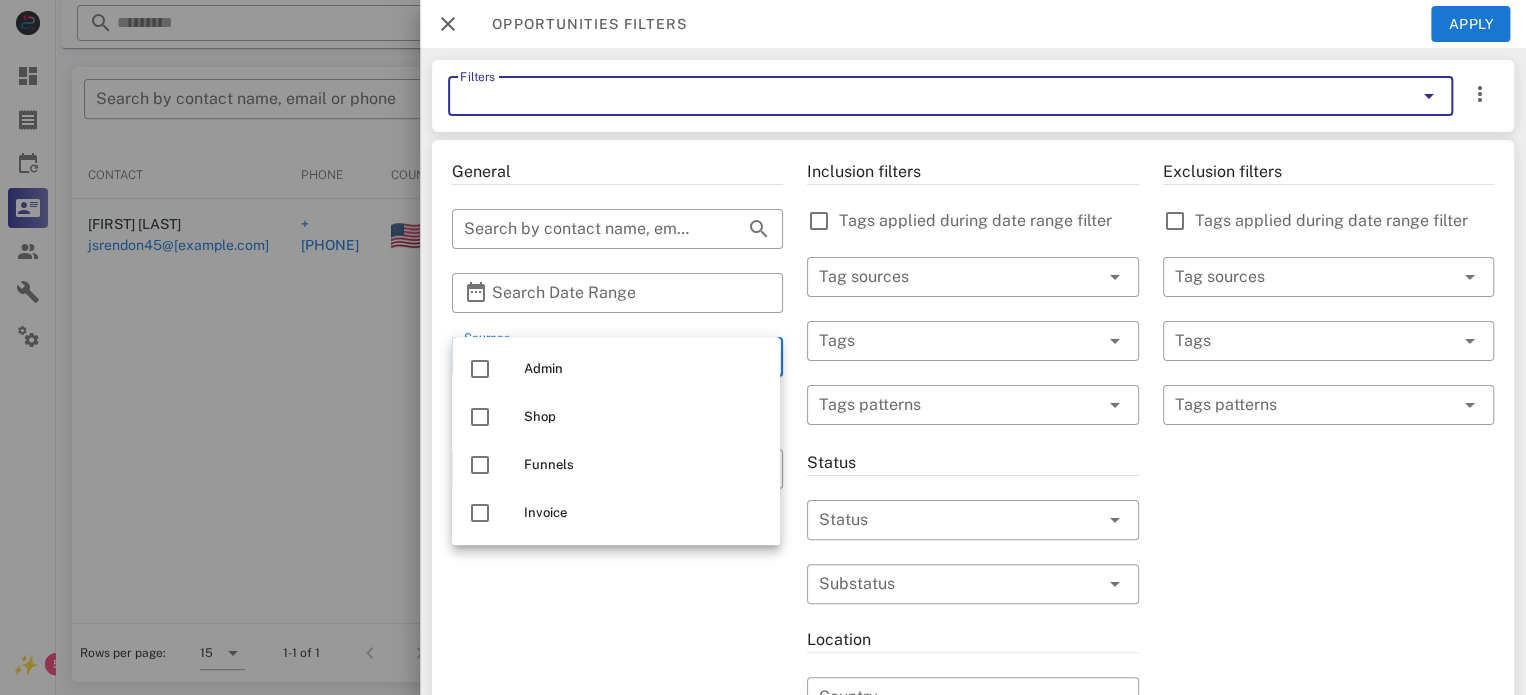 click on "Filters" at bounding box center (922, 96) 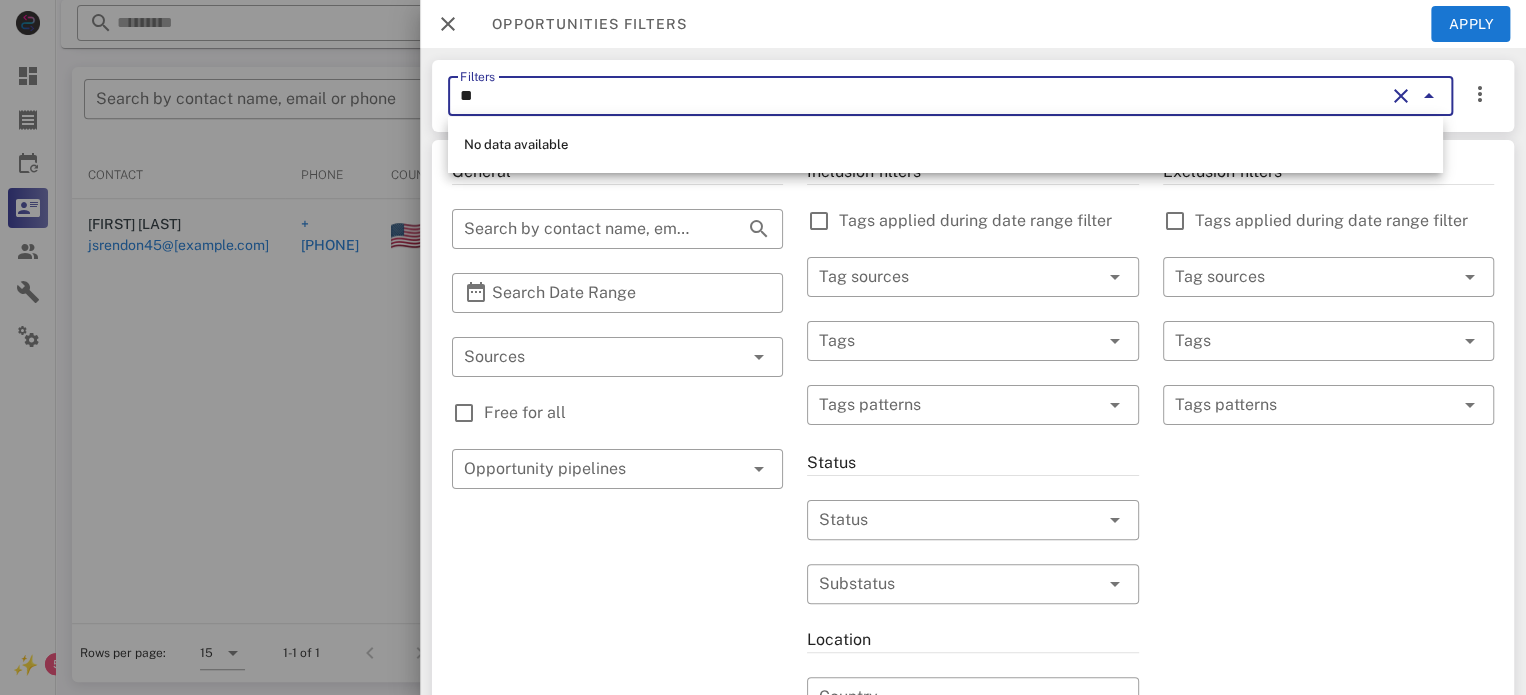 type on "*" 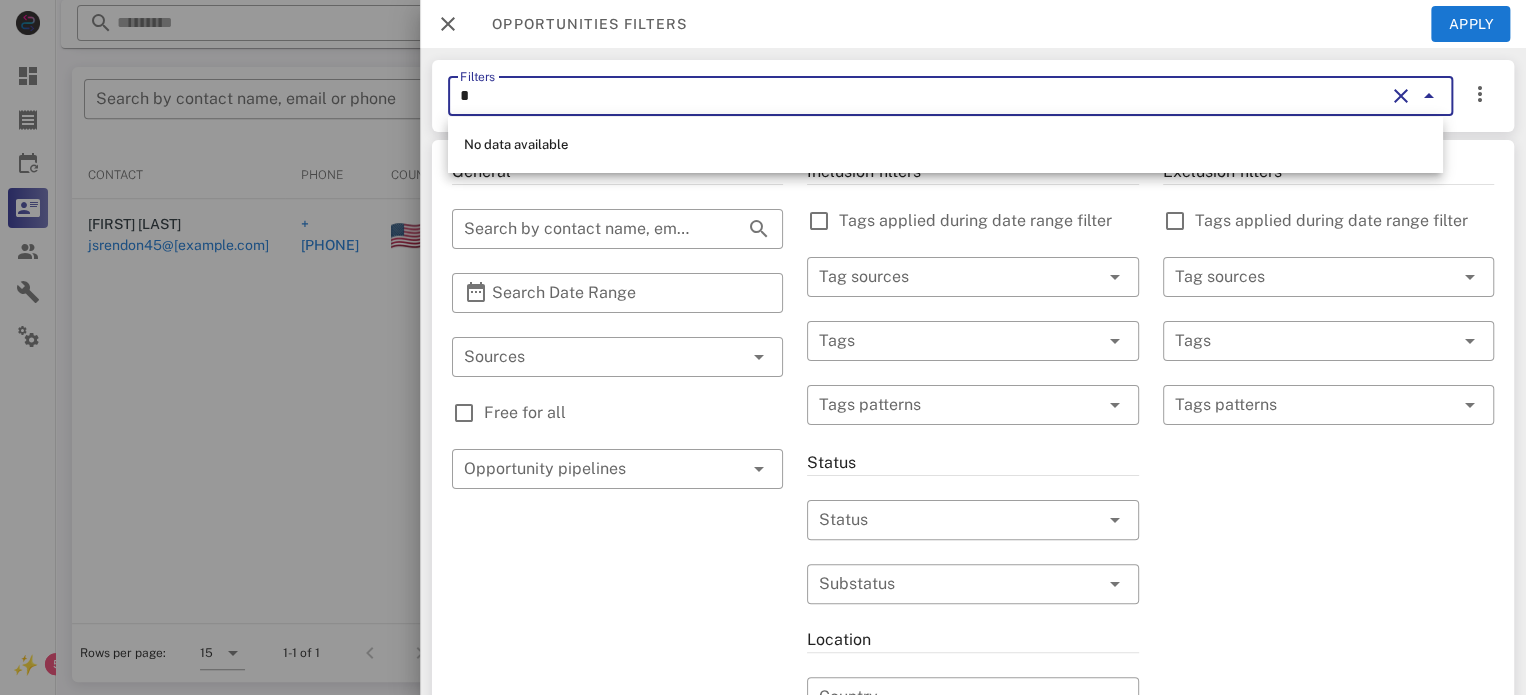 type 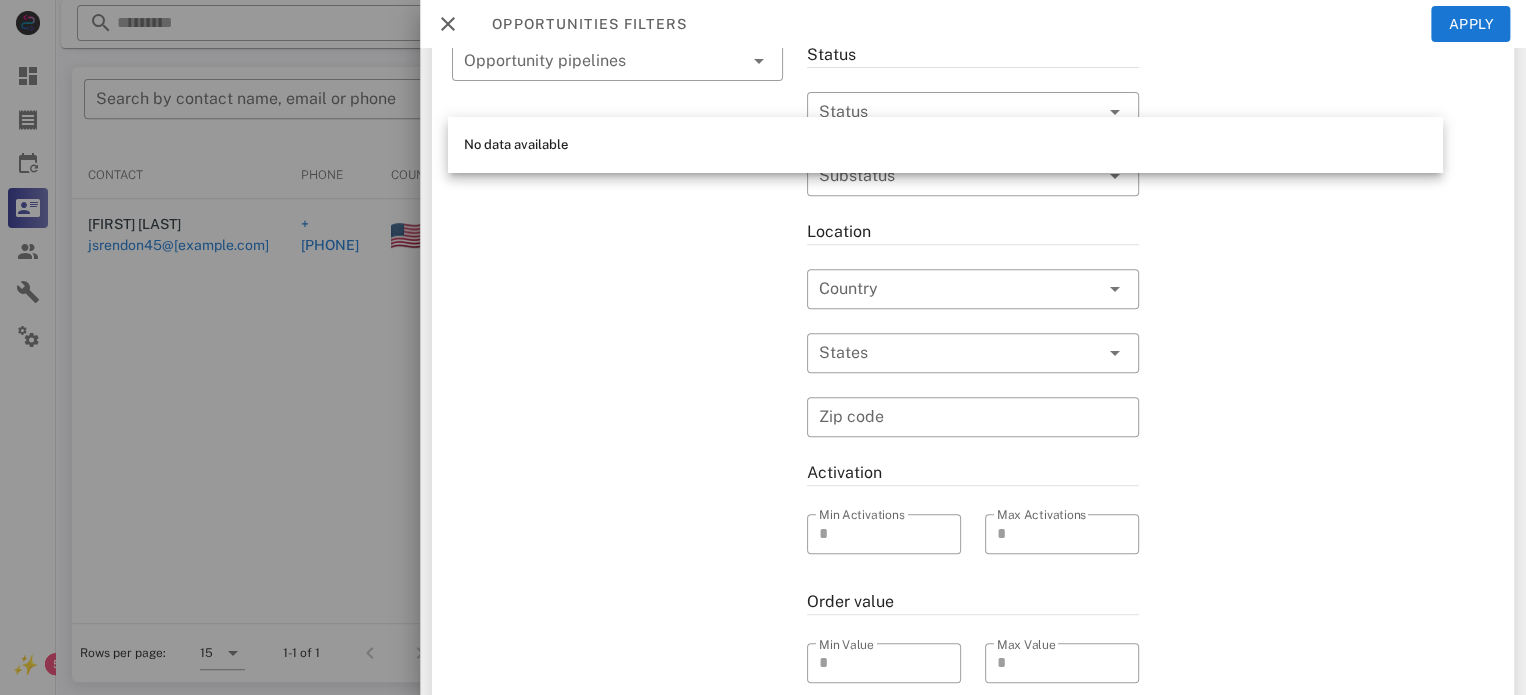 scroll, scrollTop: 587, scrollLeft: 0, axis: vertical 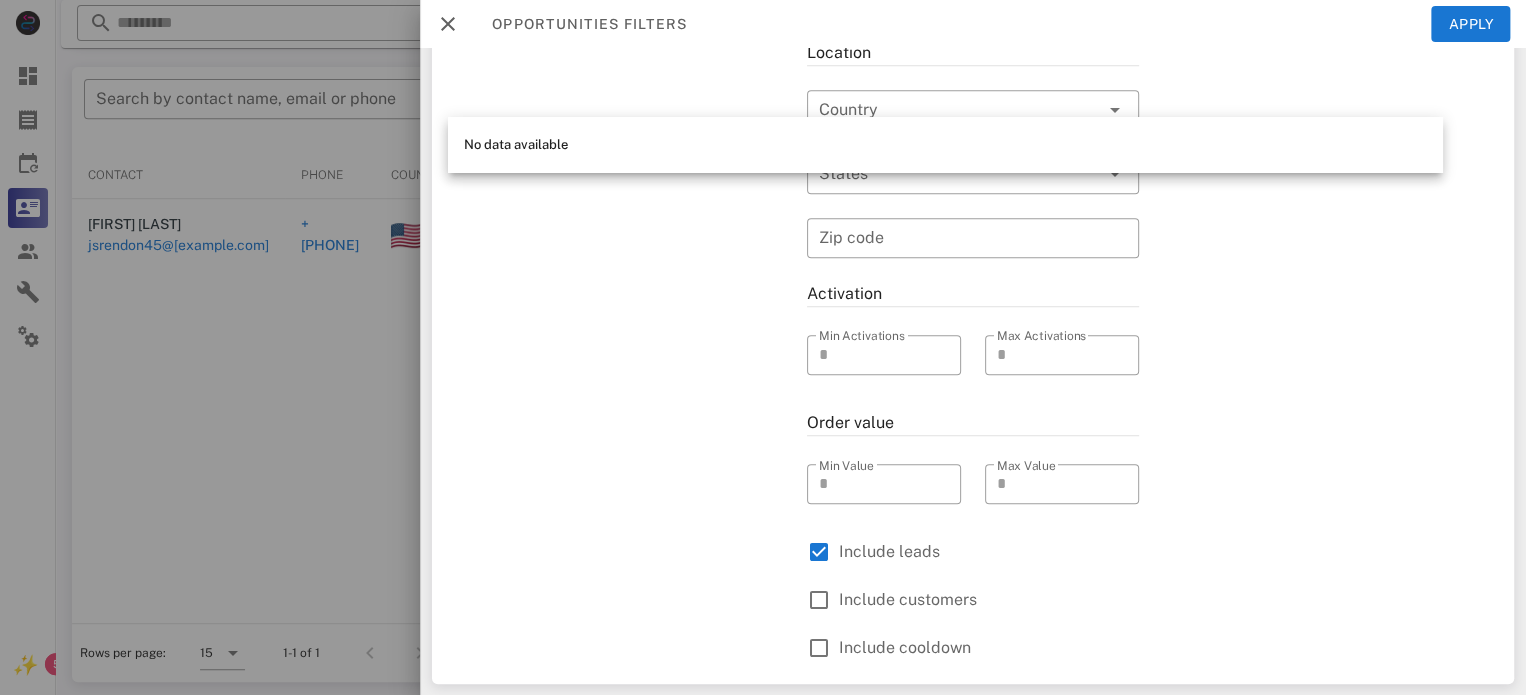 click on "Exclusion filters Tags applied during date range filter ​ Tag sources ​ Tags ​ Tags patterns" at bounding box center (1328, 122) 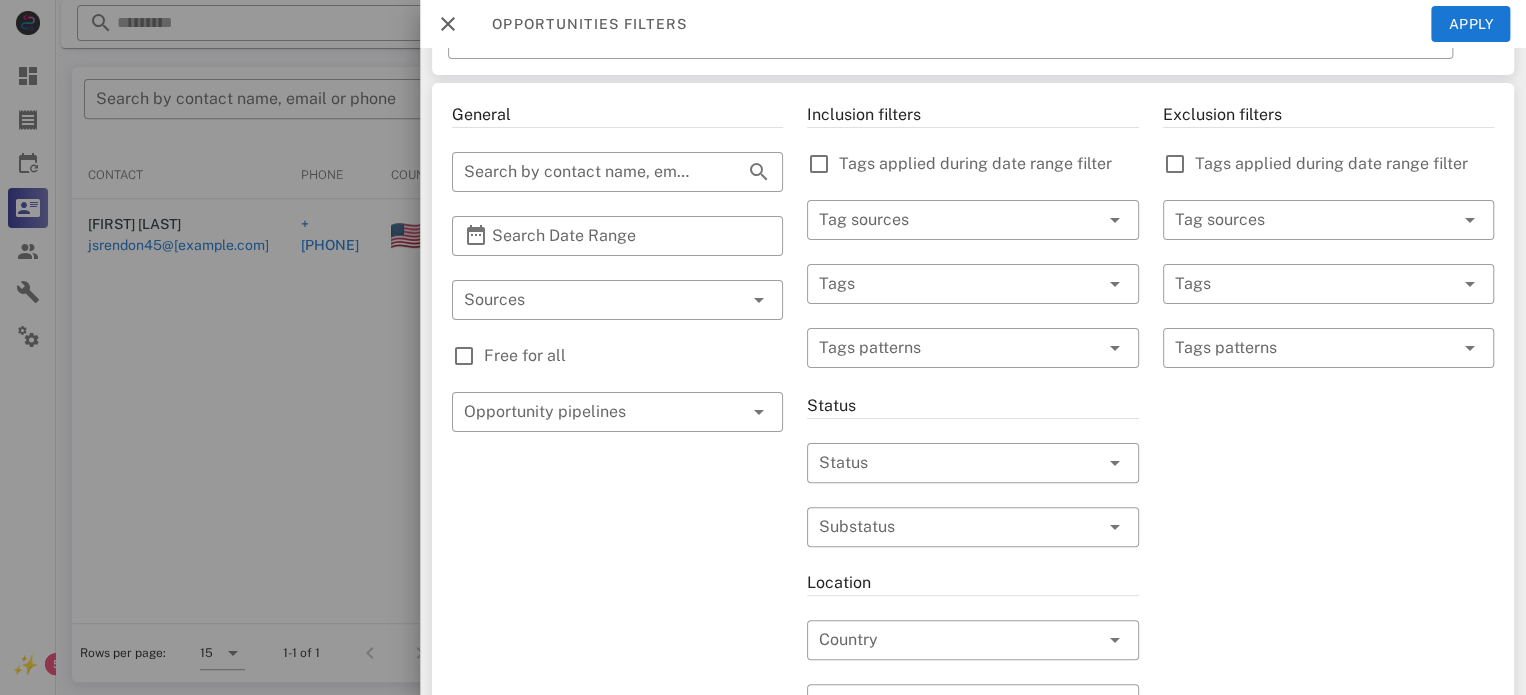 scroll, scrollTop: 0, scrollLeft: 0, axis: both 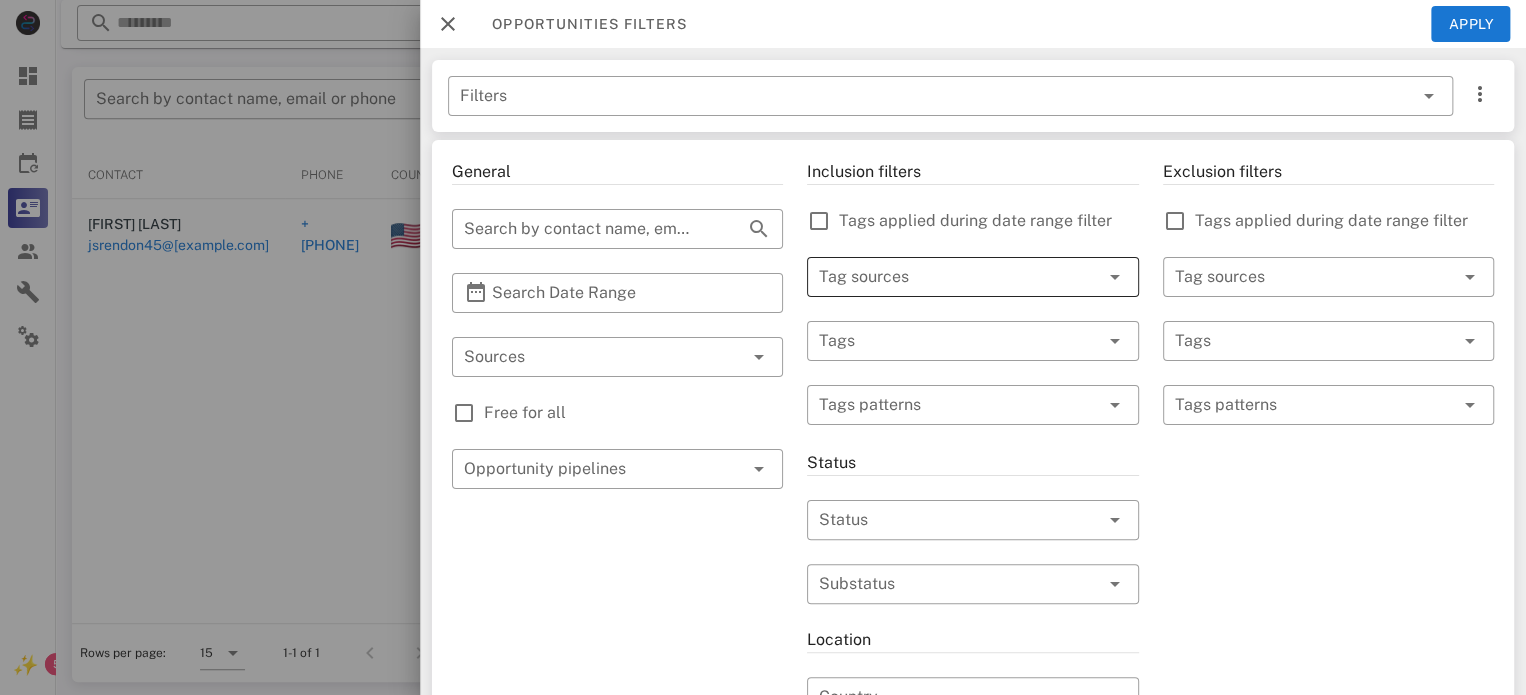 click at bounding box center (944, 277) 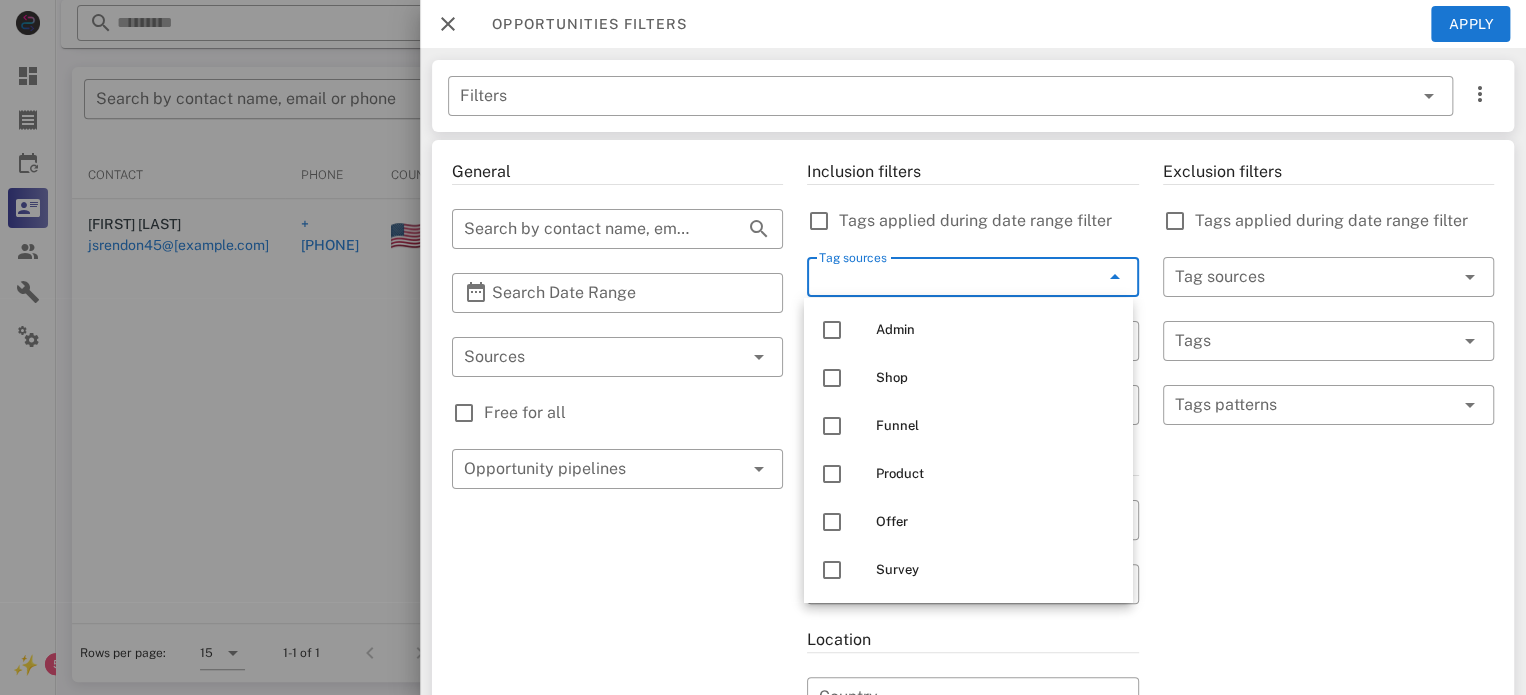 click on "Tag sources" at bounding box center (944, 277) 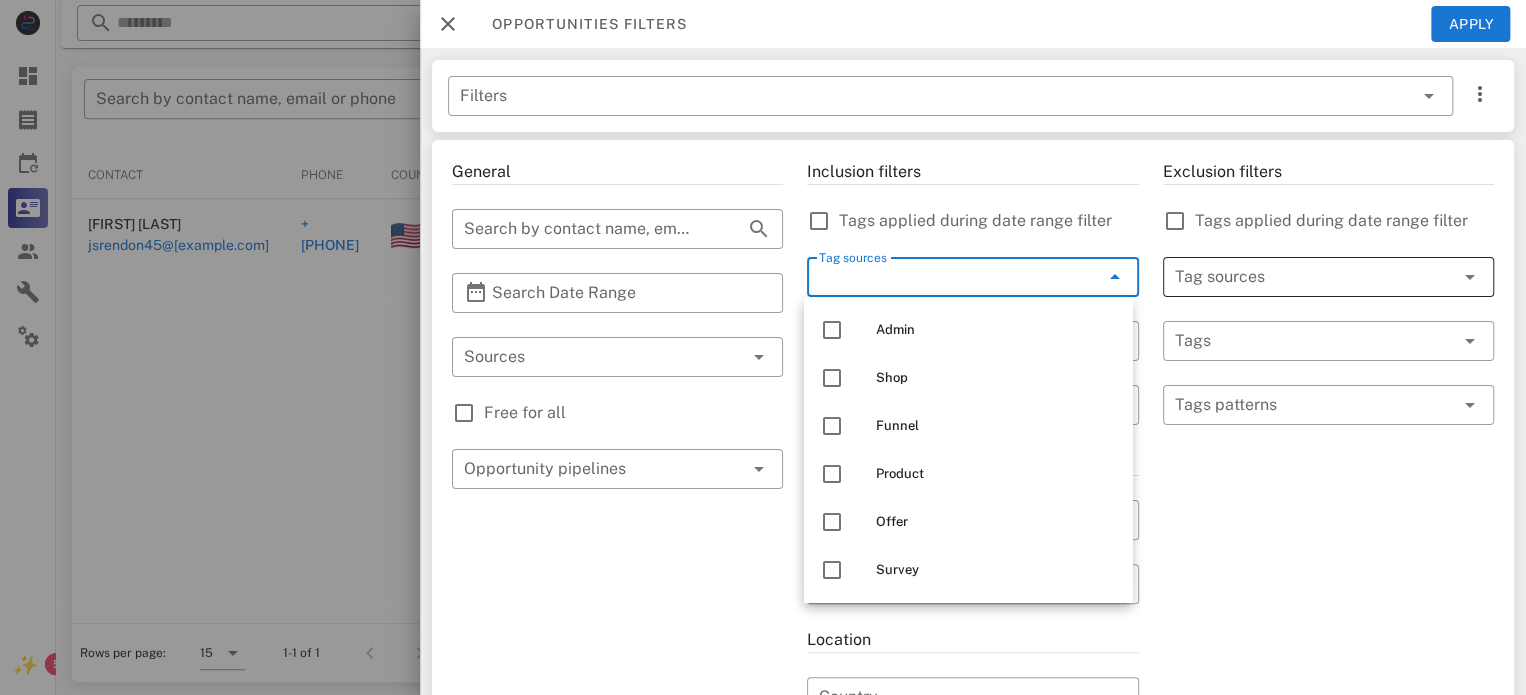 click at bounding box center (1300, 277) 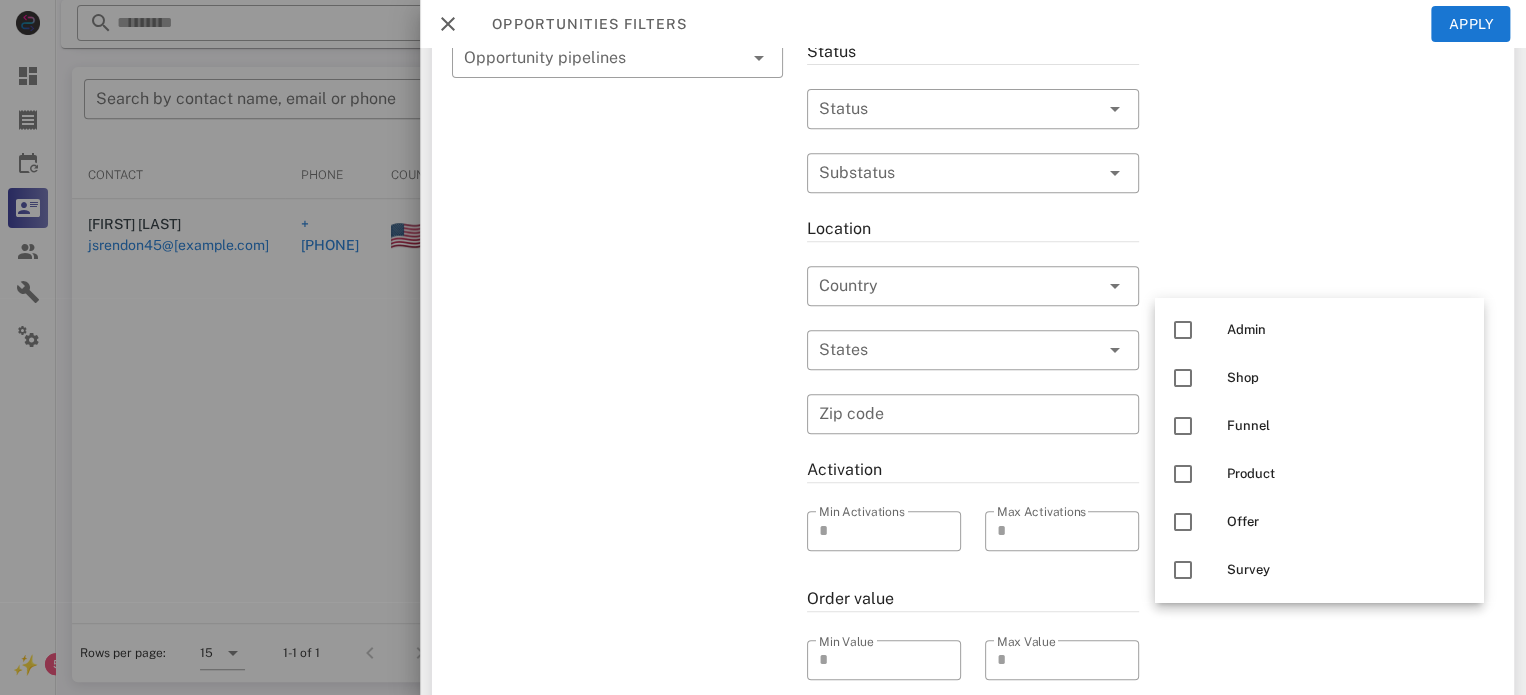 scroll, scrollTop: 412, scrollLeft: 0, axis: vertical 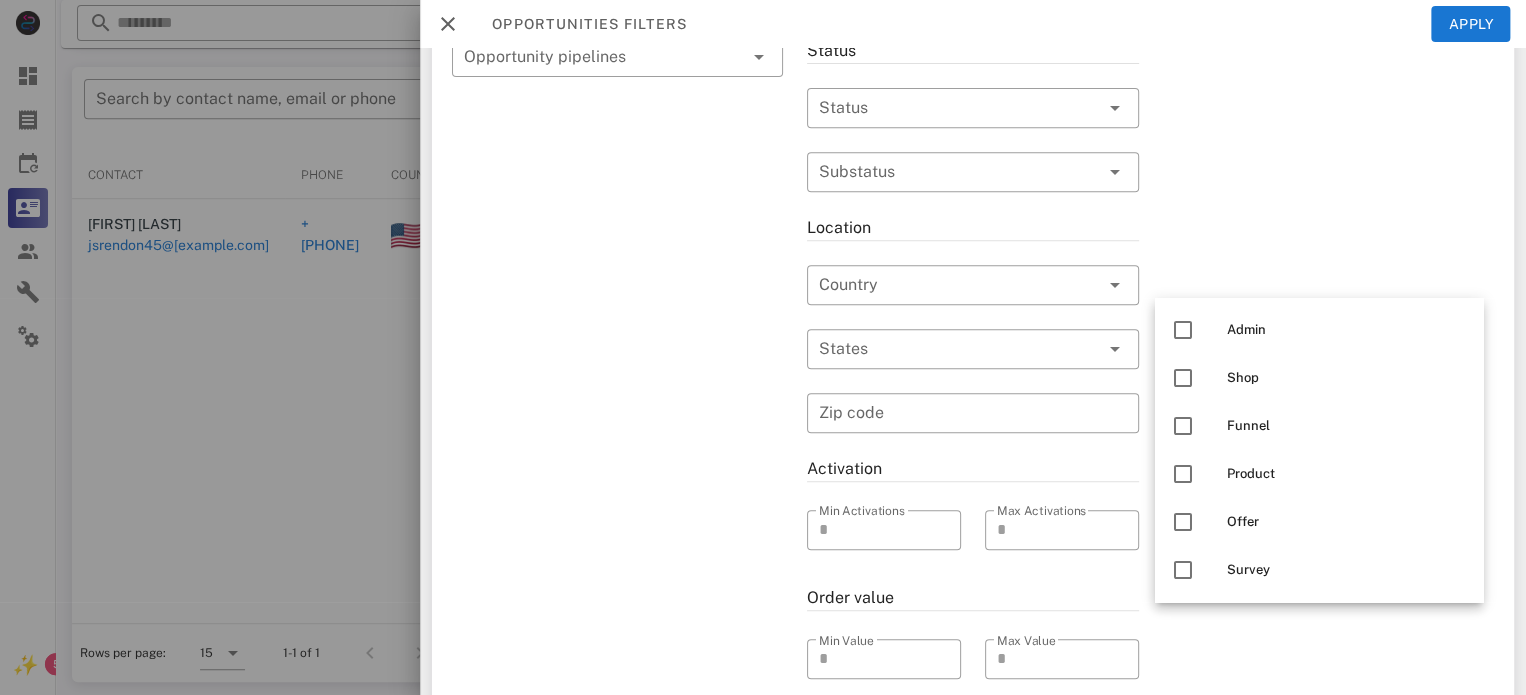 click at bounding box center (972, 481) 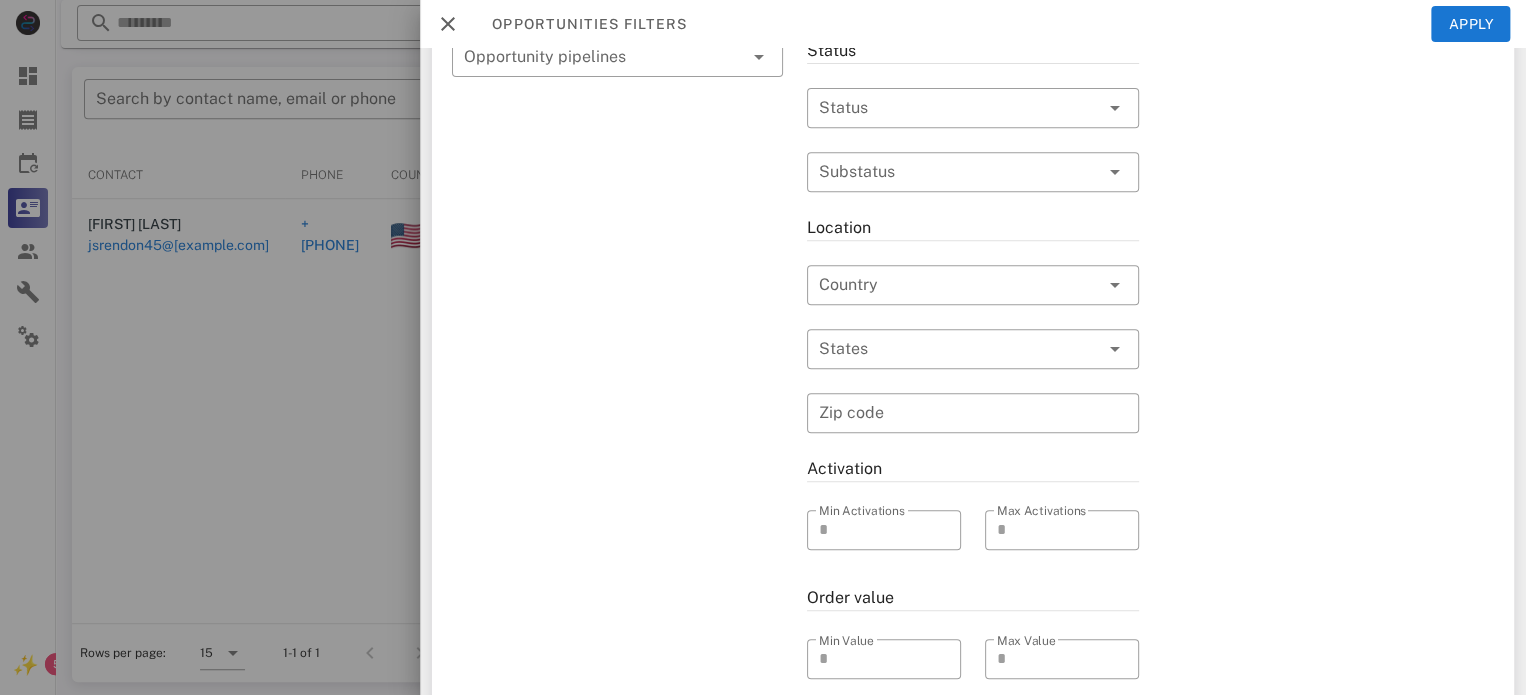 scroll, scrollTop: 0, scrollLeft: 0, axis: both 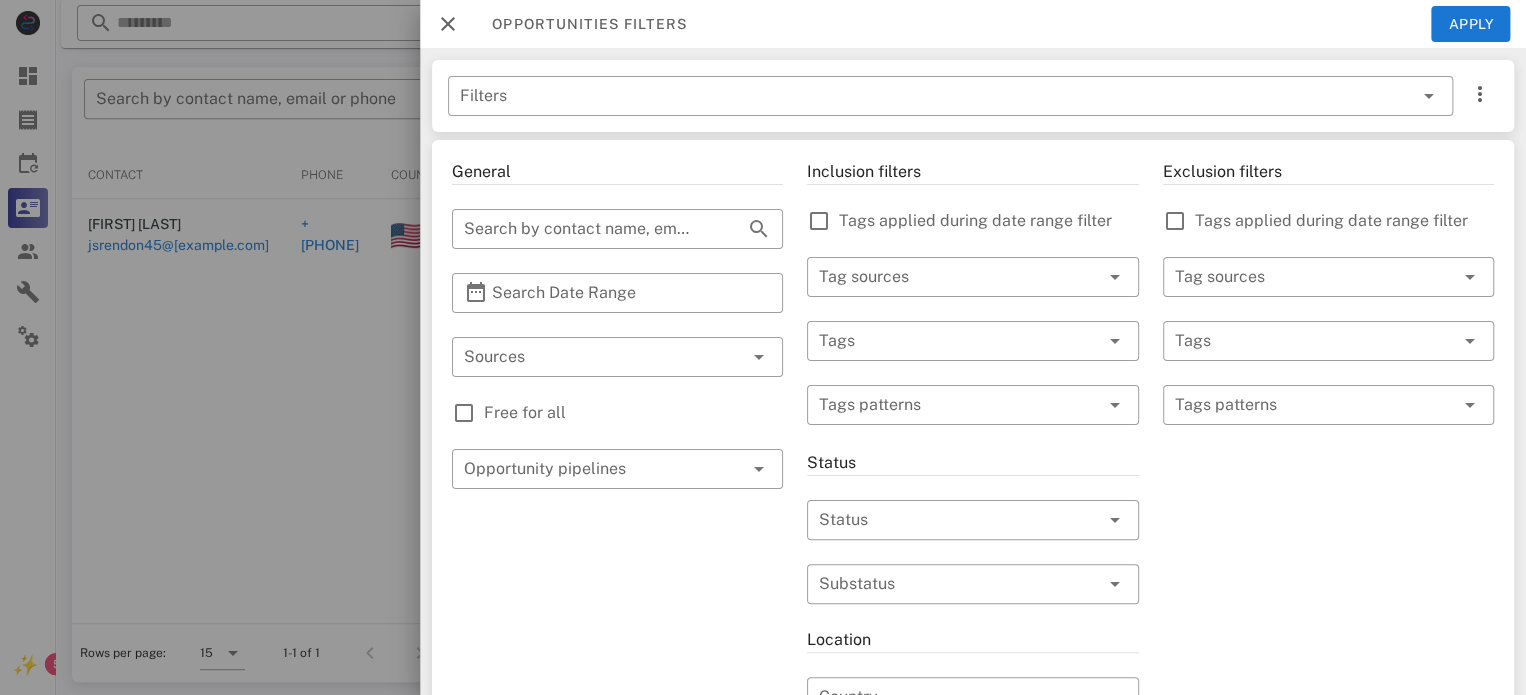 click on "General ​ Search by contact name, email or phone ​ Search Date Range ​ Sources Free for all ​ Opportunity pipelines Inclusion filters Tags applied during date range filter ​ Tag sources ​ Tags ​ Tags patterns Status ​ Status ​ Substatus Location ​ Country ​ States ​ Zip code Activation ​ Min Activations ​ Max Activations Order value ​ Min Value ​ Max Value Include leads Include customers Include cooldown Exclusion filters Tags applied during date range filter ​ Tag sources ​ Tags ​ Tags patterns" at bounding box center (973, 705) 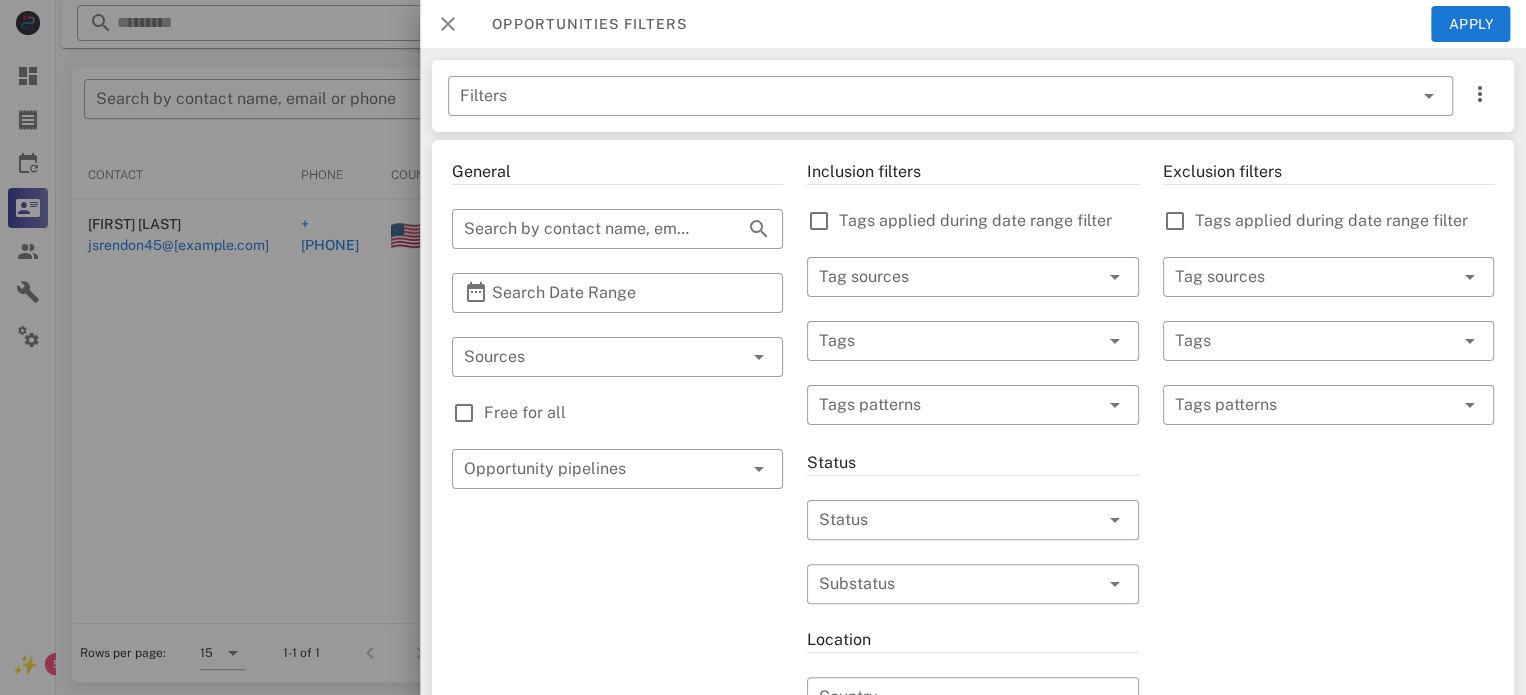 click at bounding box center [448, 24] 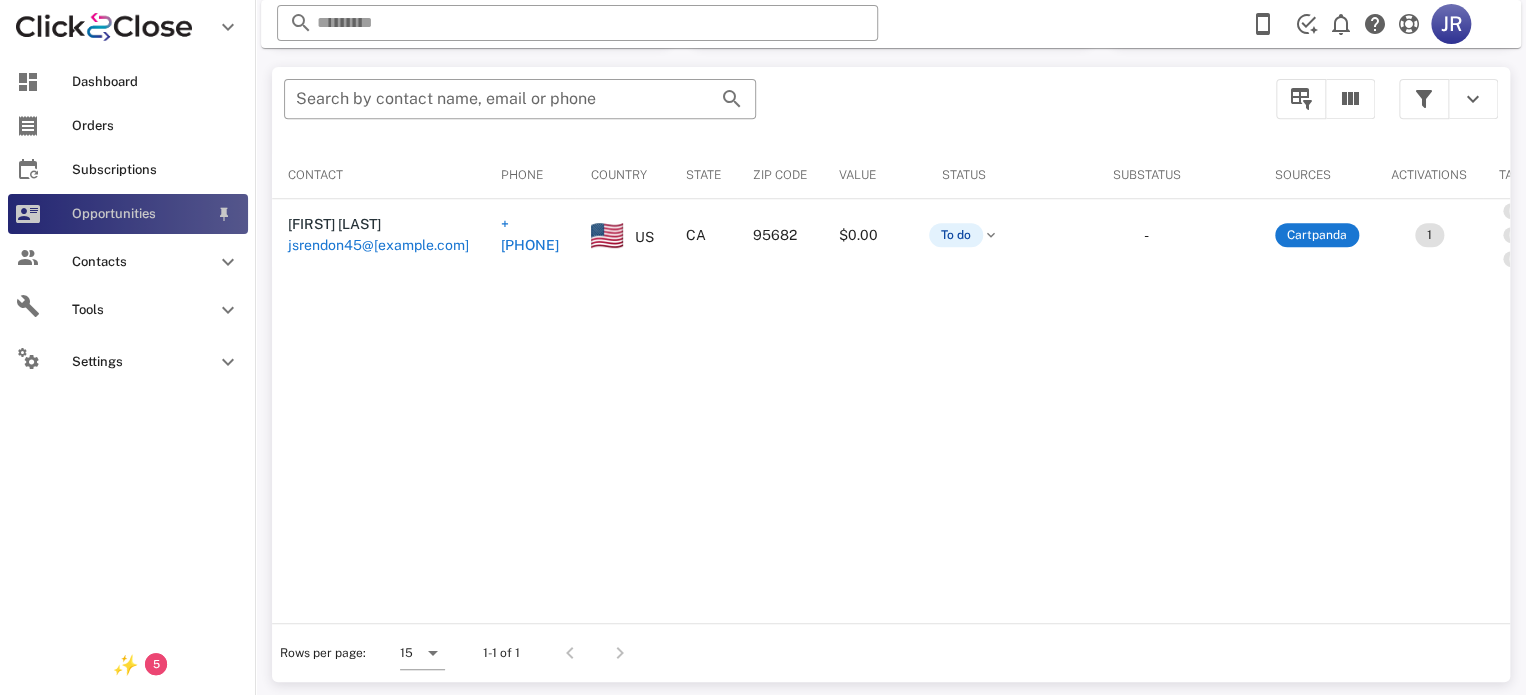 click on "Opportunities" at bounding box center (140, 214) 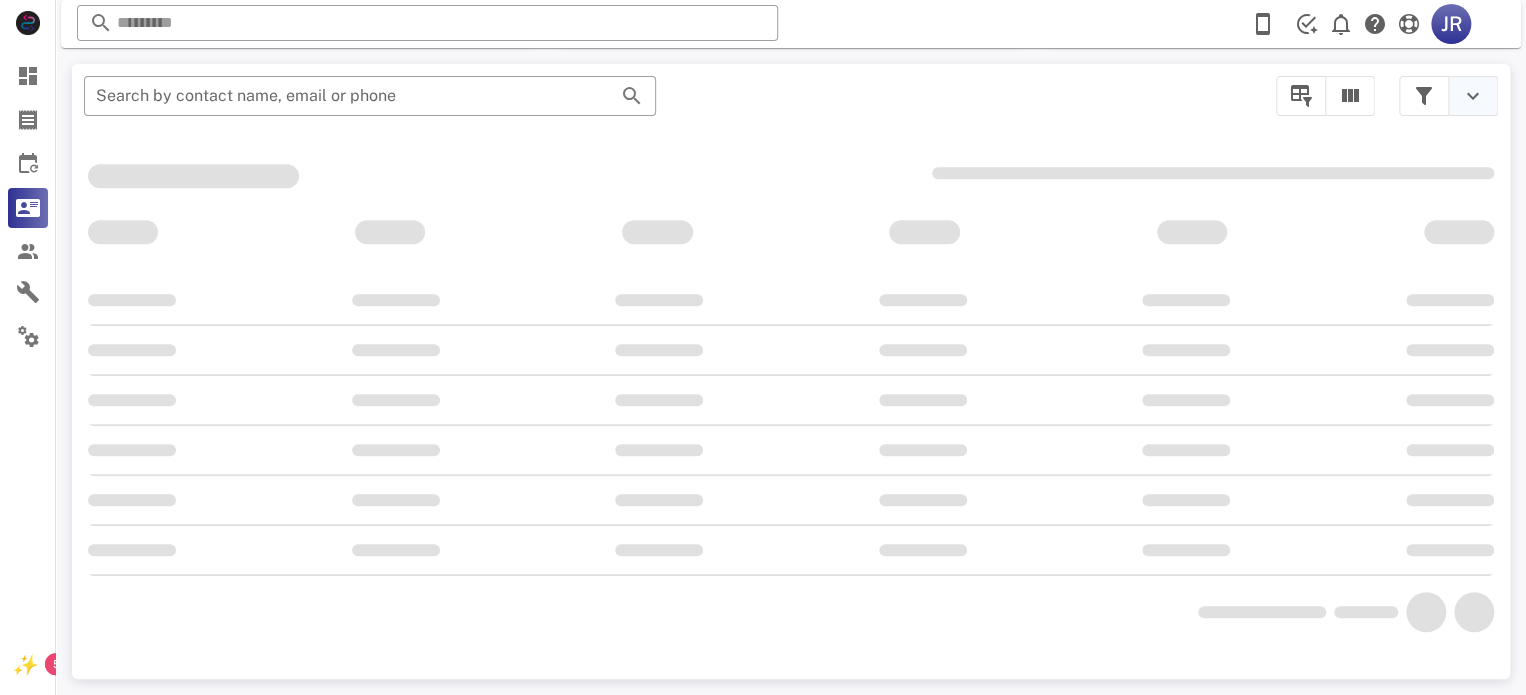 click at bounding box center [1473, 96] 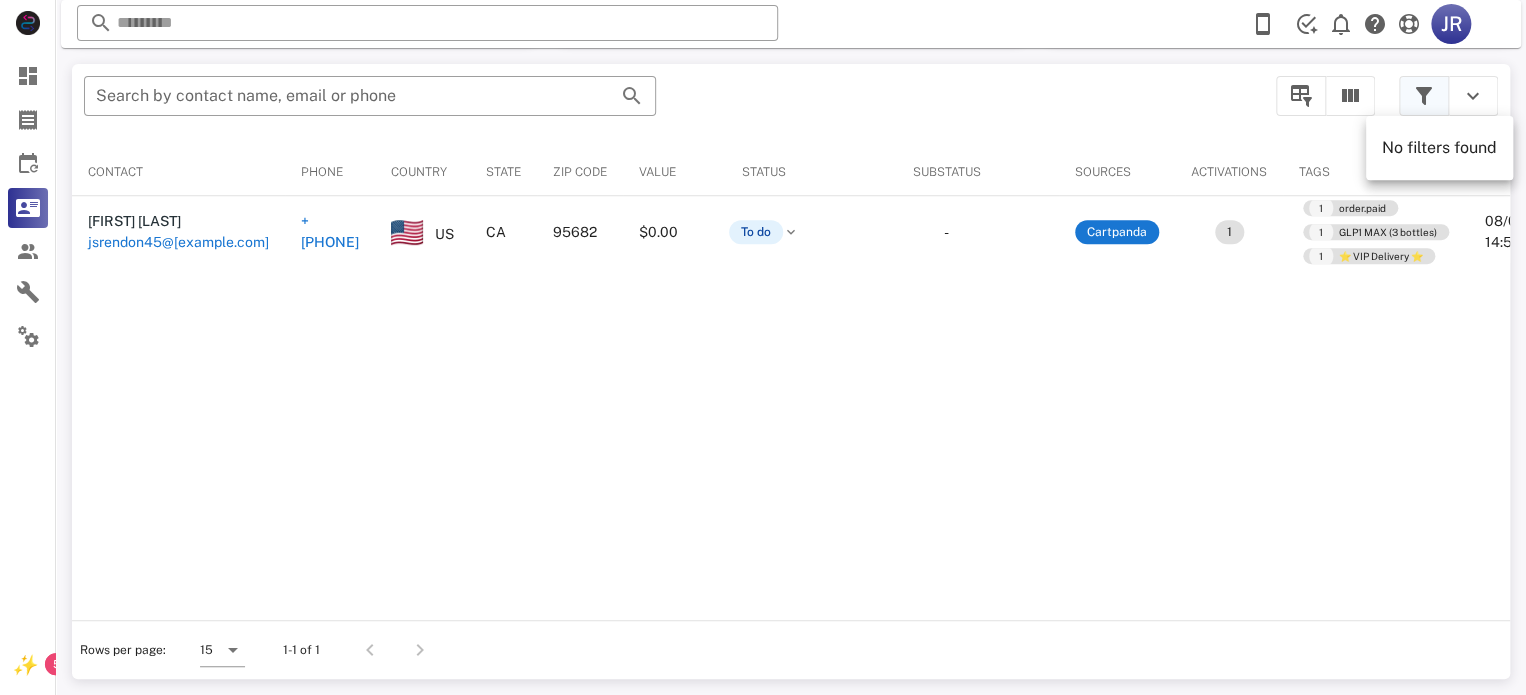 scroll, scrollTop: 377, scrollLeft: 0, axis: vertical 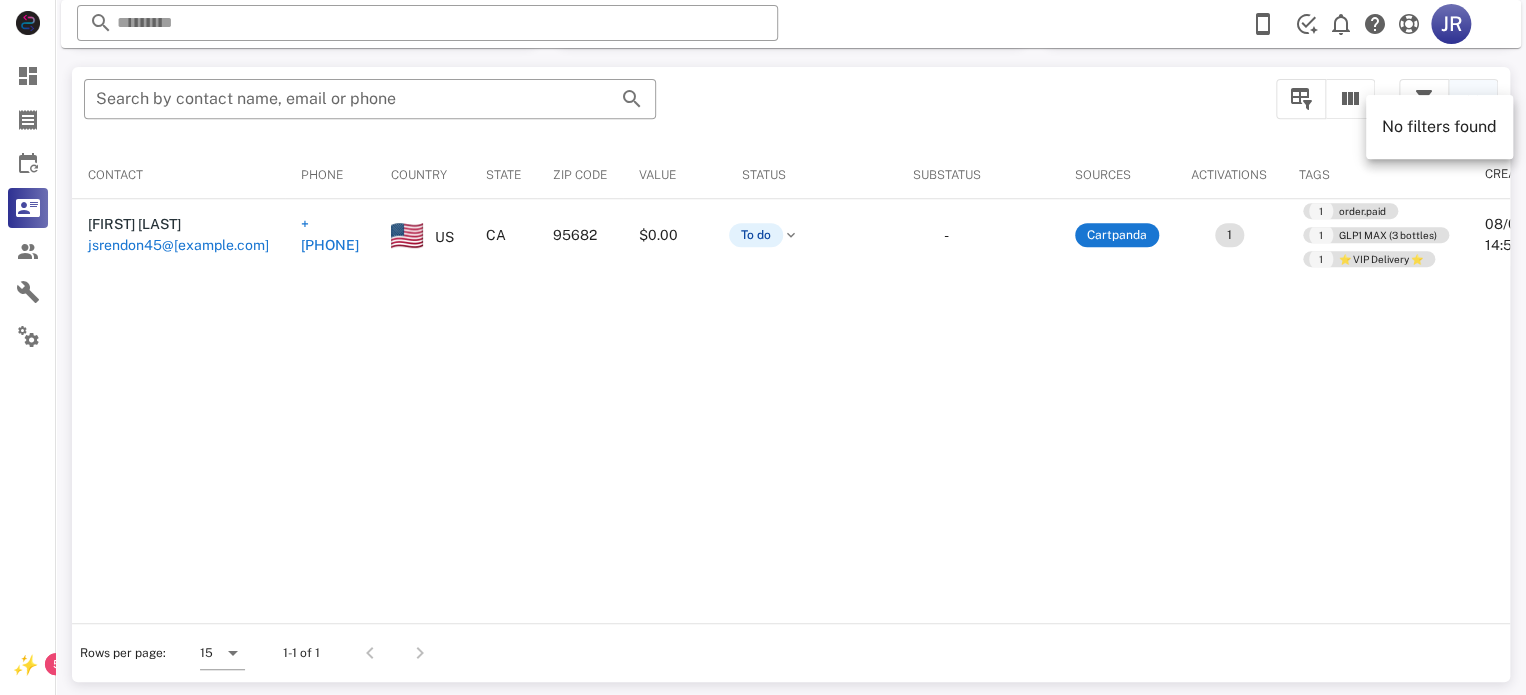 click at bounding box center [1473, 99] 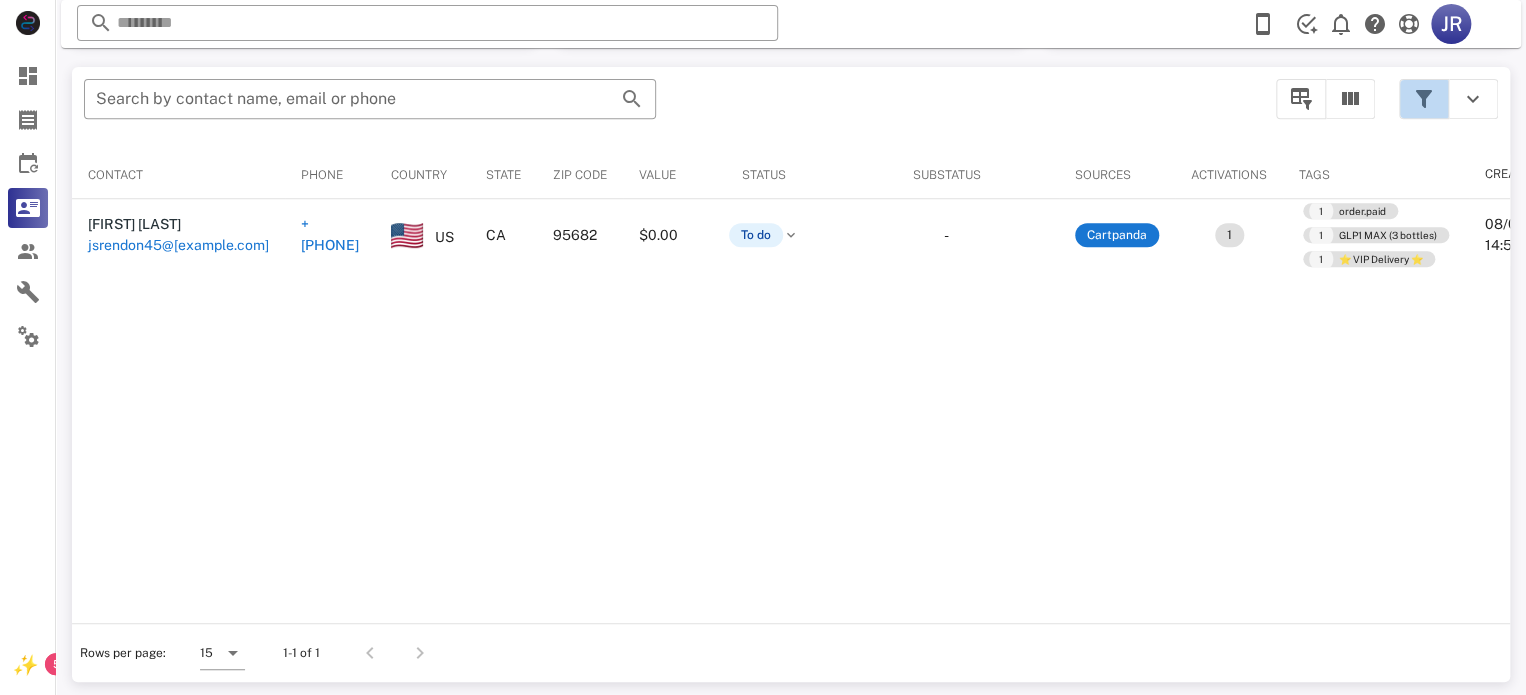 click at bounding box center (1424, 99) 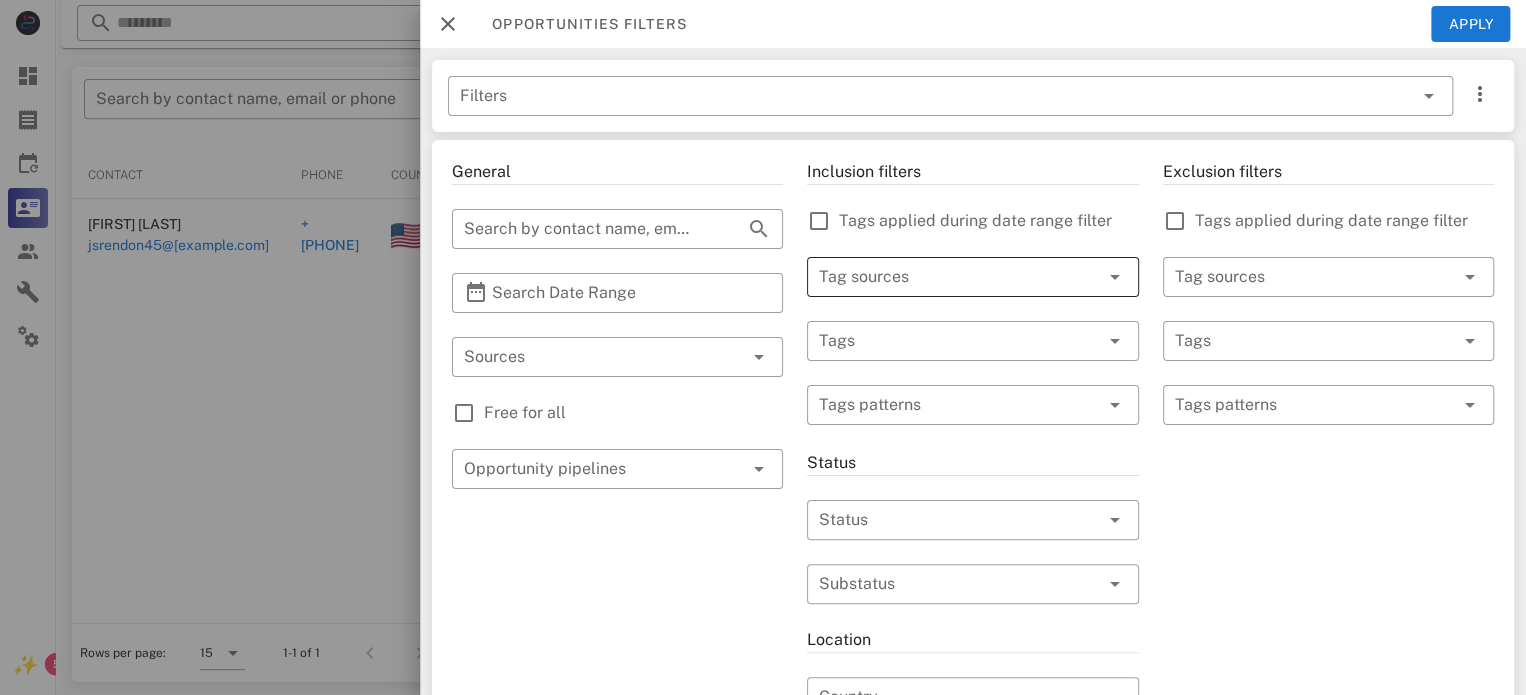 click at bounding box center (944, 277) 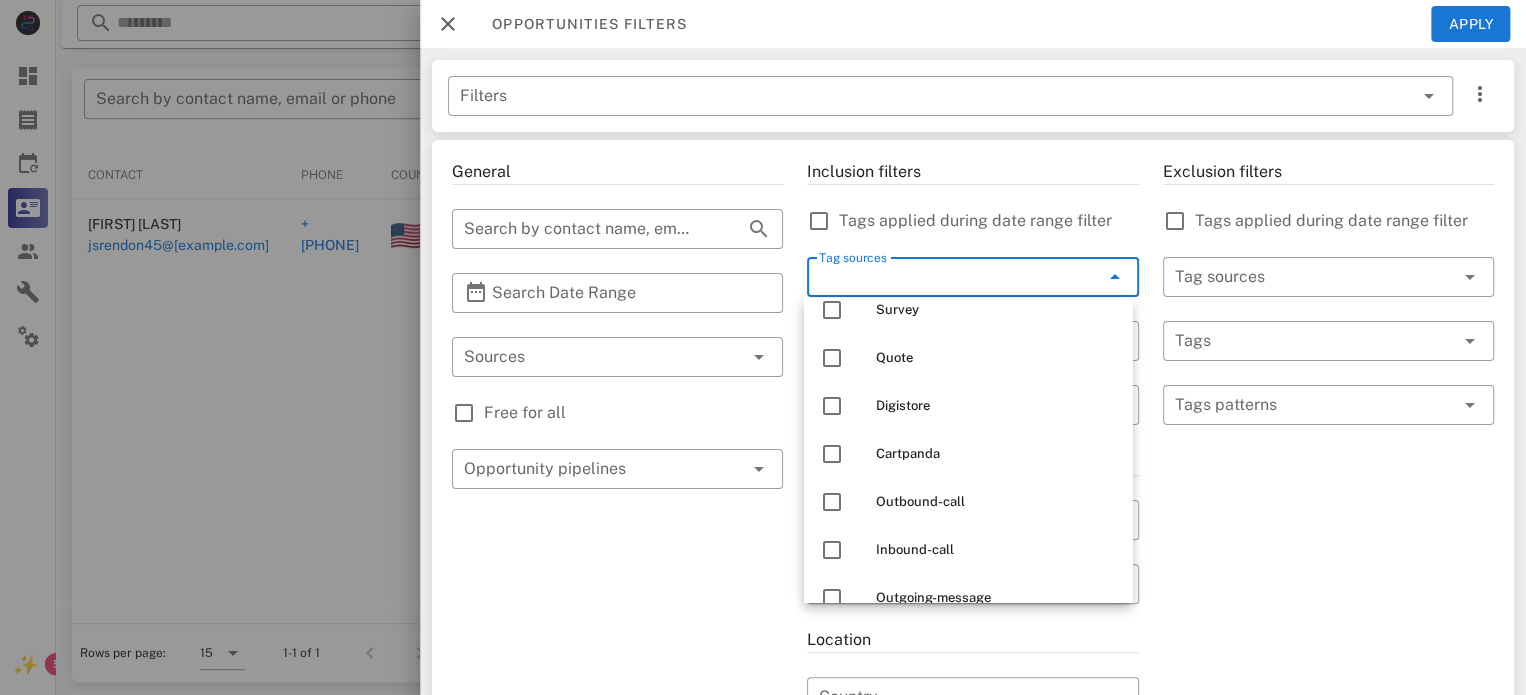 scroll, scrollTop: 336, scrollLeft: 0, axis: vertical 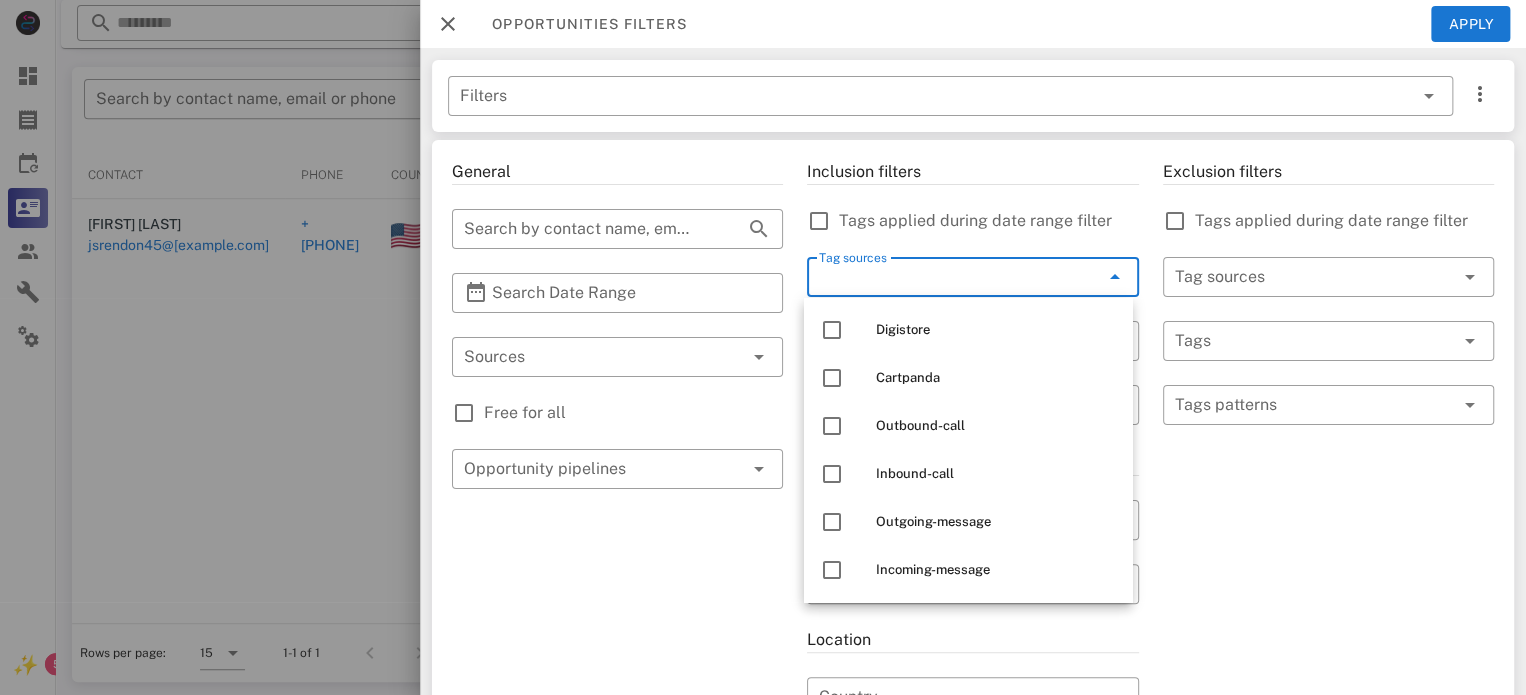 click on "Tag sources" at bounding box center (944, 277) 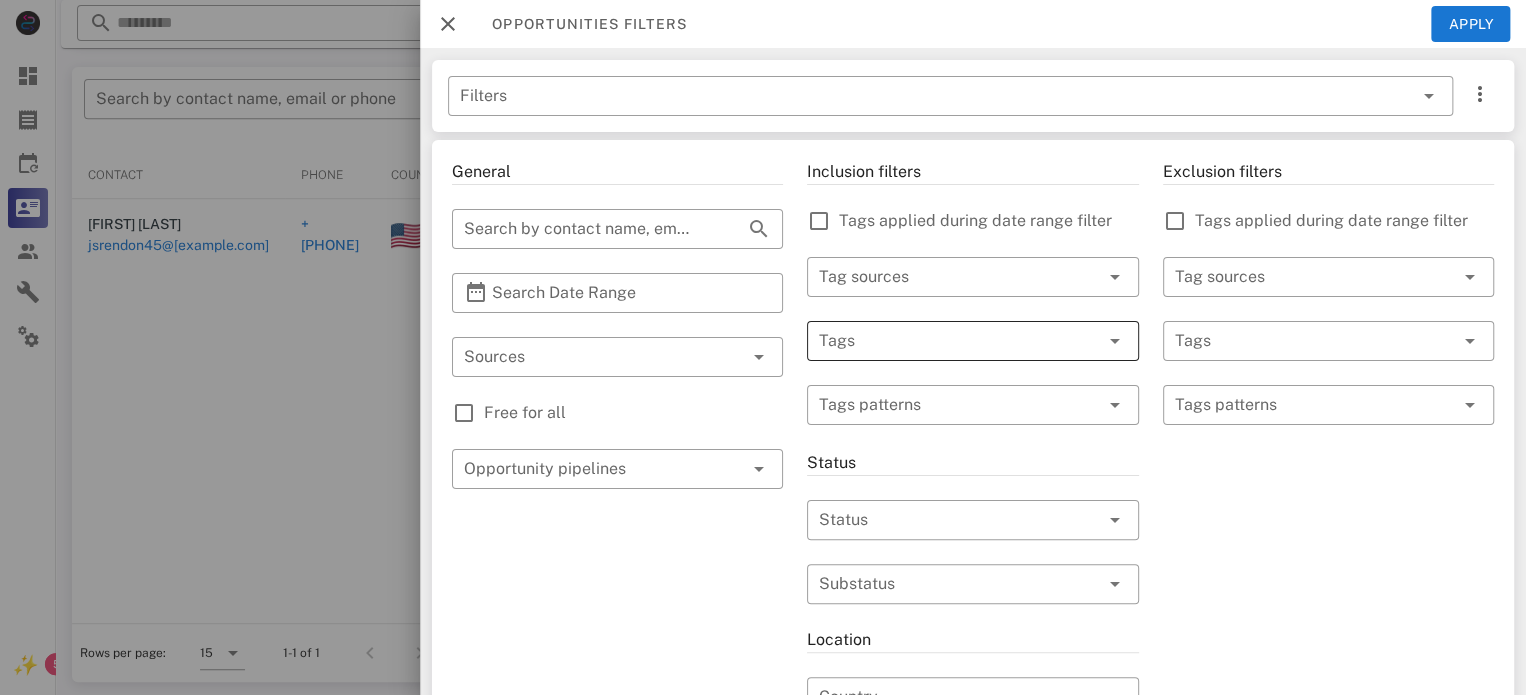 click at bounding box center (1087, 341) 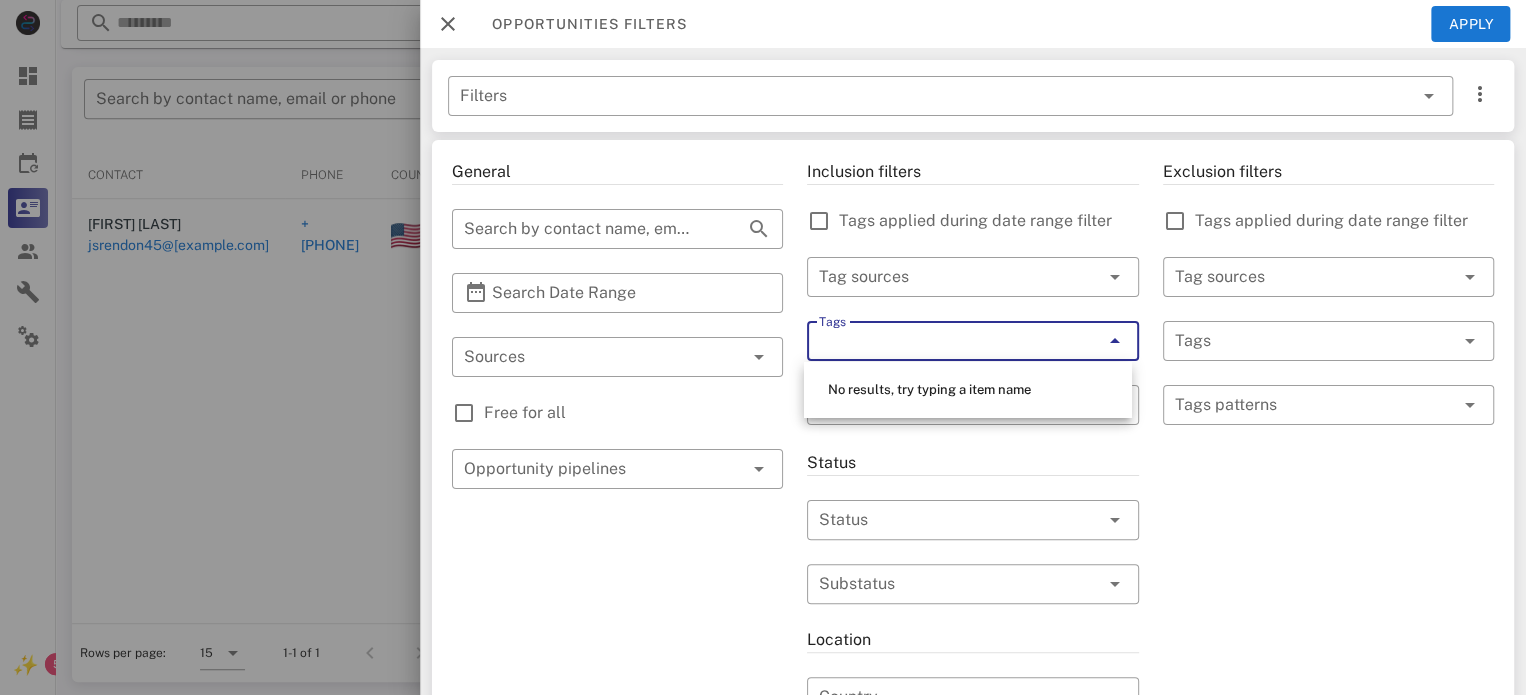 click on "Exclusion filters Tags applied during date range filter ​ Tag sources ​ Tags ​ Tags patterns" at bounding box center [1328, 709] 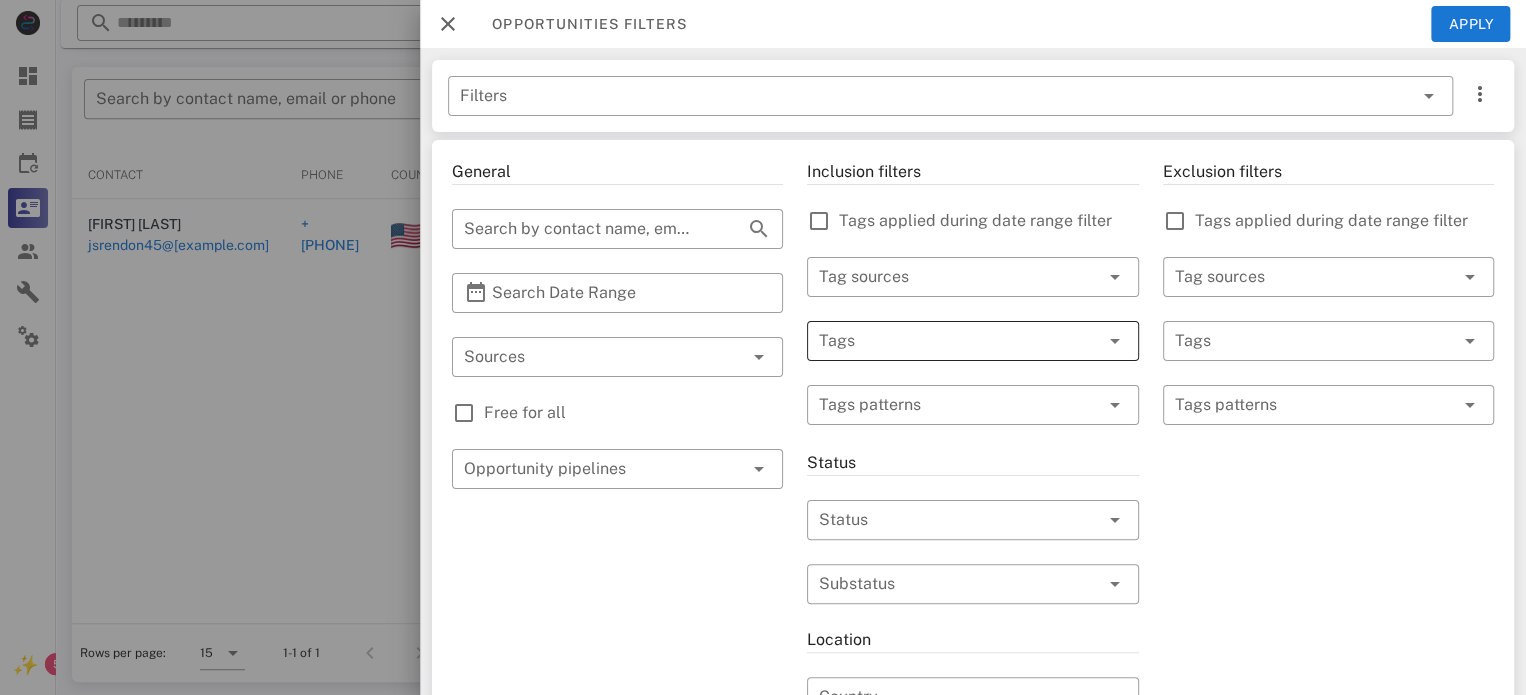 click at bounding box center [1087, 341] 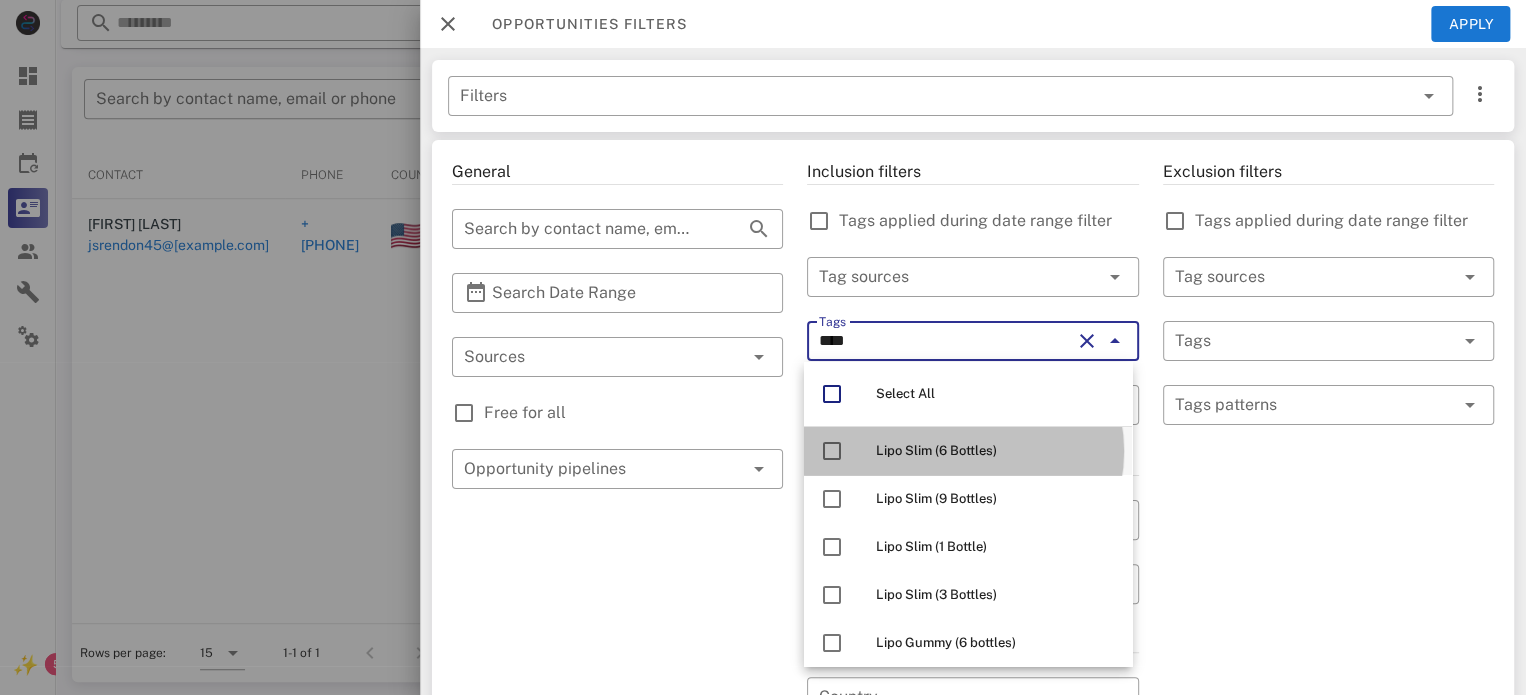 click on "Lipo Slim (6 Bottles)" at bounding box center (996, 451) 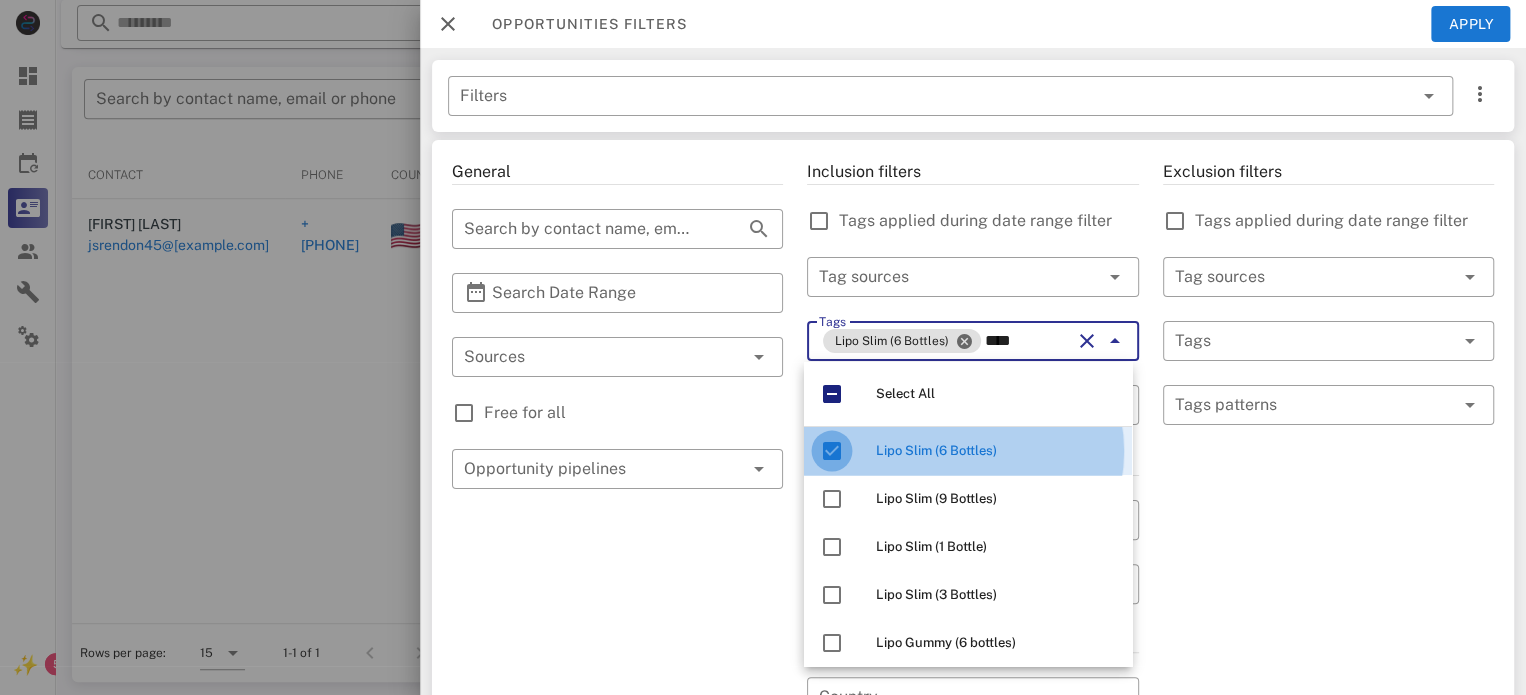 click at bounding box center (832, 451) 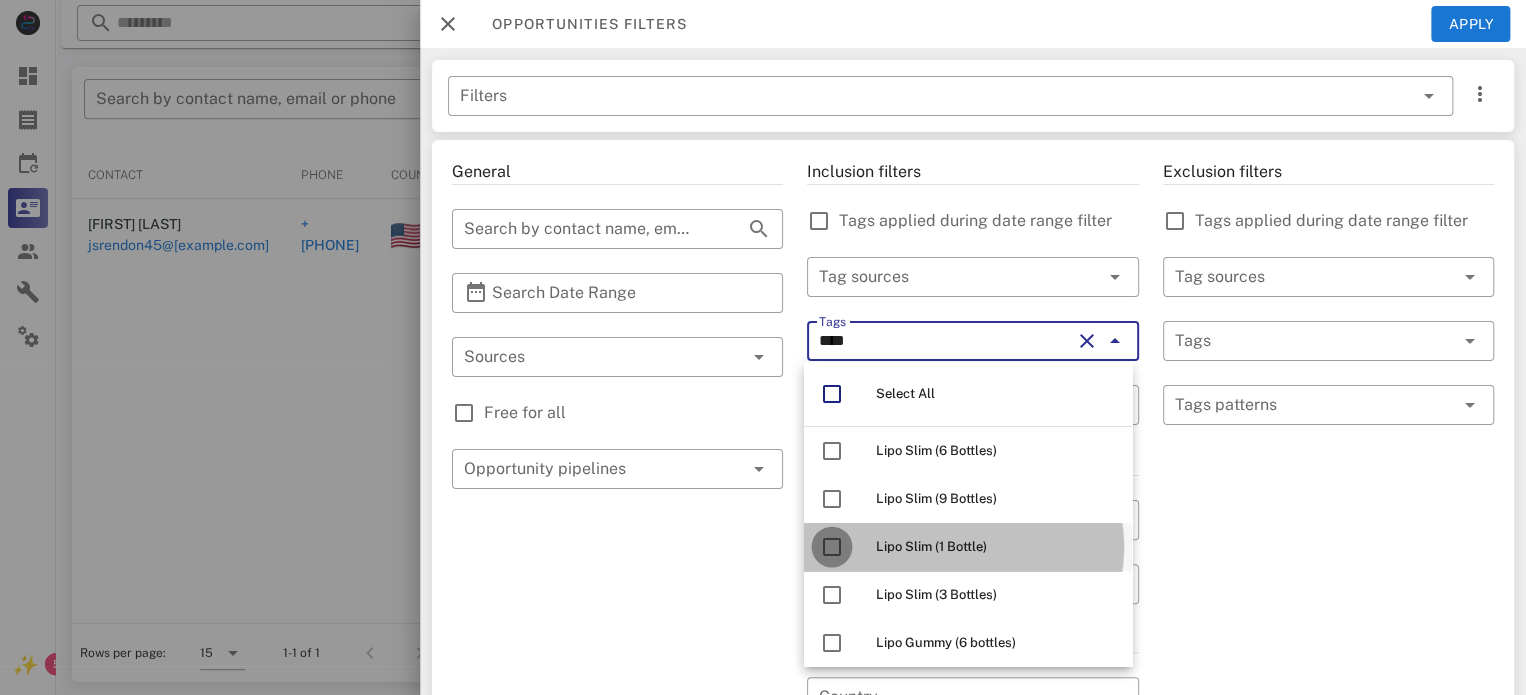click at bounding box center [832, 547] 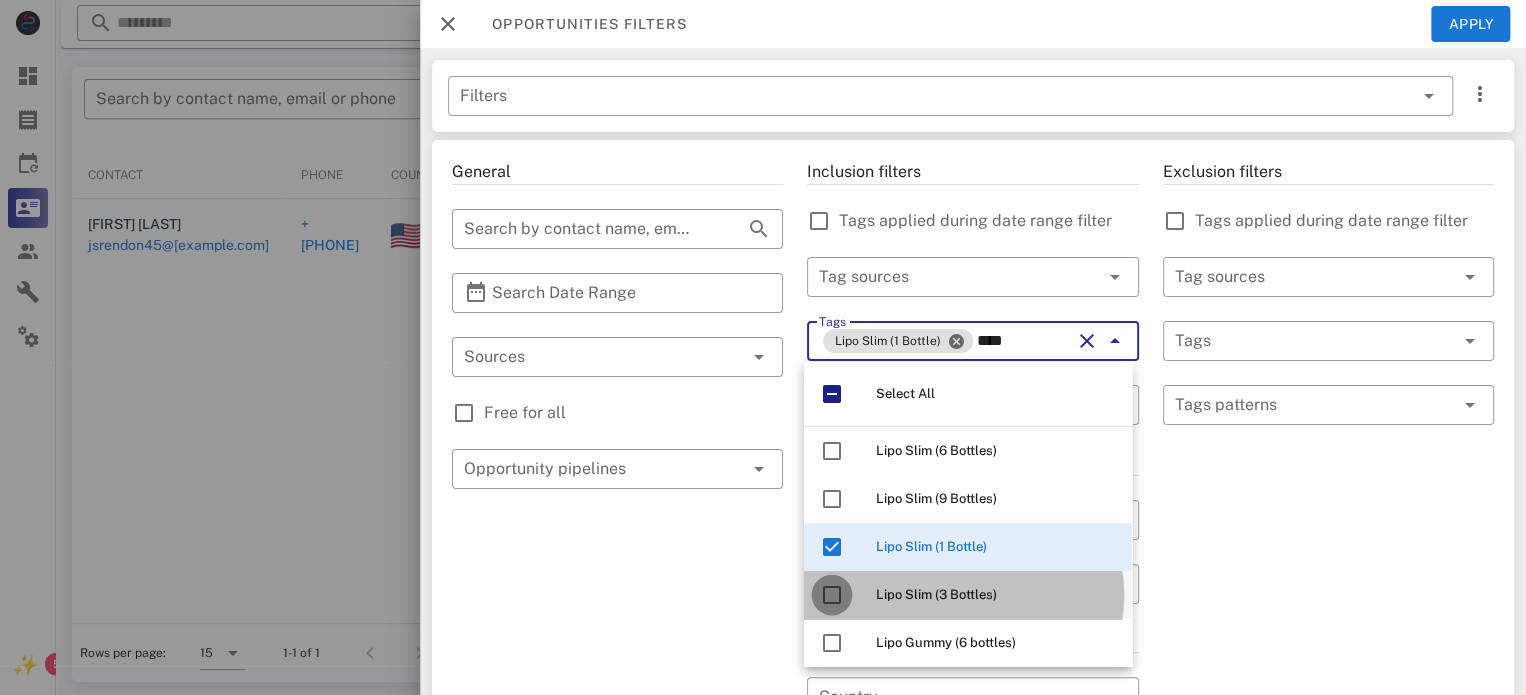 click at bounding box center [832, 595] 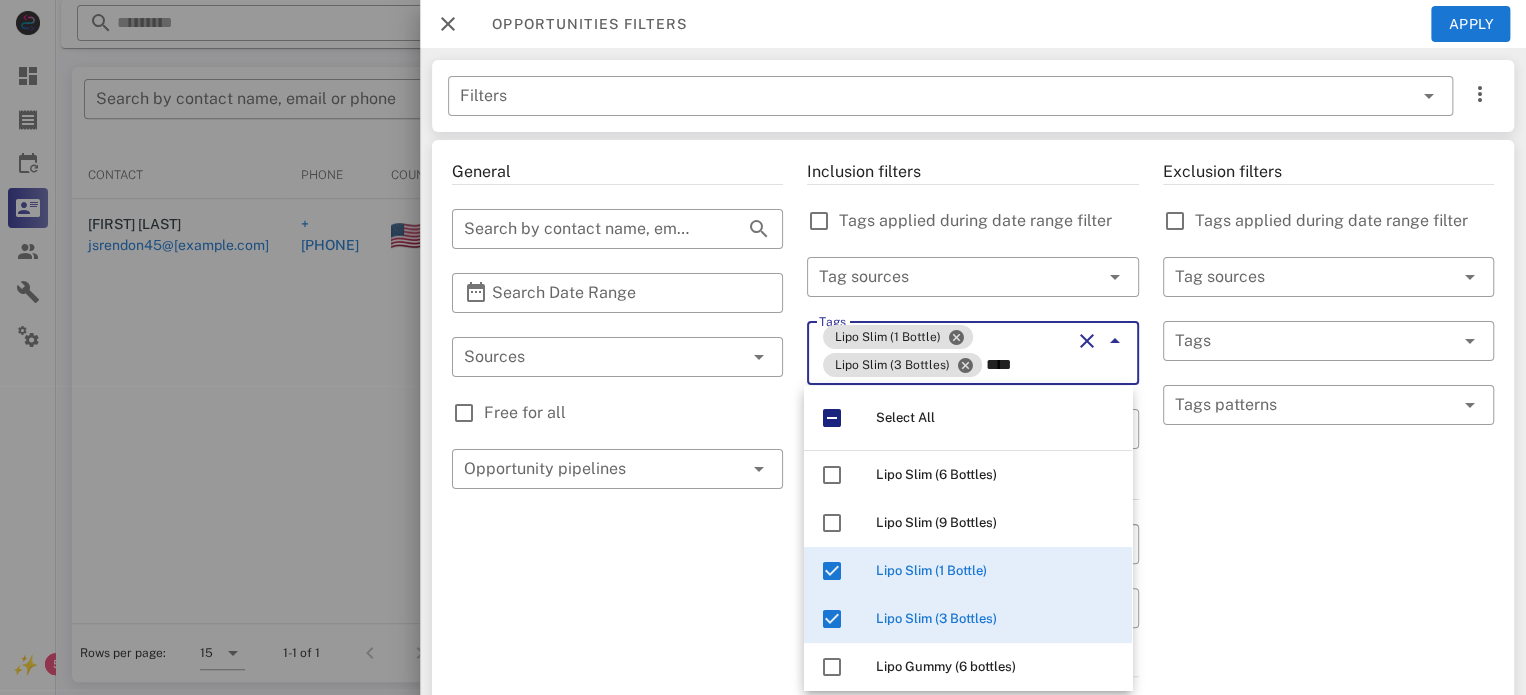 click on "****" at bounding box center [1028, 365] 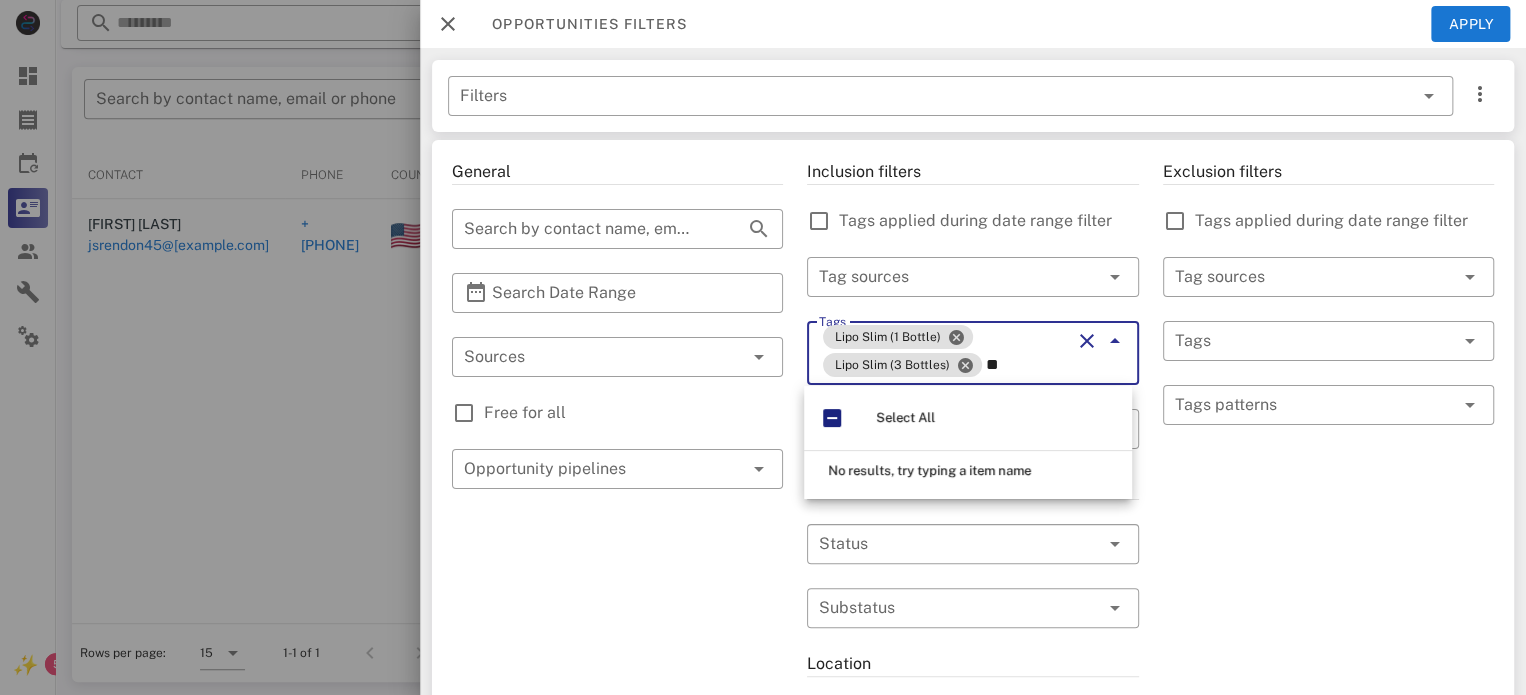 type on "*" 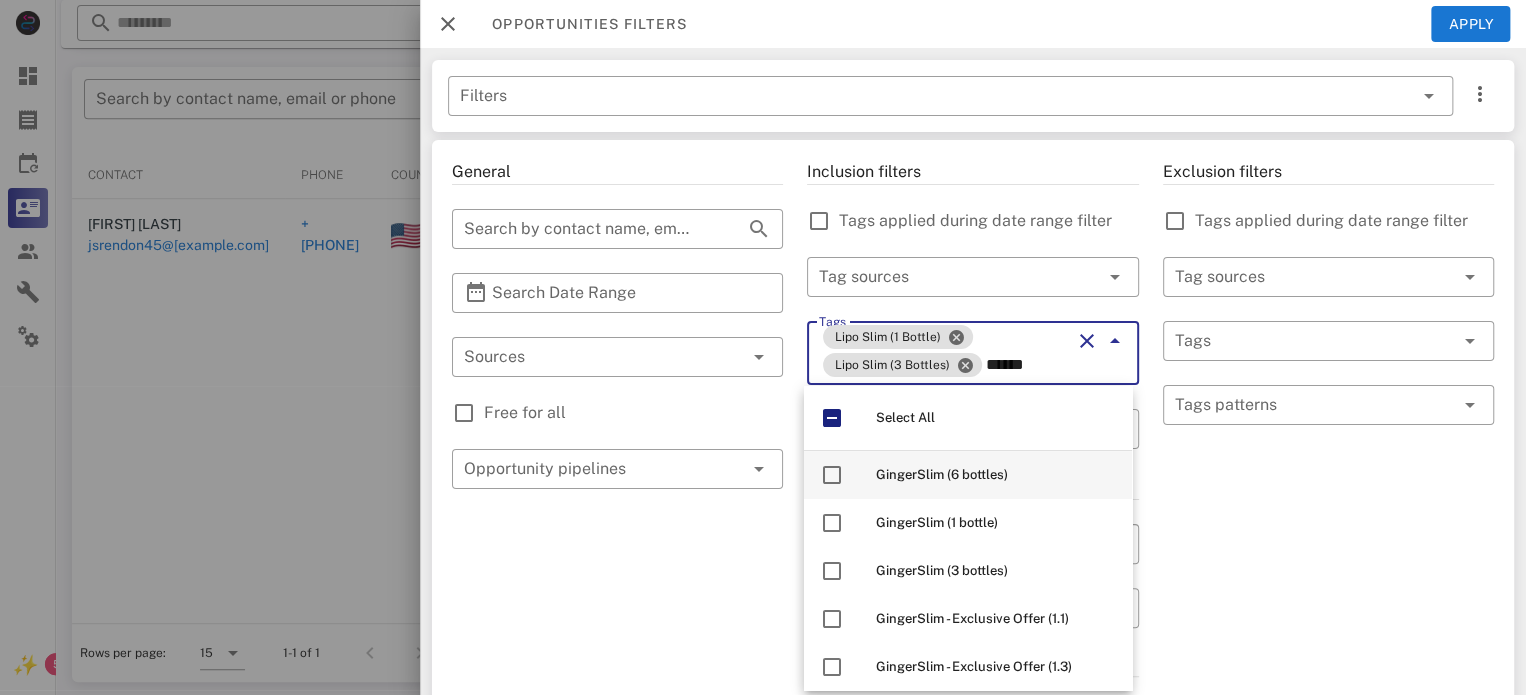 click on "GingerSlim (6 bottles)" at bounding box center (996, 475) 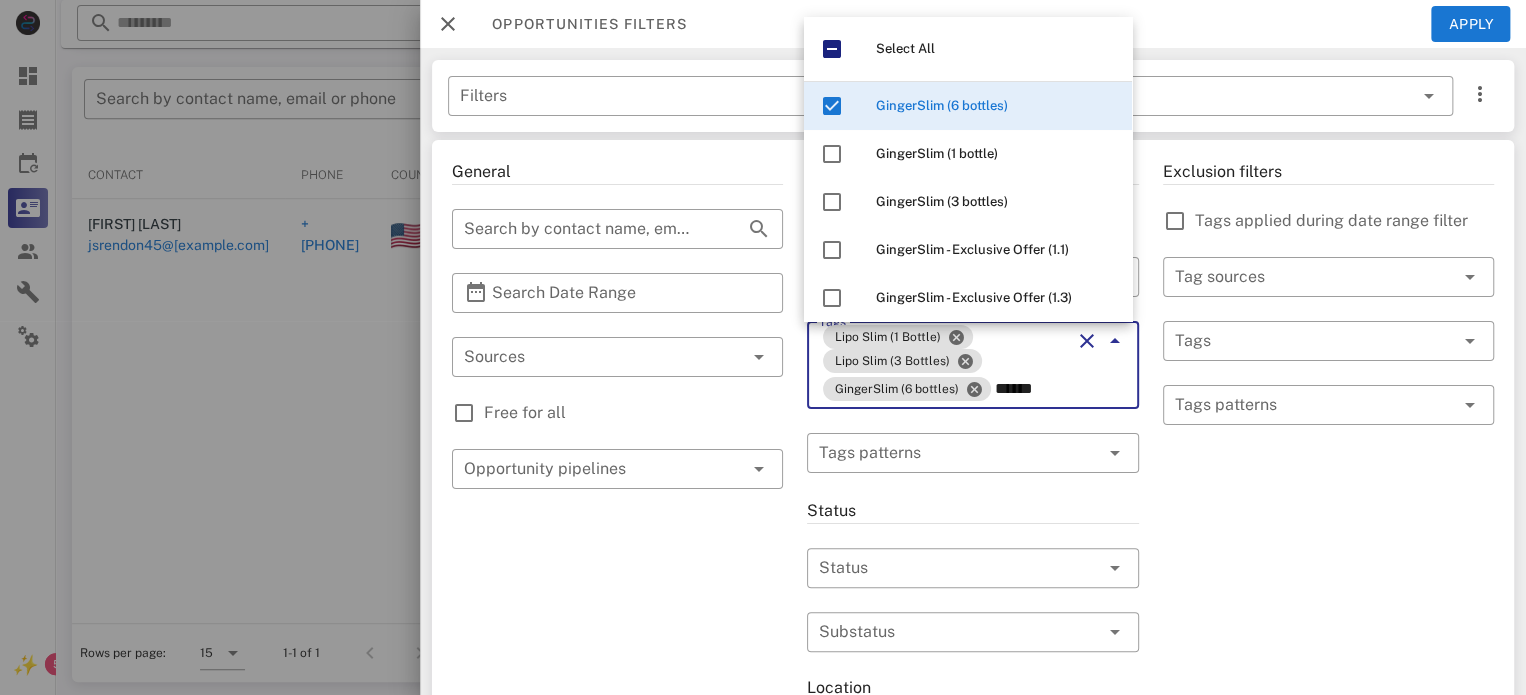 type on "******" 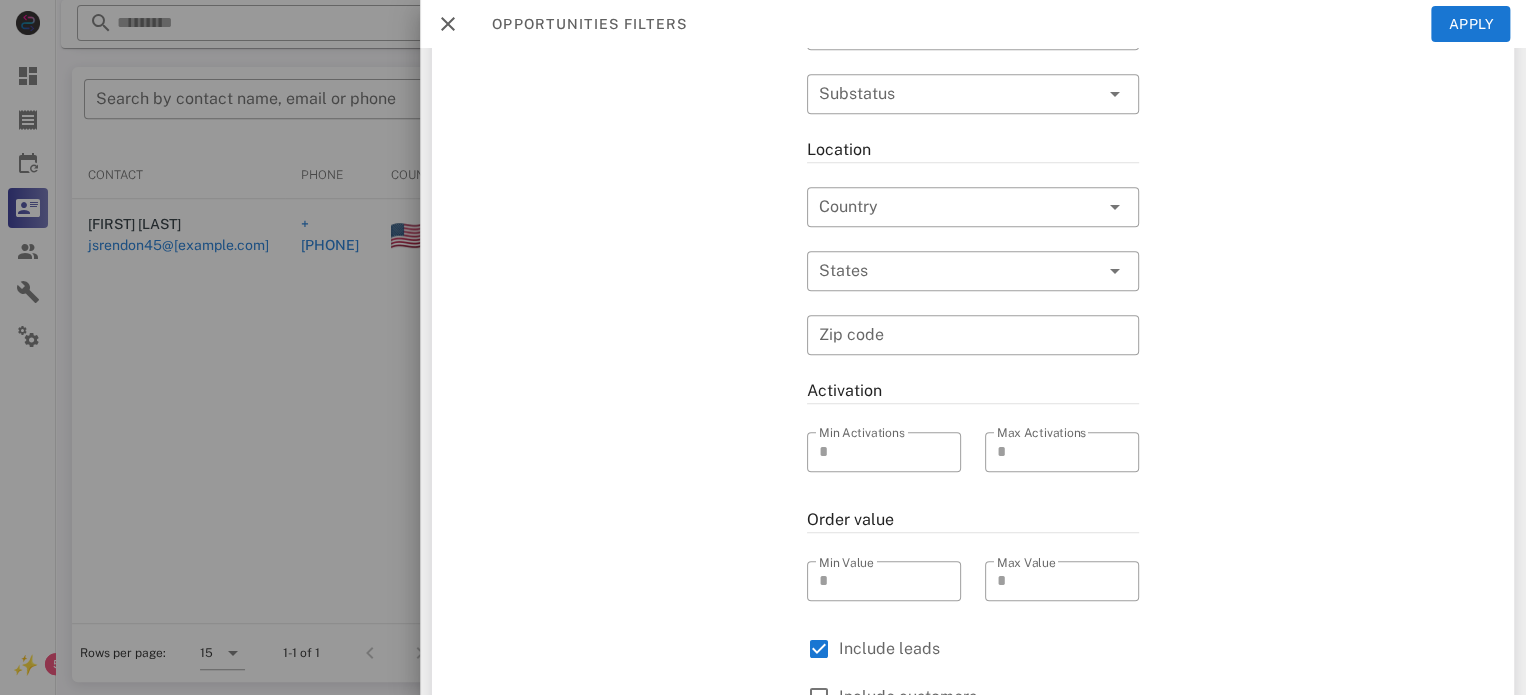 scroll, scrollTop: 627, scrollLeft: 0, axis: vertical 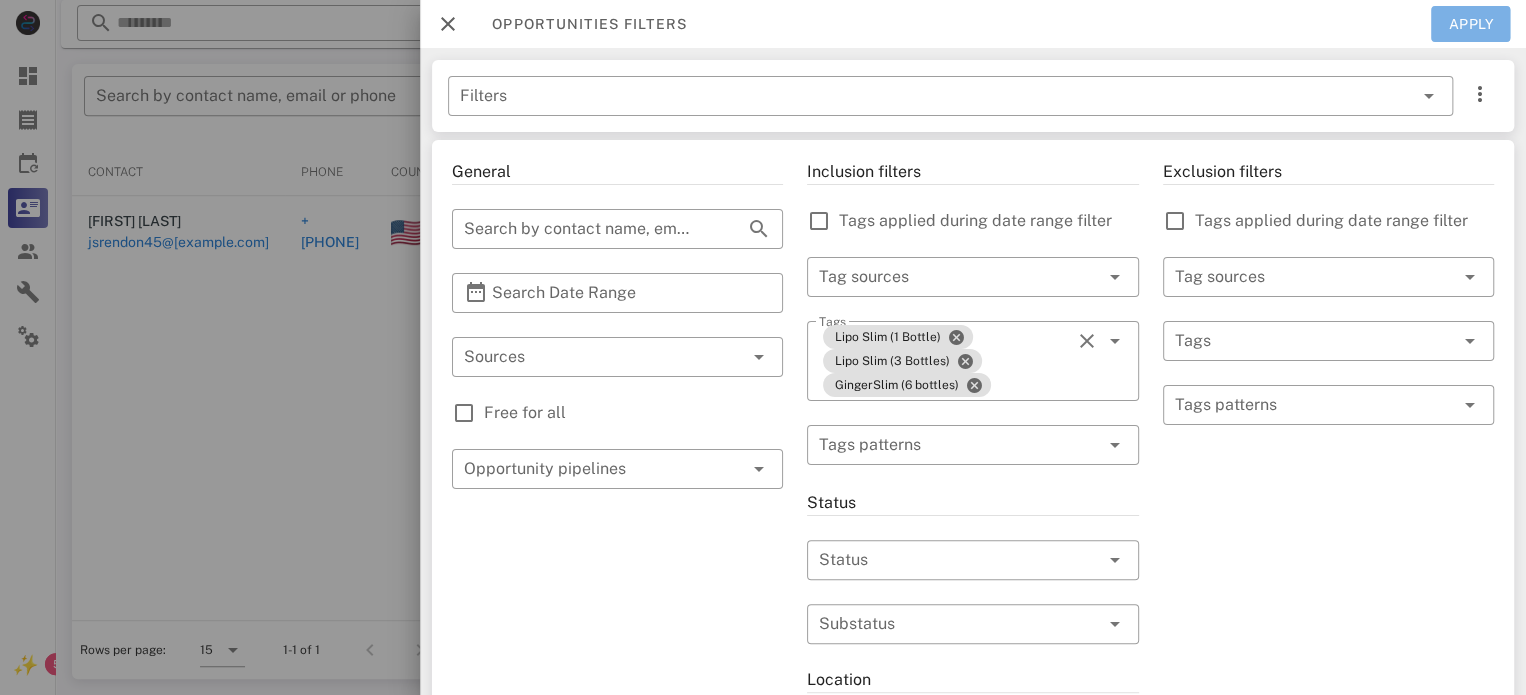 click on "Apply" at bounding box center [1471, 24] 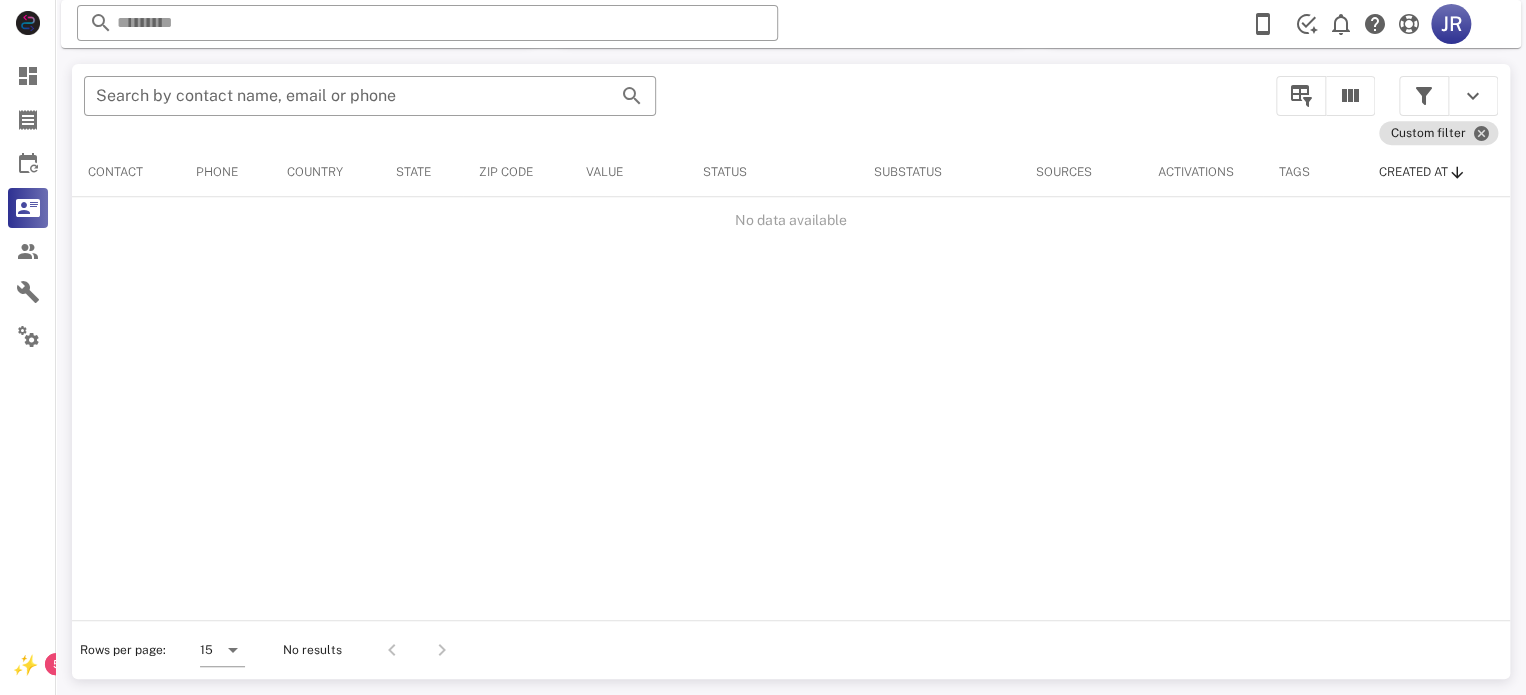 scroll, scrollTop: 380, scrollLeft: 0, axis: vertical 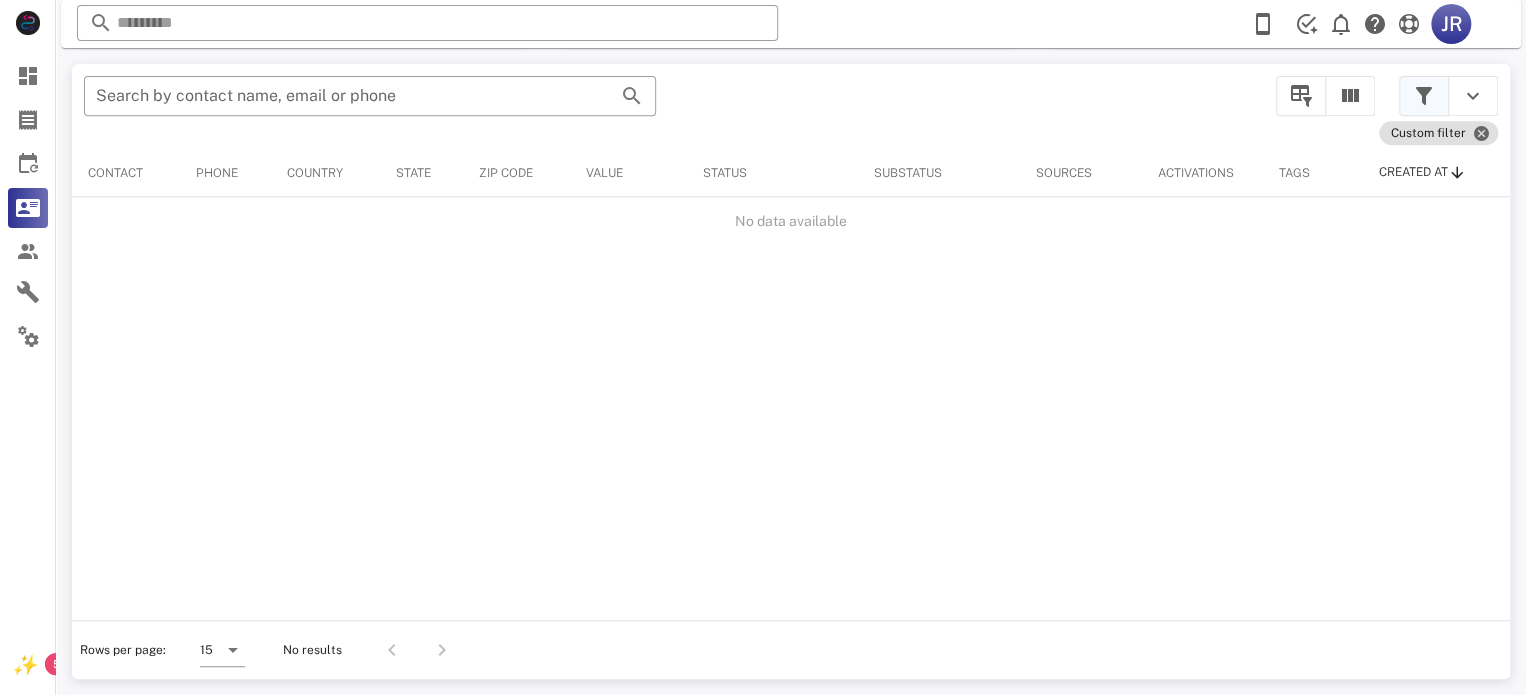 click at bounding box center (1424, 96) 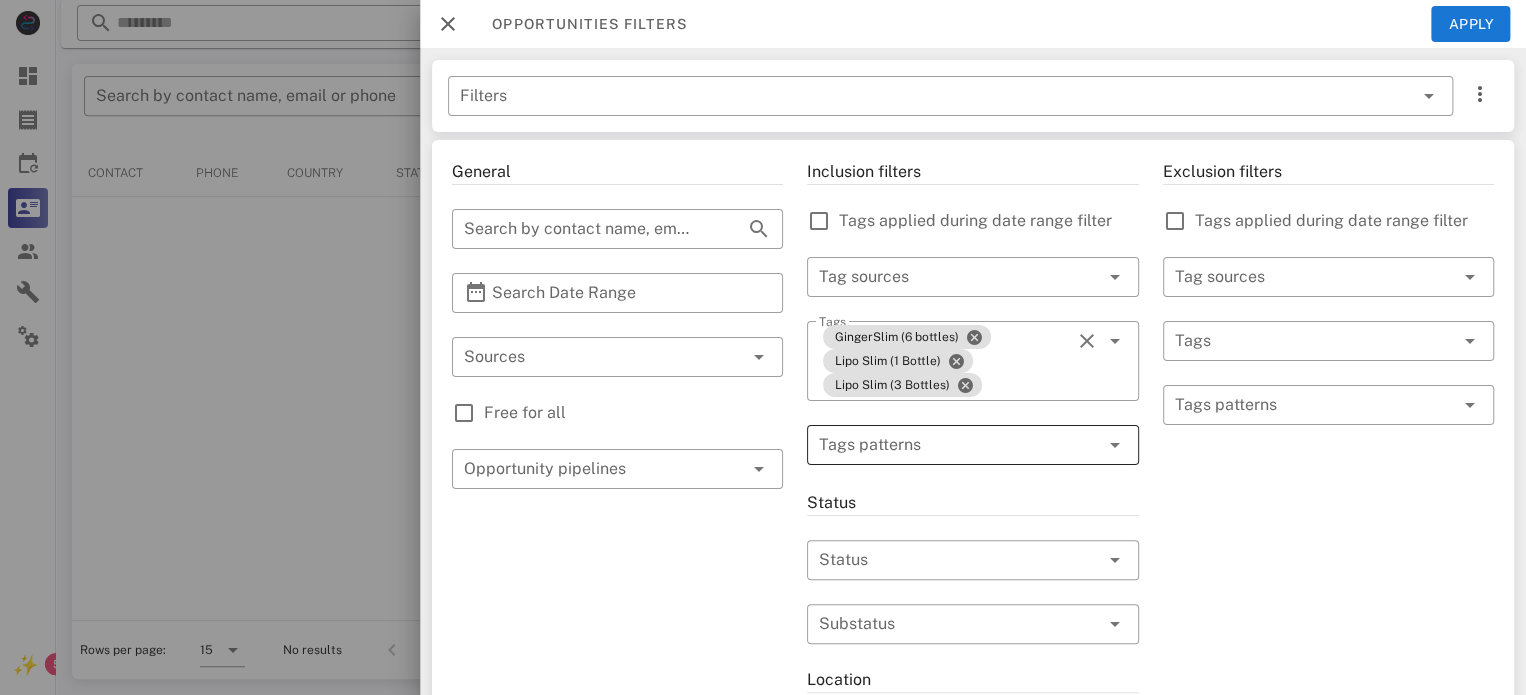 click at bounding box center (1115, 445) 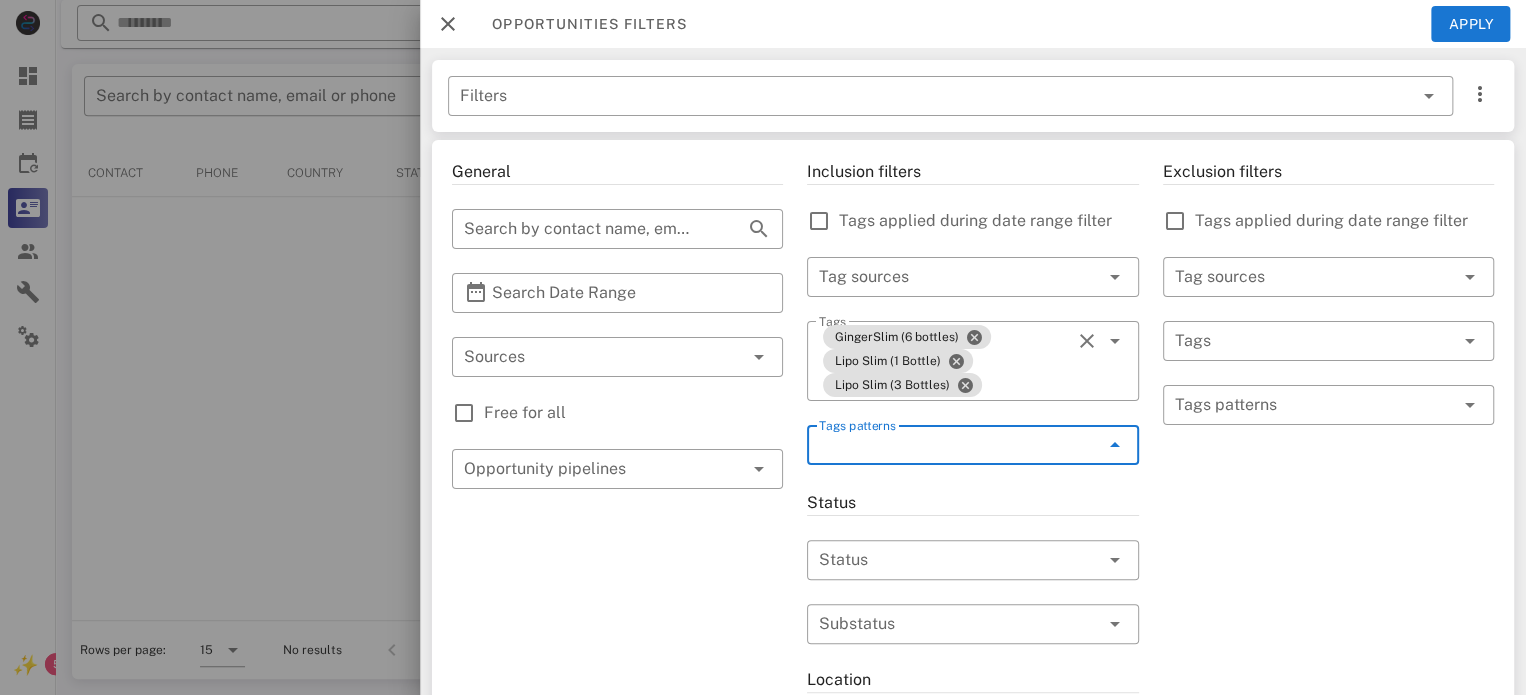 click on "Inclusion filters Tags applied during date range filter ​​ Tag sources ​​ Tags GingerSlim (6 bottles) Lipo Slim (1 Bottle) Lipo Slim (3 Bottles) ​​ Tags patterns Status ​​ Status ​​ Substatus Location ​​ Country ​​ States ​​[ZIP] Activation ​​ Min Activations ​​ Max Activations Order value ​​ Min Value ​​ Max Value Include leads Include customers Include cooldown" at bounding box center (972, 729) 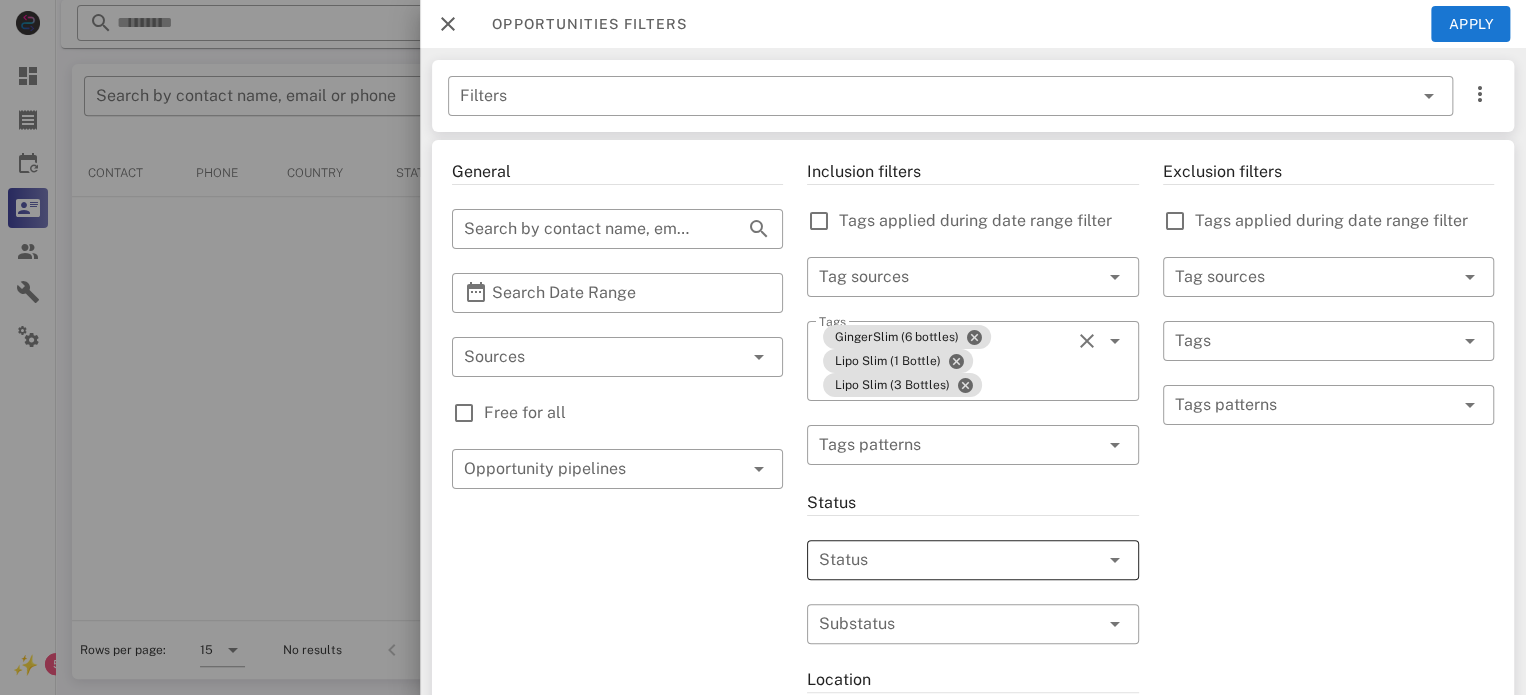 click at bounding box center [1115, 560] 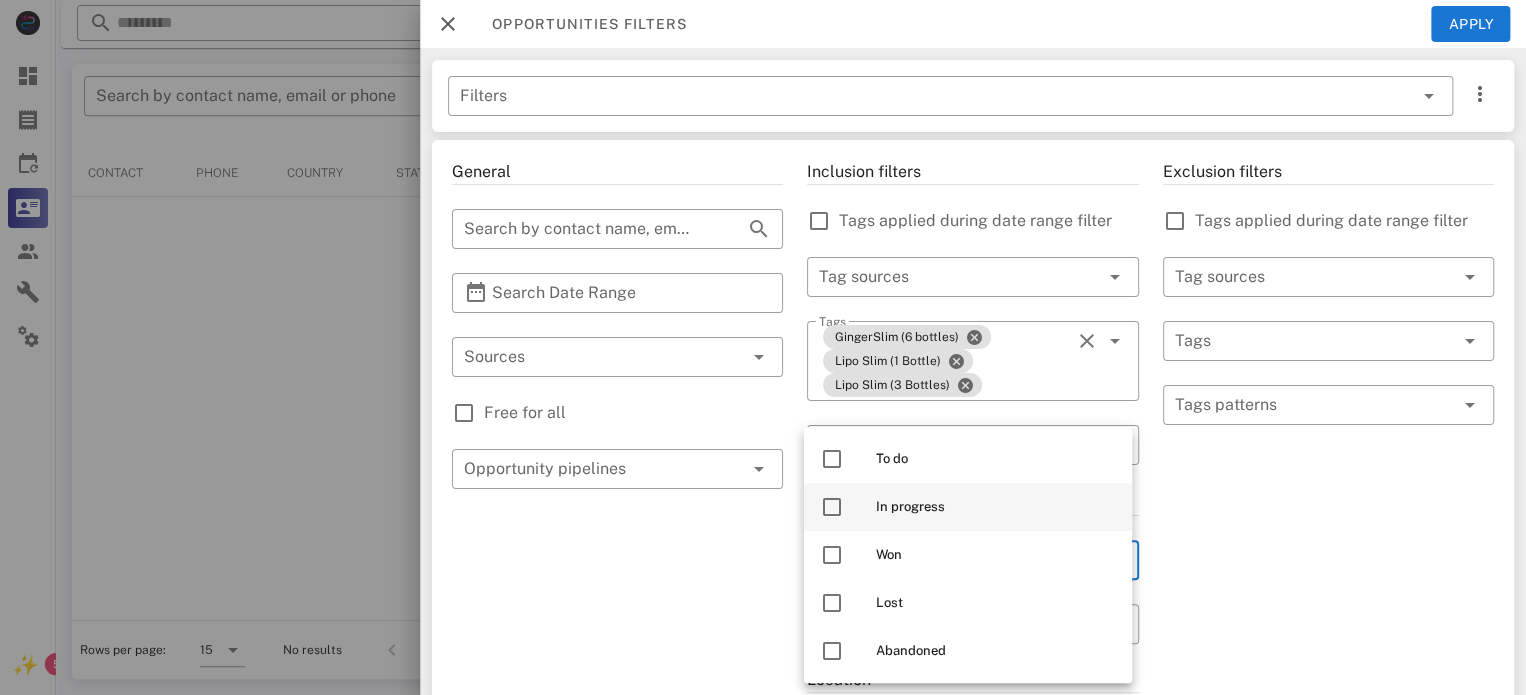 click on "In progress" at bounding box center (996, 507) 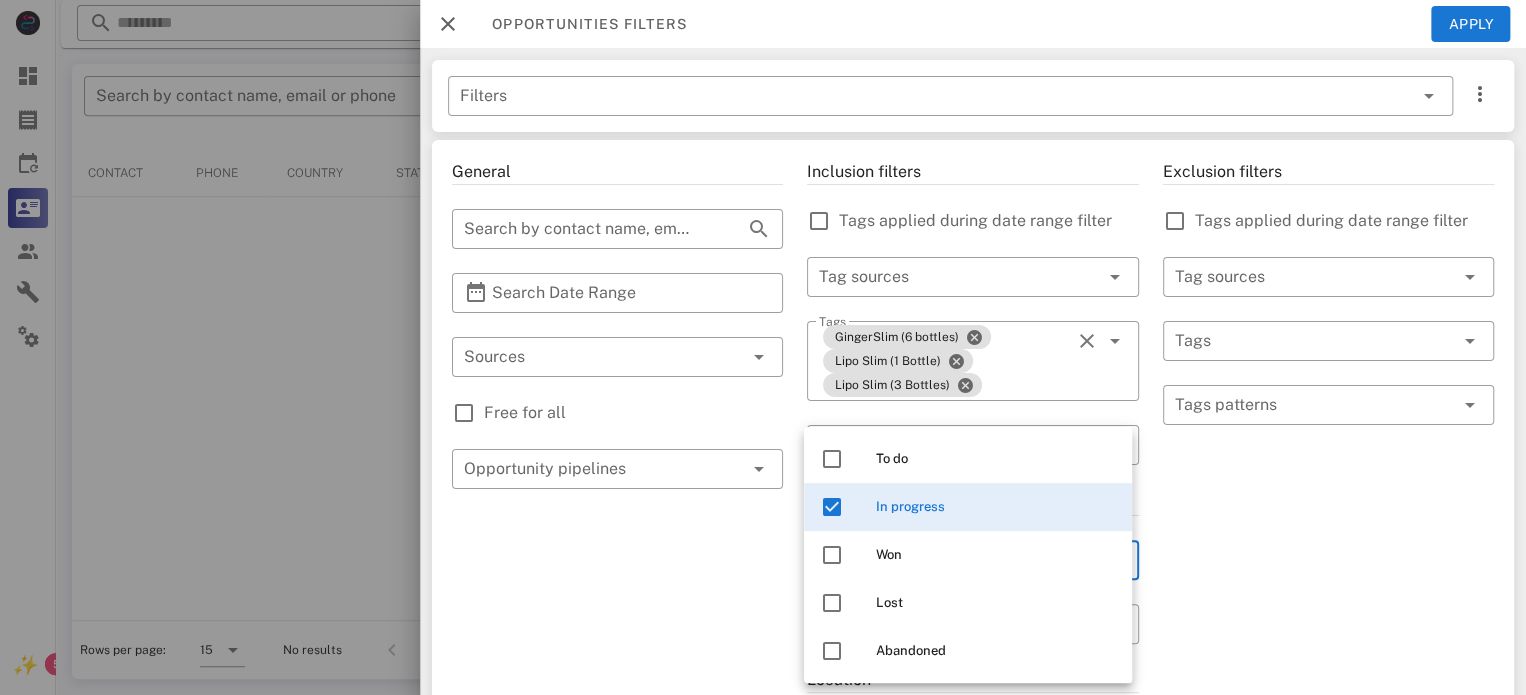 click on "Exclusion filters Tags applied during date range filter ​ Tag sources ​ Tags ​ Tags patterns" at bounding box center (1328, 729) 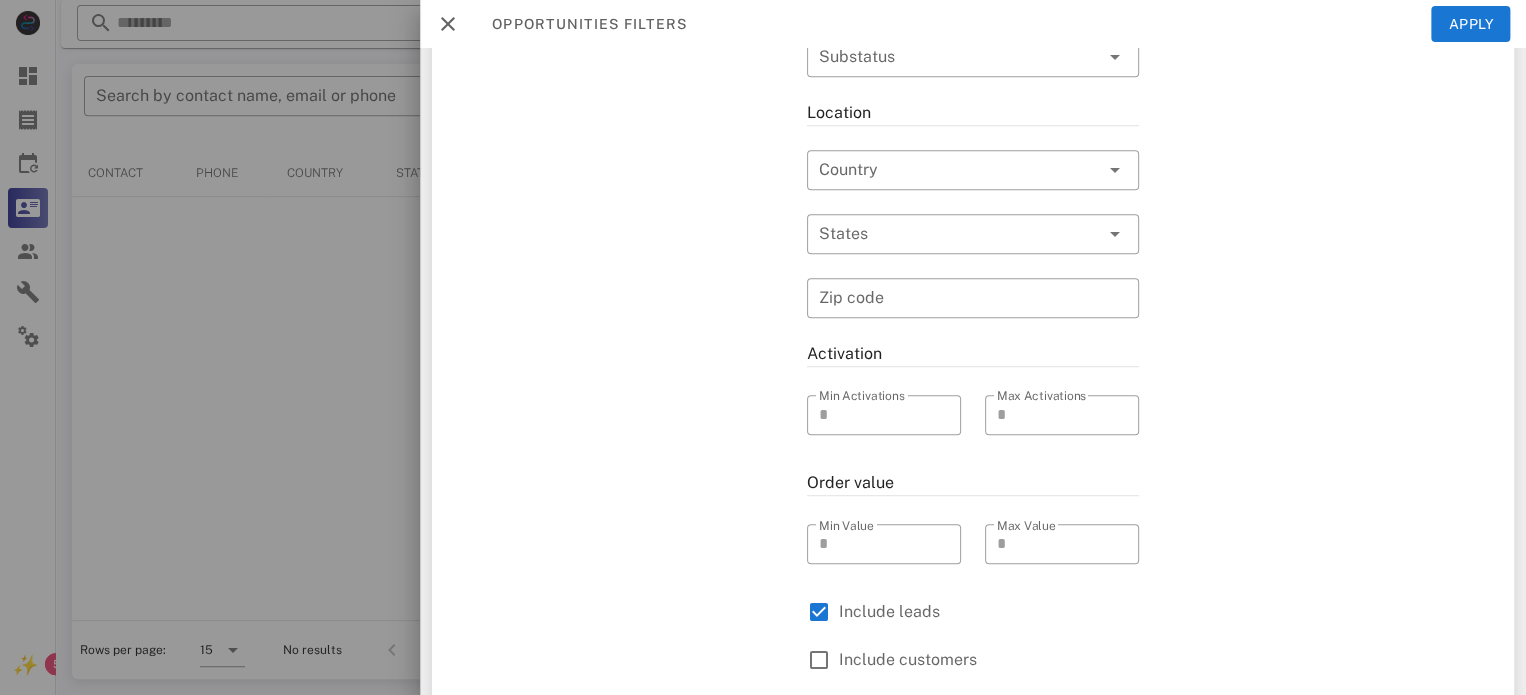 scroll, scrollTop: 627, scrollLeft: 0, axis: vertical 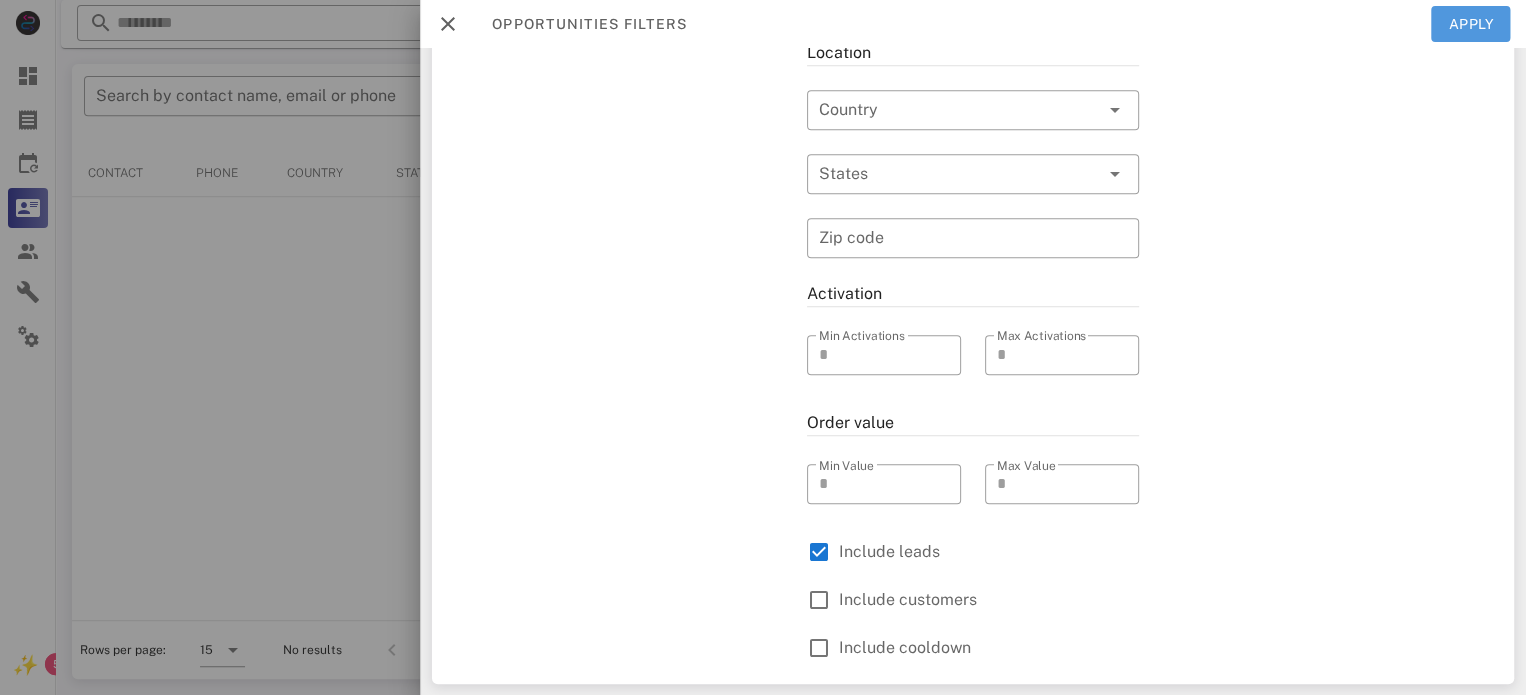 click on "Apply" at bounding box center [1471, 24] 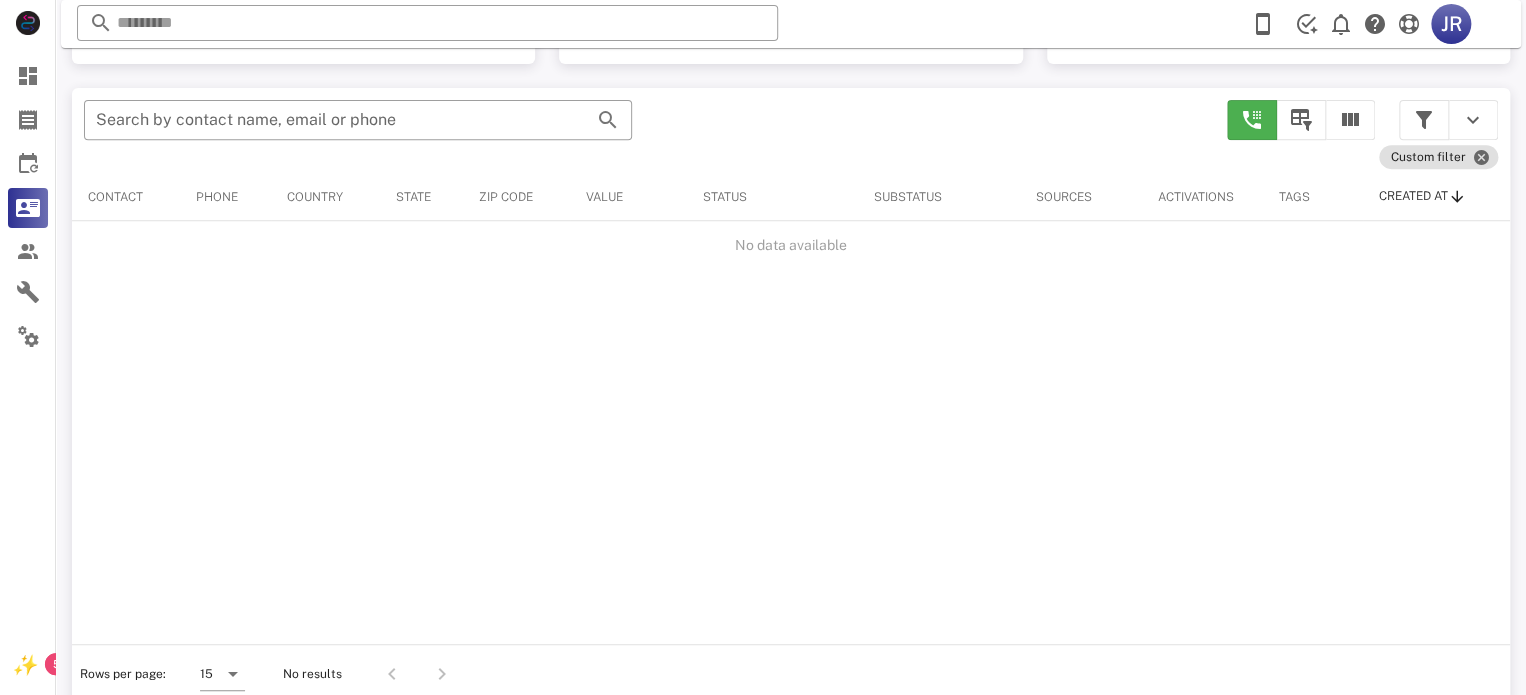 scroll, scrollTop: 380, scrollLeft: 0, axis: vertical 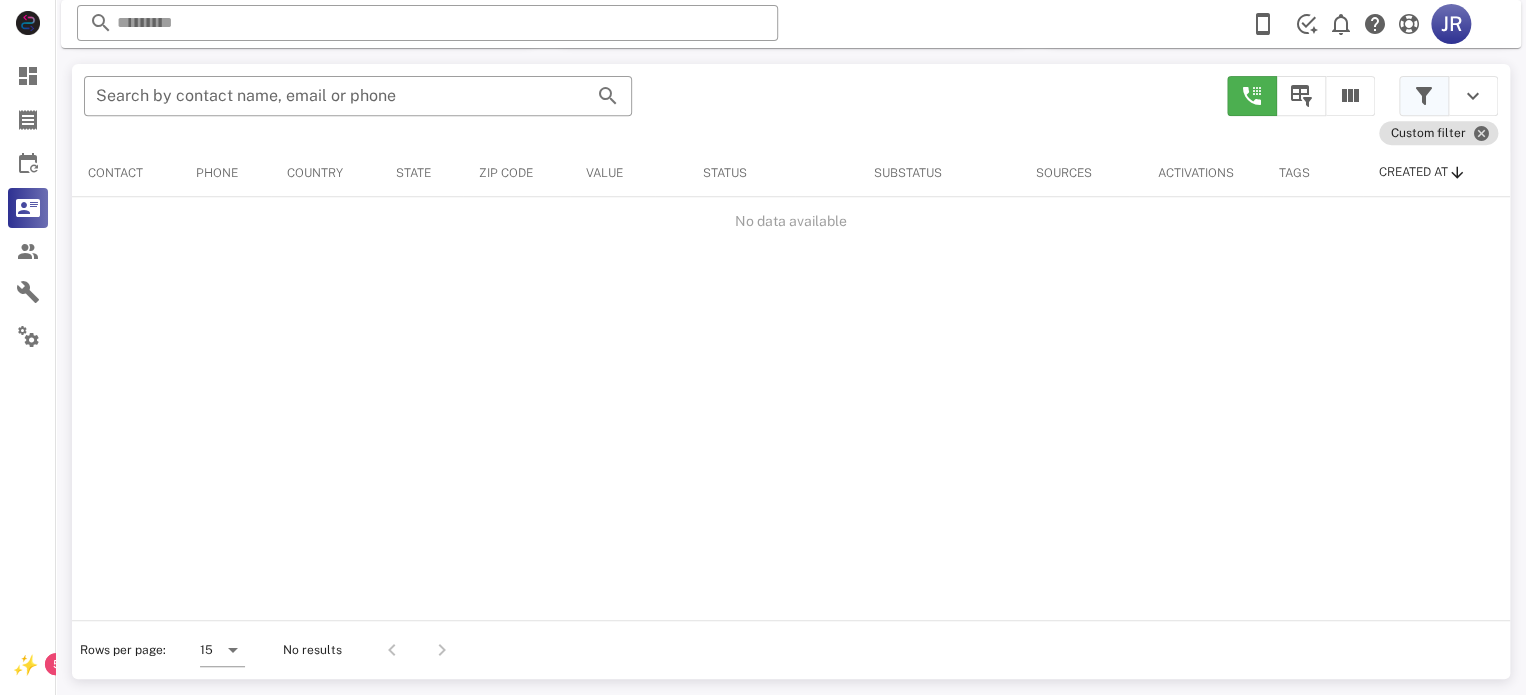 click at bounding box center (1424, 96) 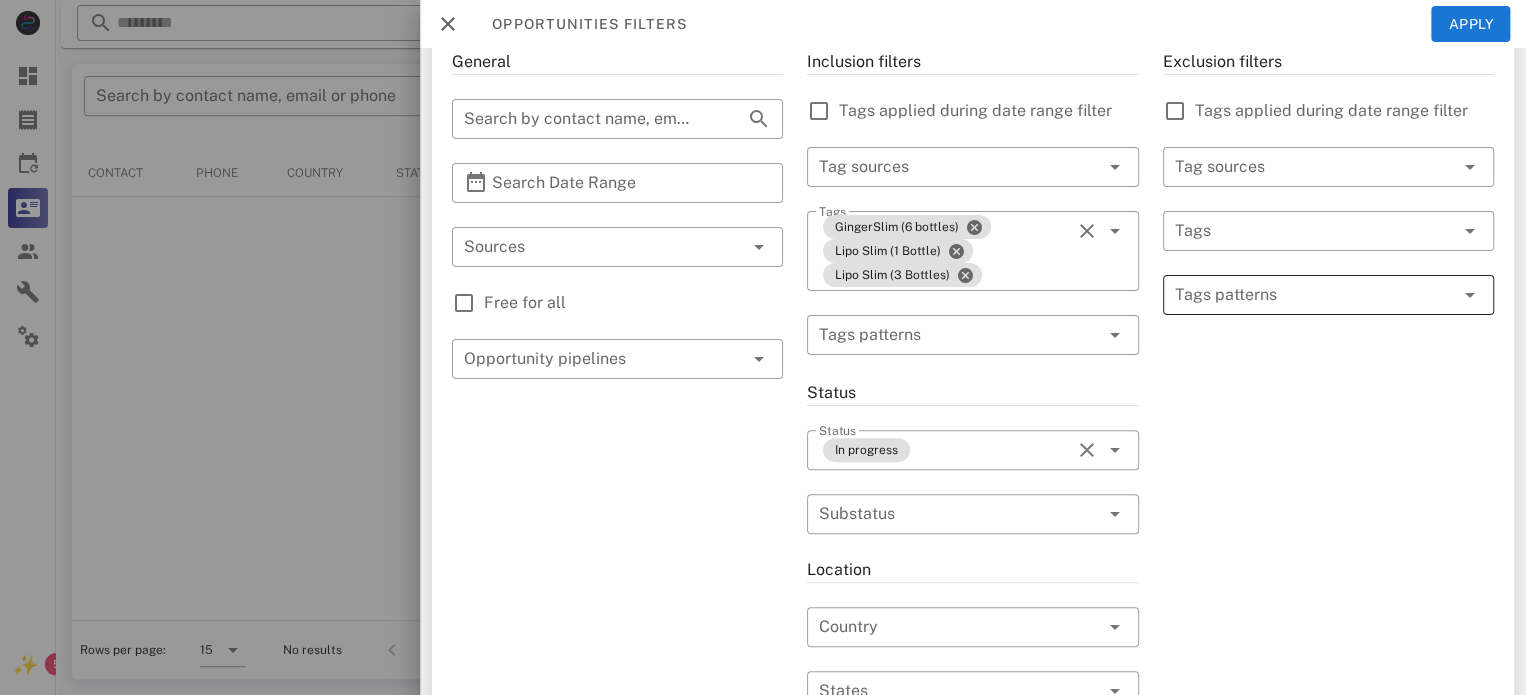 scroll, scrollTop: 107, scrollLeft: 0, axis: vertical 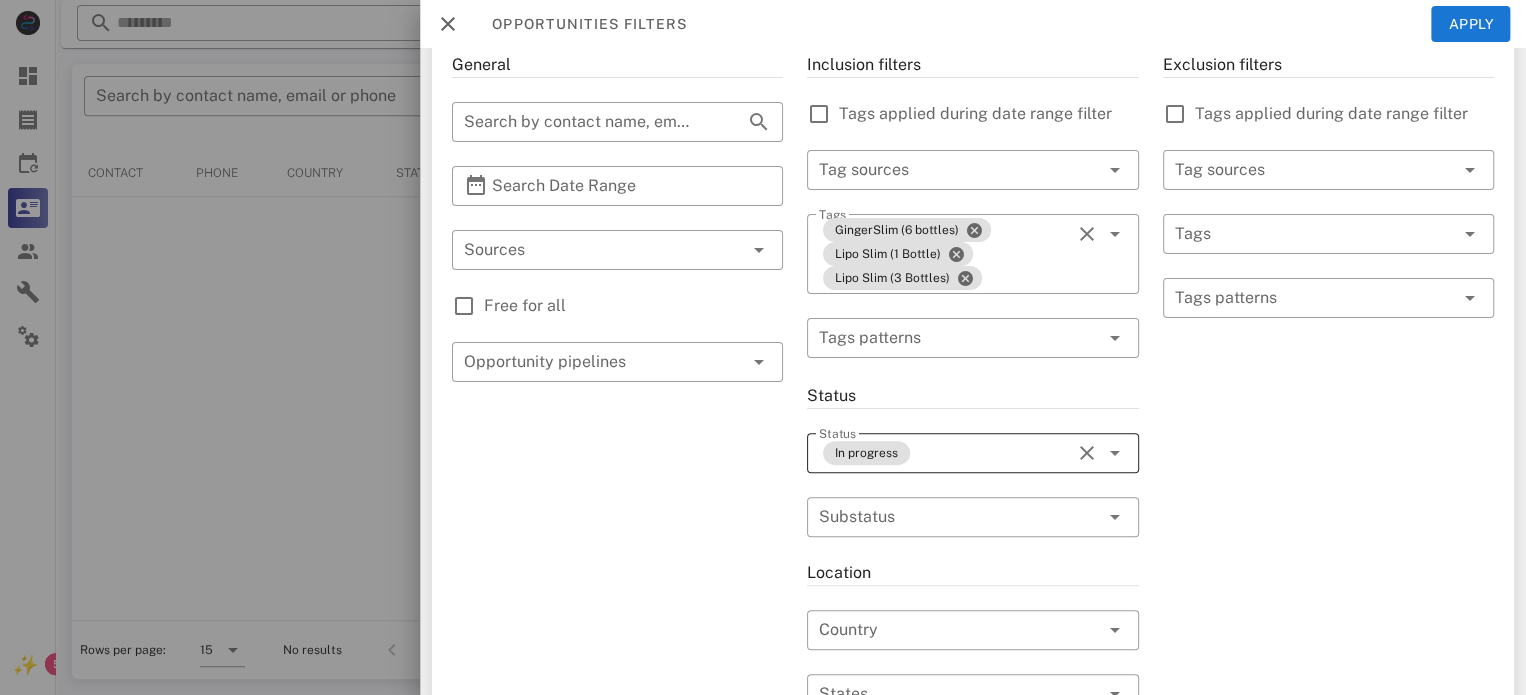 click at bounding box center [1087, 453] 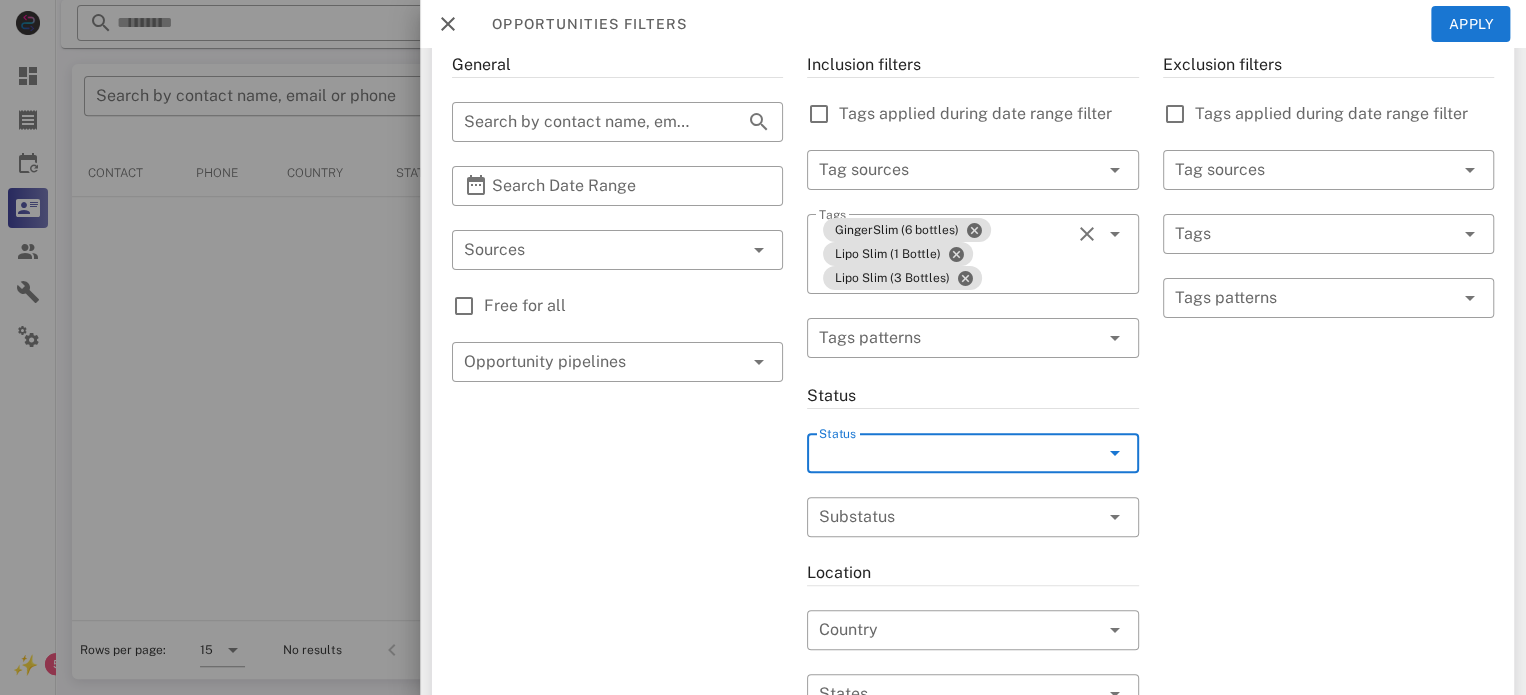 click at bounding box center (1115, 453) 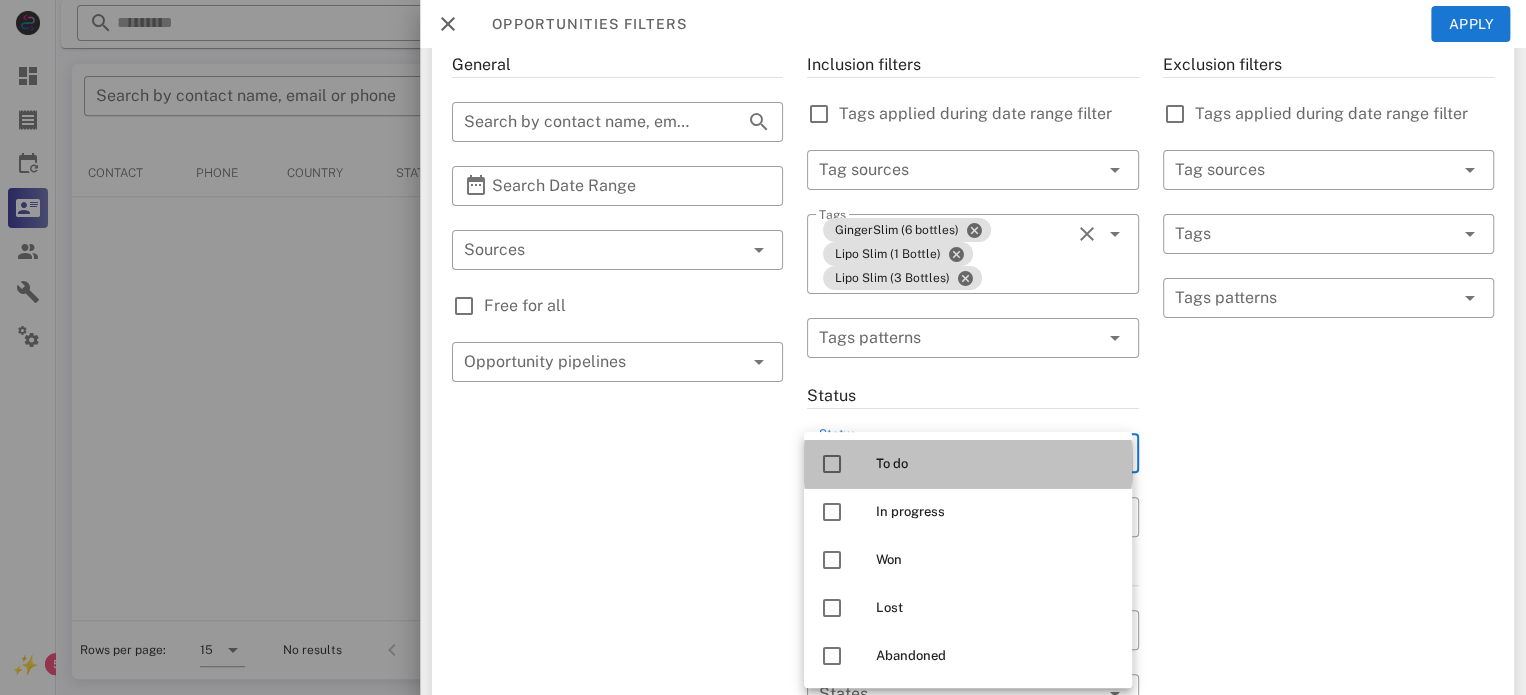 click on "To do" at bounding box center (996, 464) 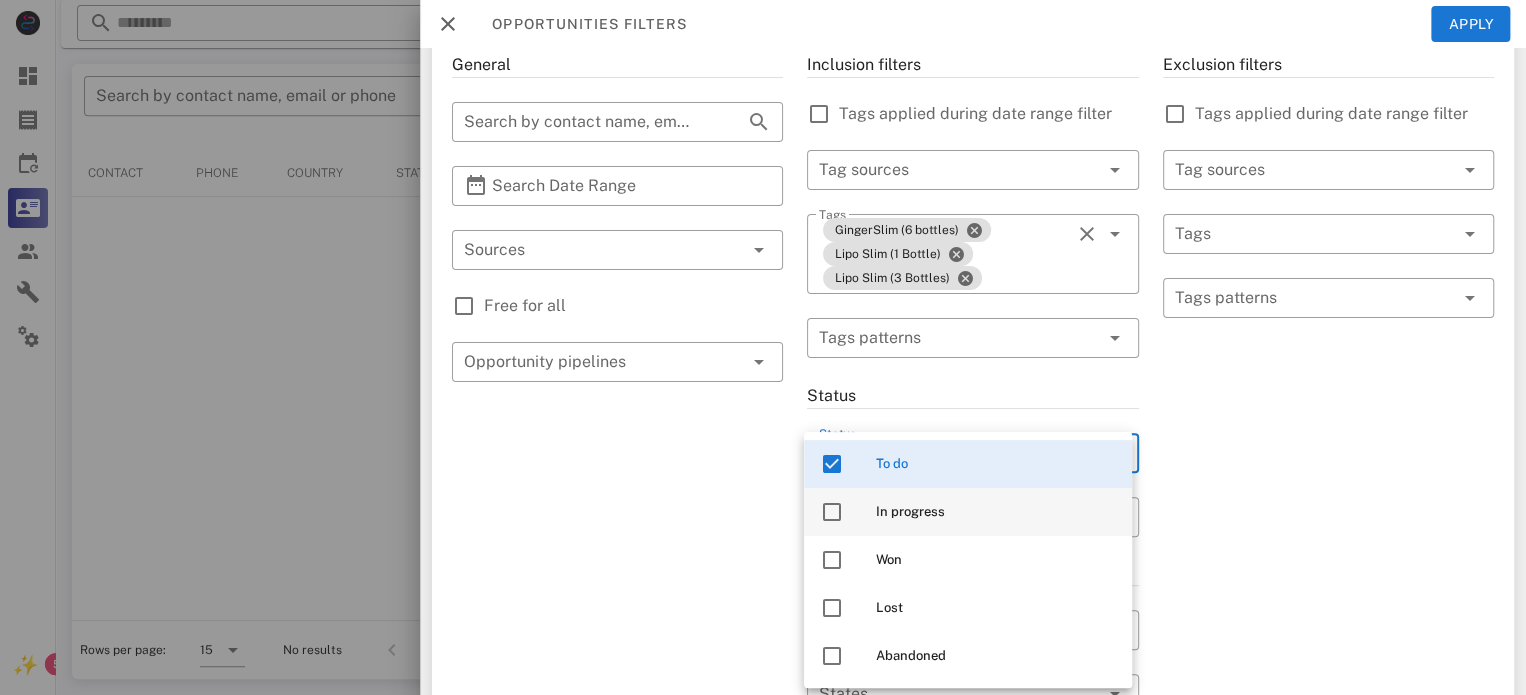 click on "In progress" at bounding box center (996, 512) 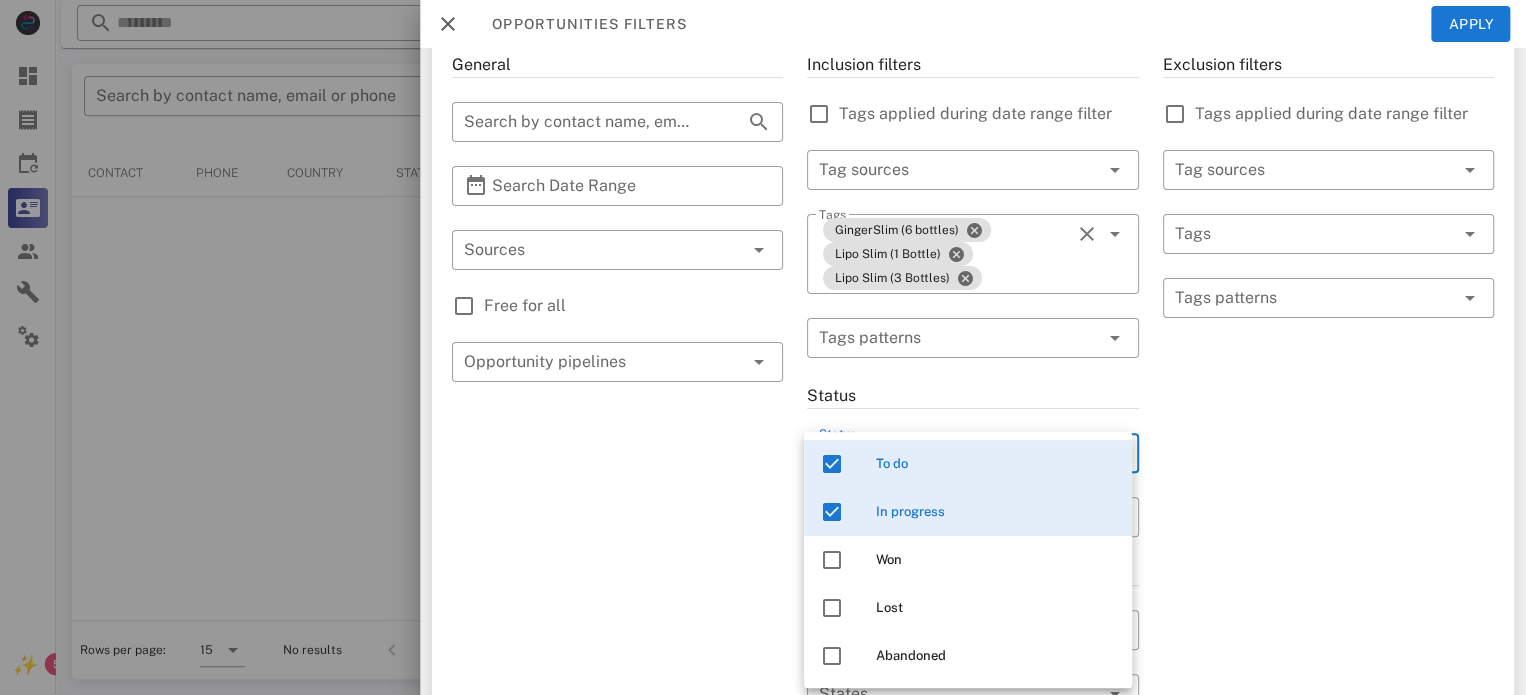 drag, startPoint x: 1225, startPoint y: 542, endPoint x: 1404, endPoint y: 394, distance: 232.26064 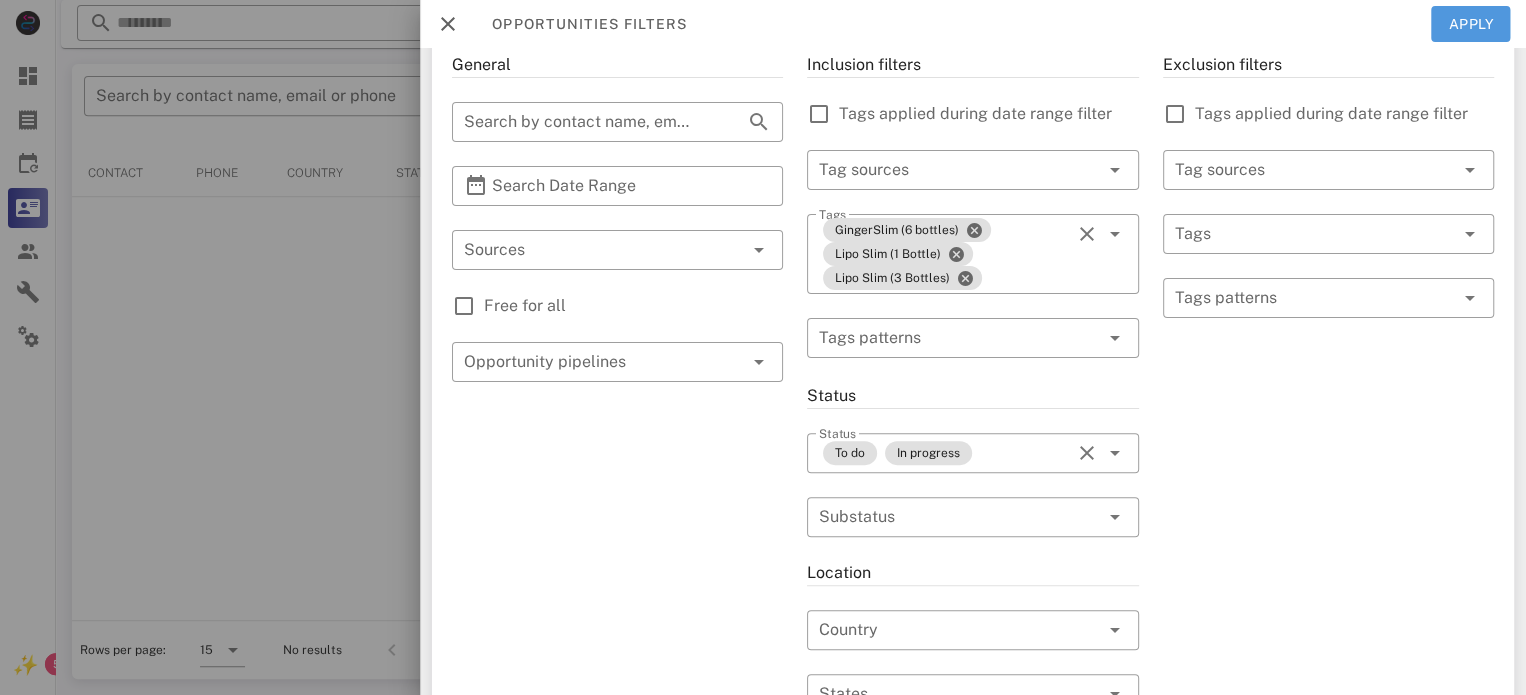 click on "Apply" at bounding box center (1471, 24) 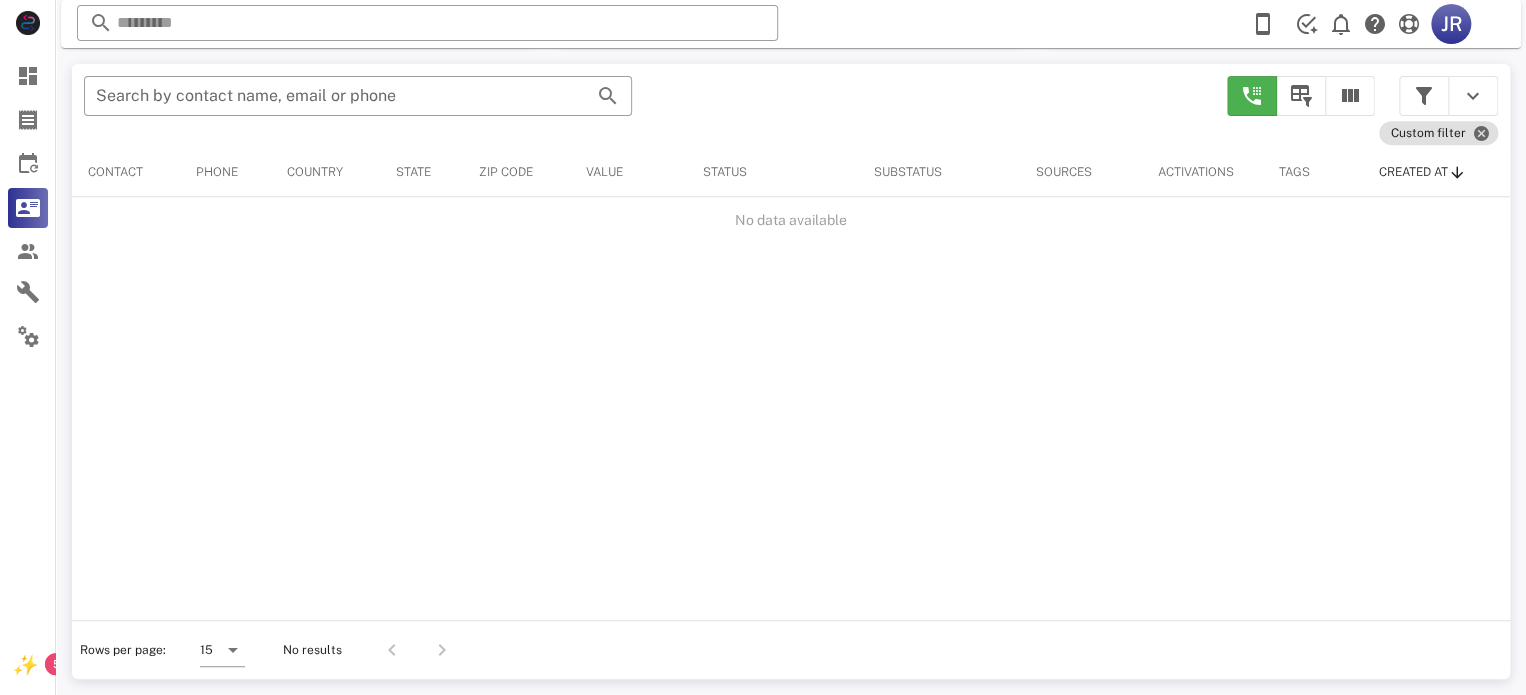 scroll, scrollTop: 380, scrollLeft: 0, axis: vertical 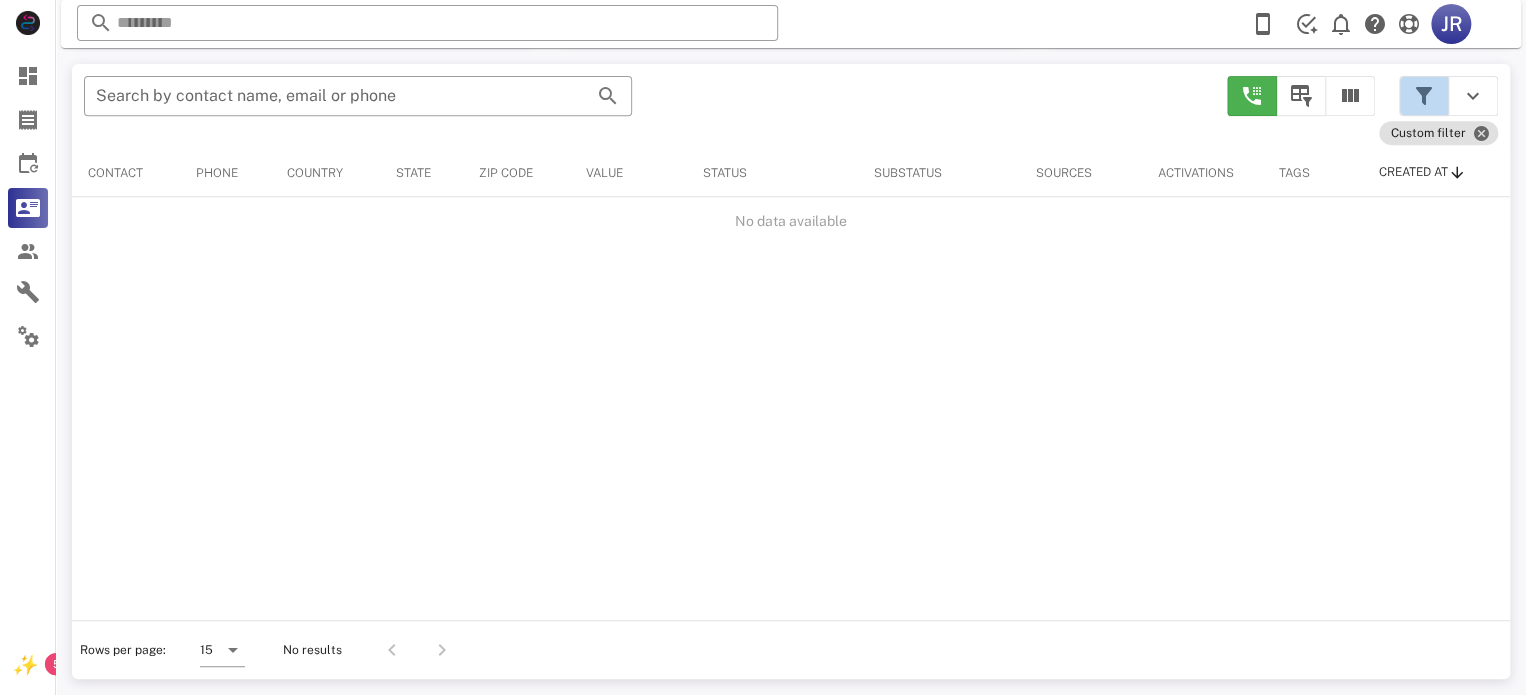click at bounding box center [1424, 96] 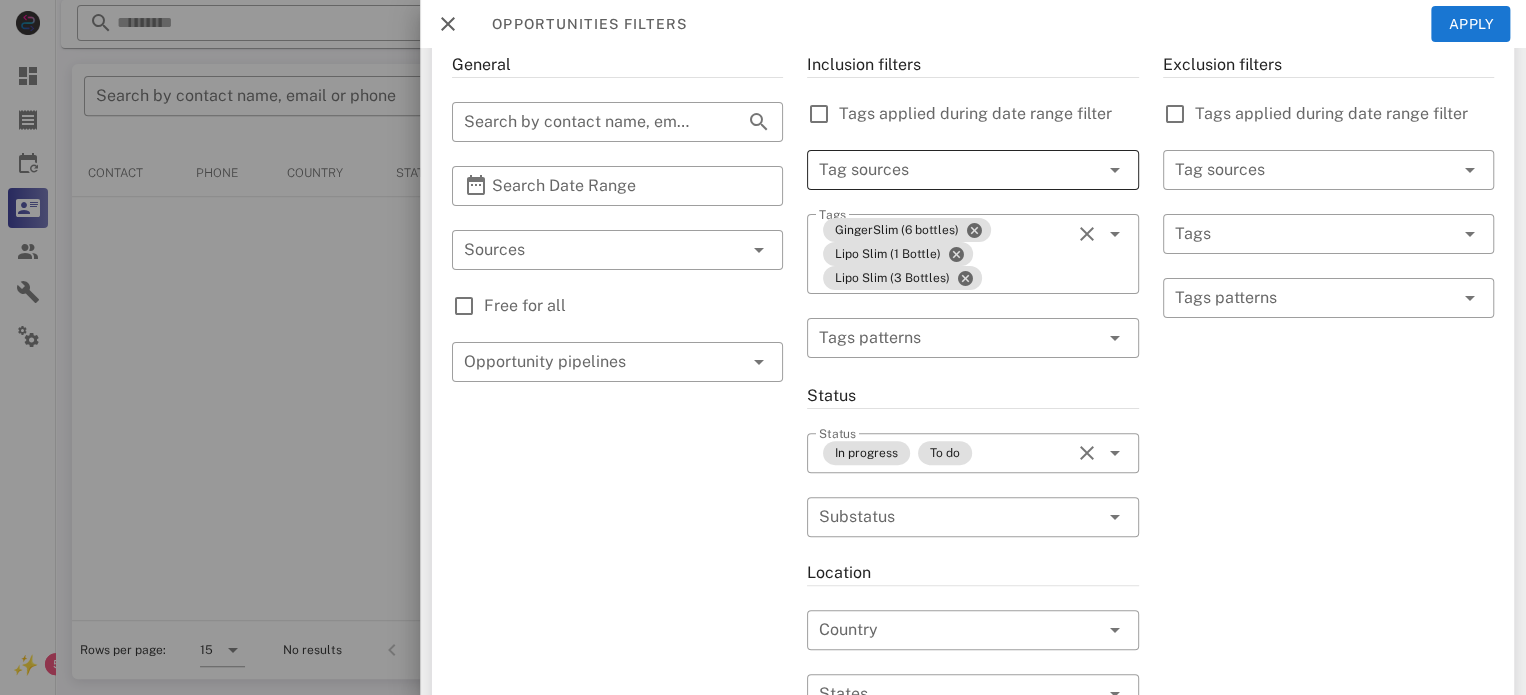 click at bounding box center [944, 170] 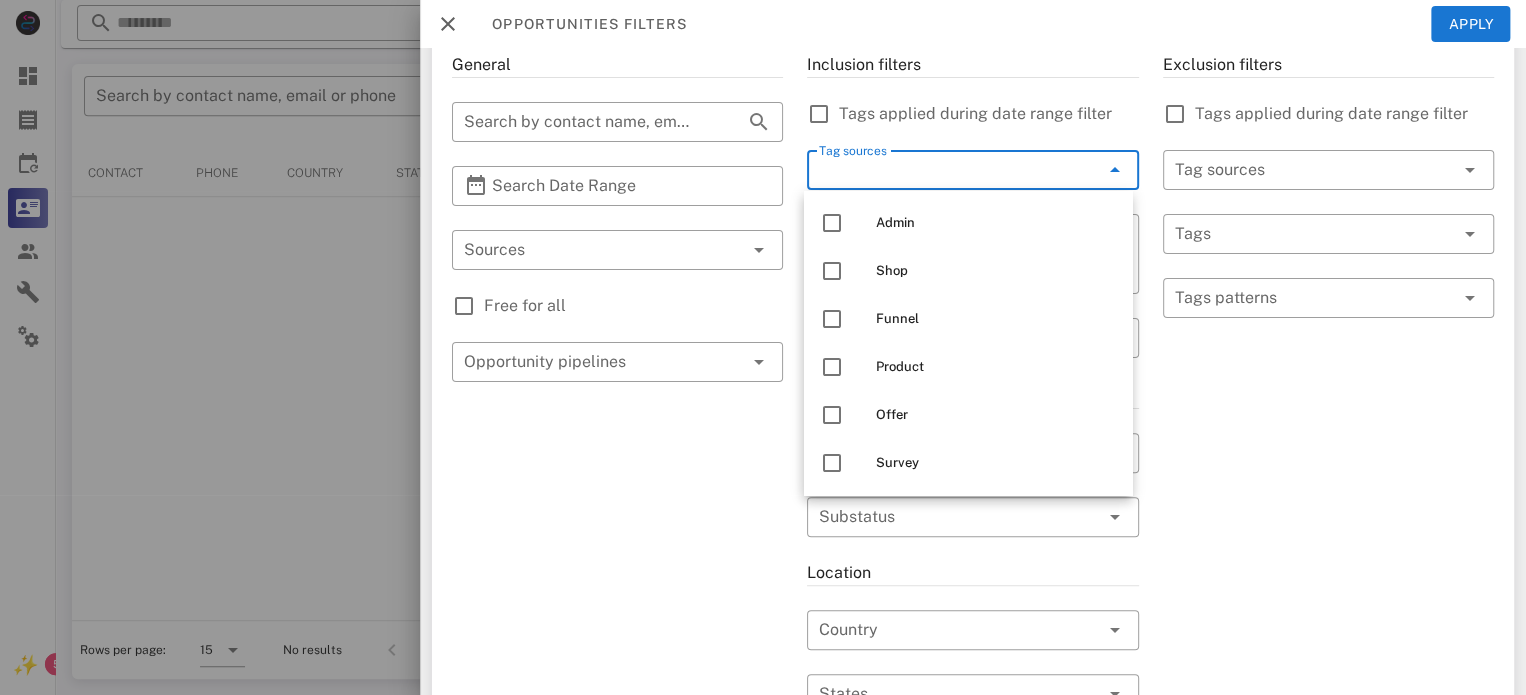scroll, scrollTop: 336, scrollLeft: 0, axis: vertical 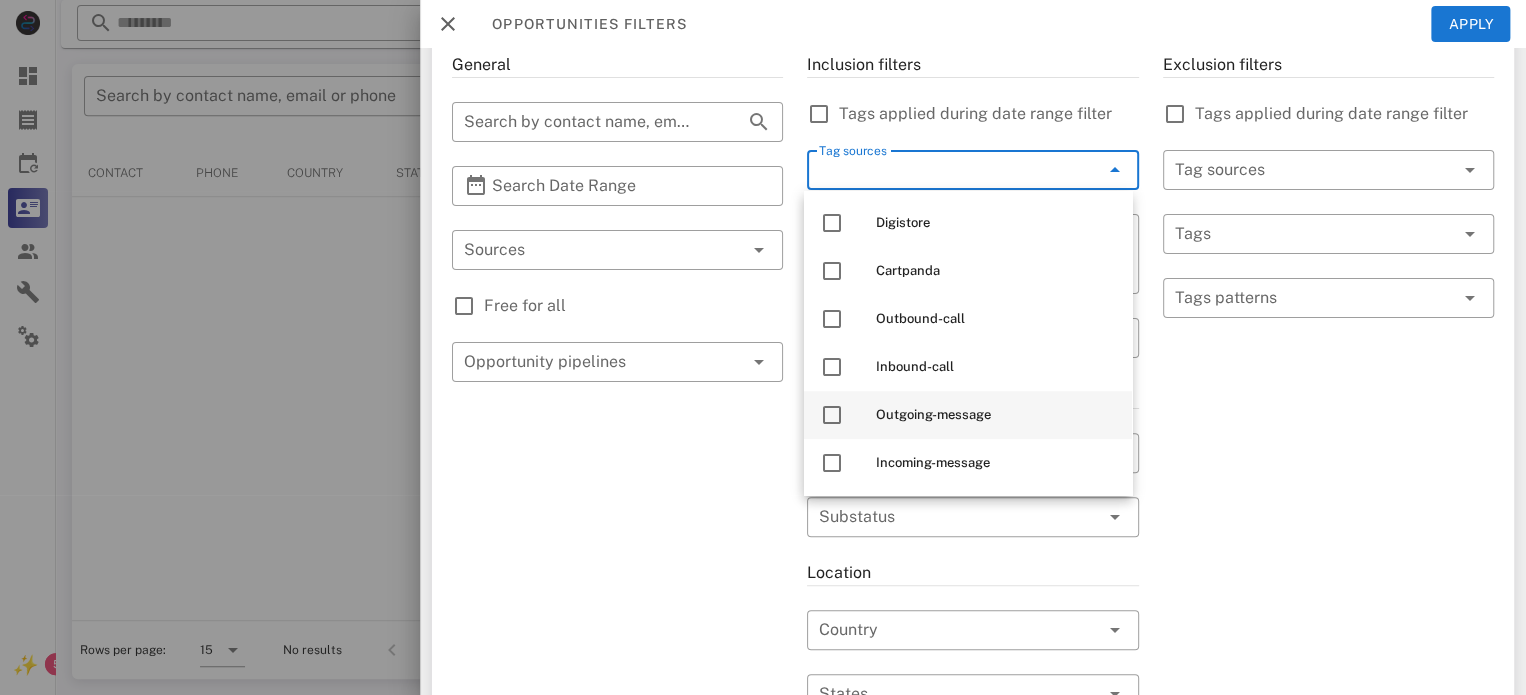 click on "Outgoing-message" at bounding box center [996, 415] 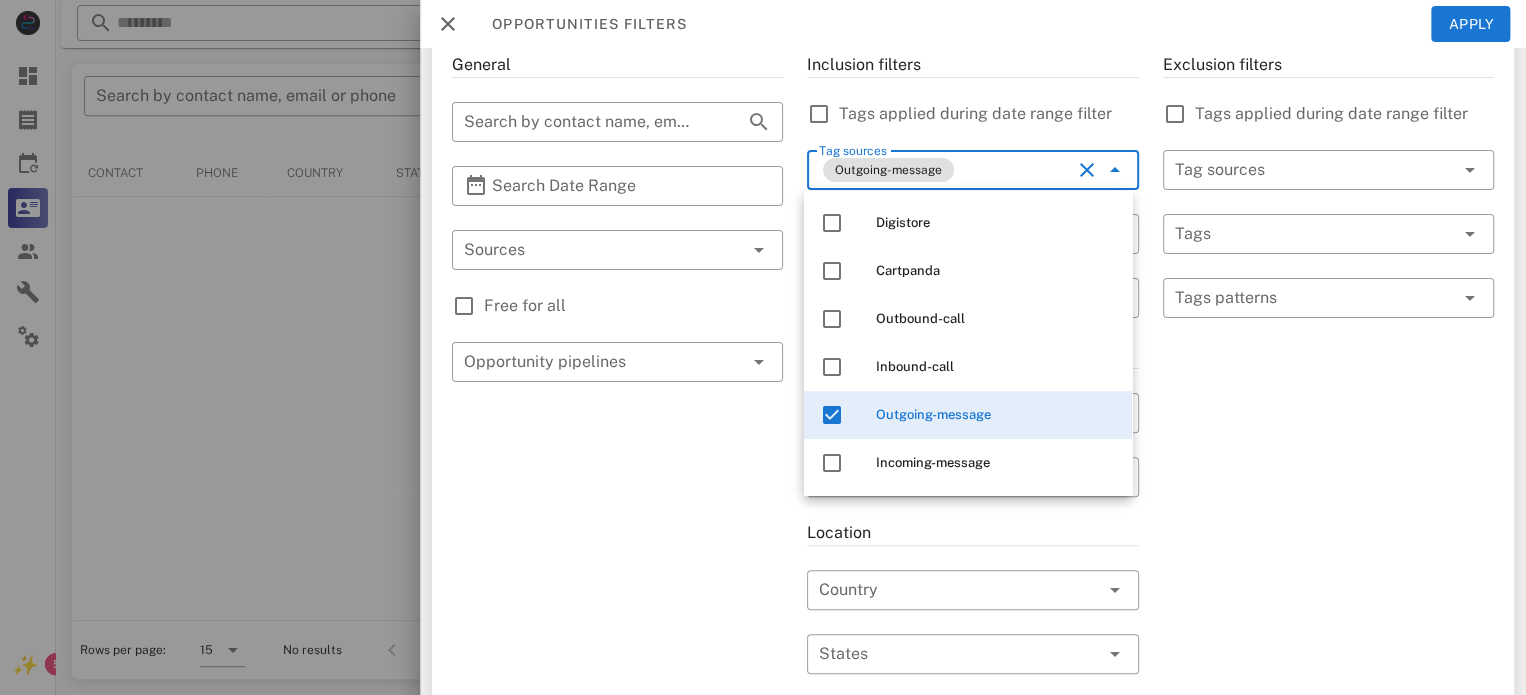 click on "Outgoing-message" at bounding box center [996, 415] 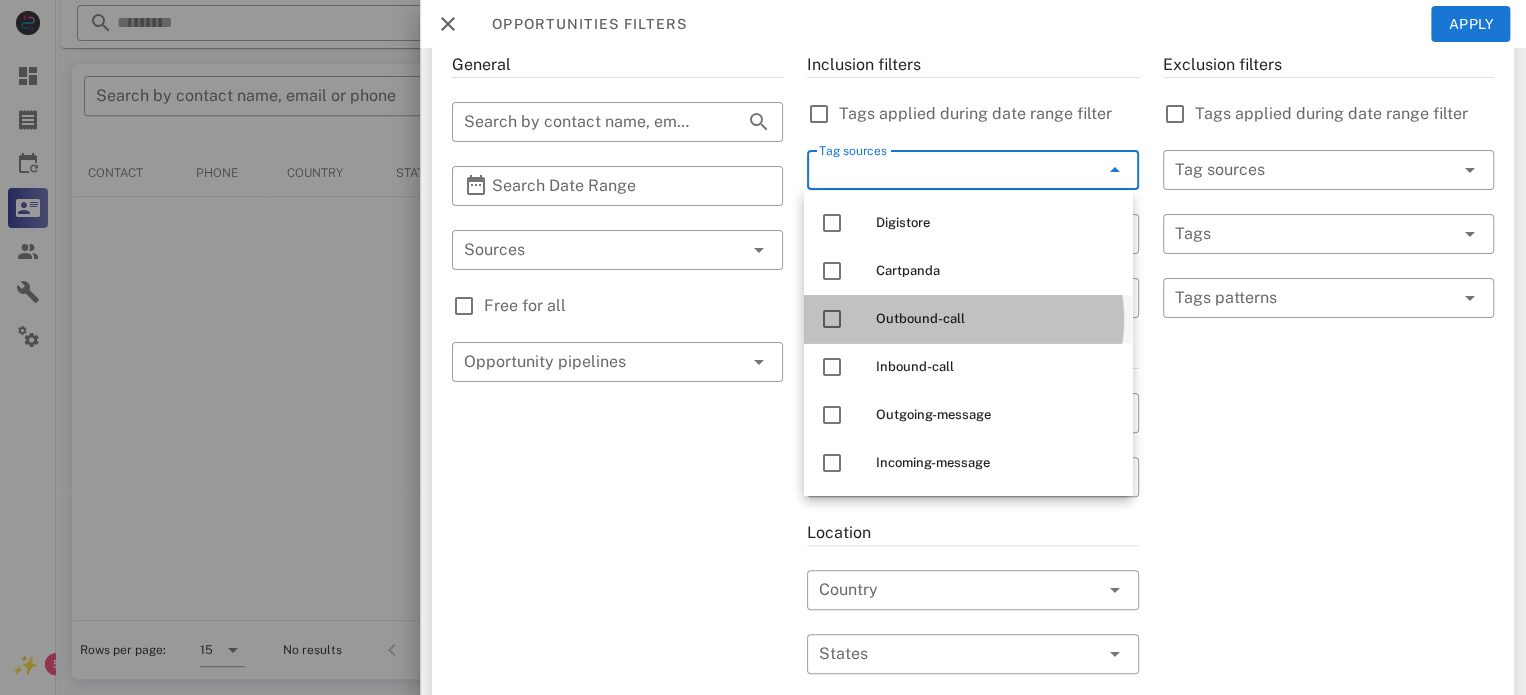 click on "Outbound-call" at bounding box center [996, 319] 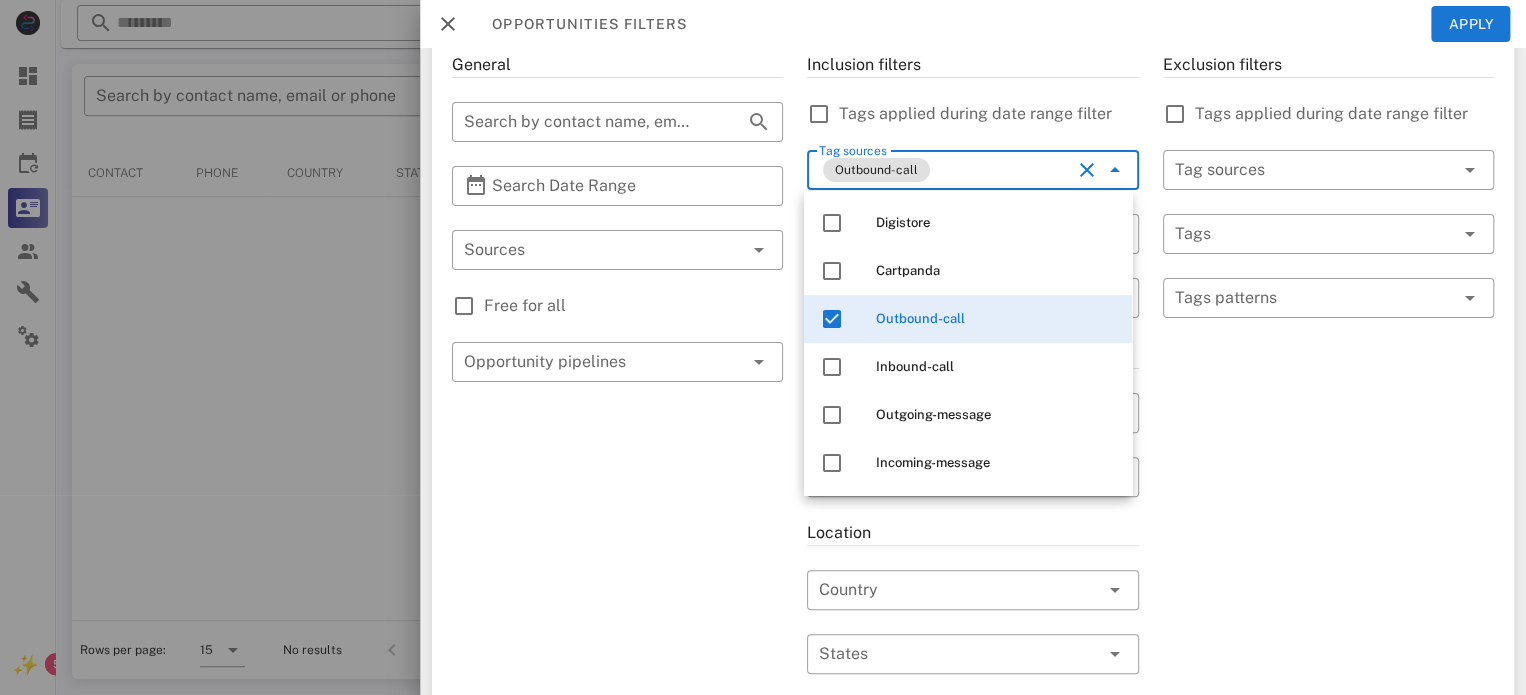 click on "Exclusion filters Tags applied during date range filter ​ Tag sources ​ Tags ​ Tags patterns" at bounding box center [1328, 602] 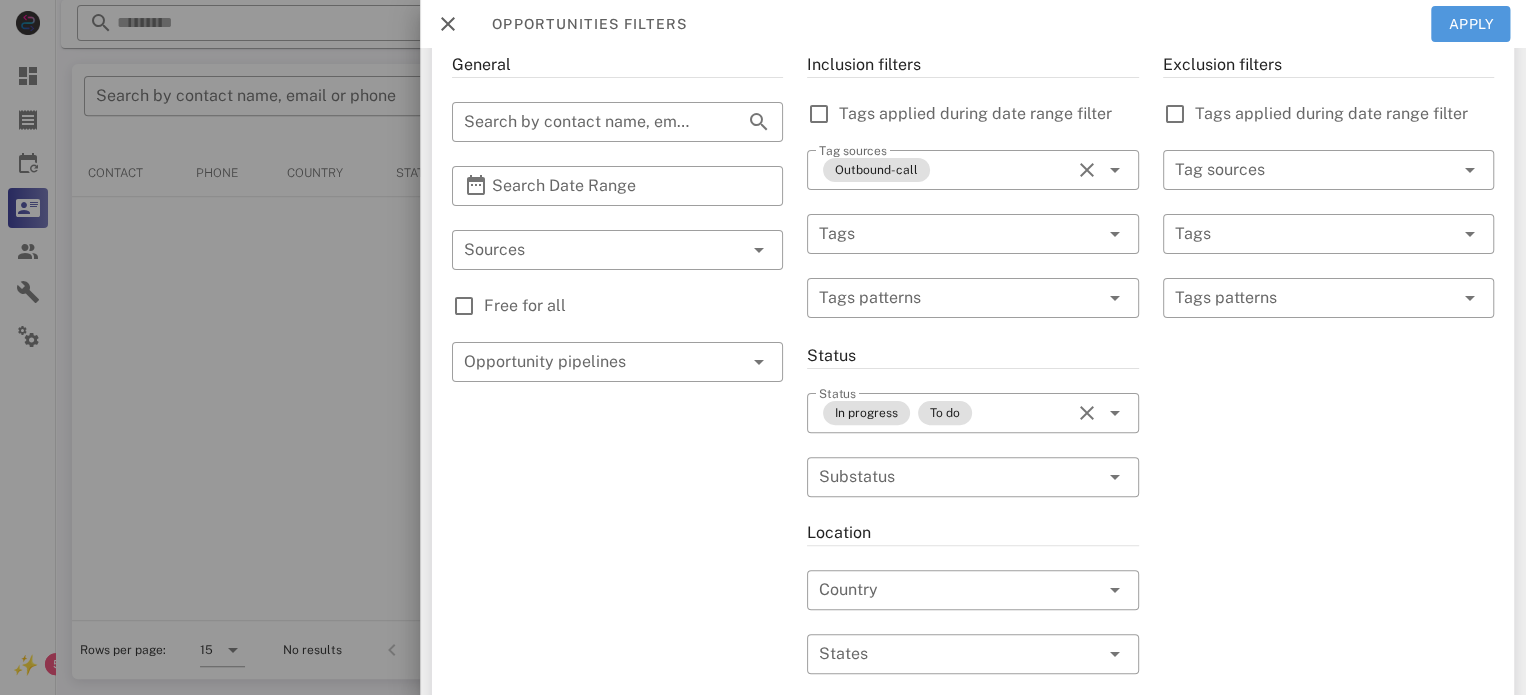 click on "Apply" at bounding box center (1471, 24) 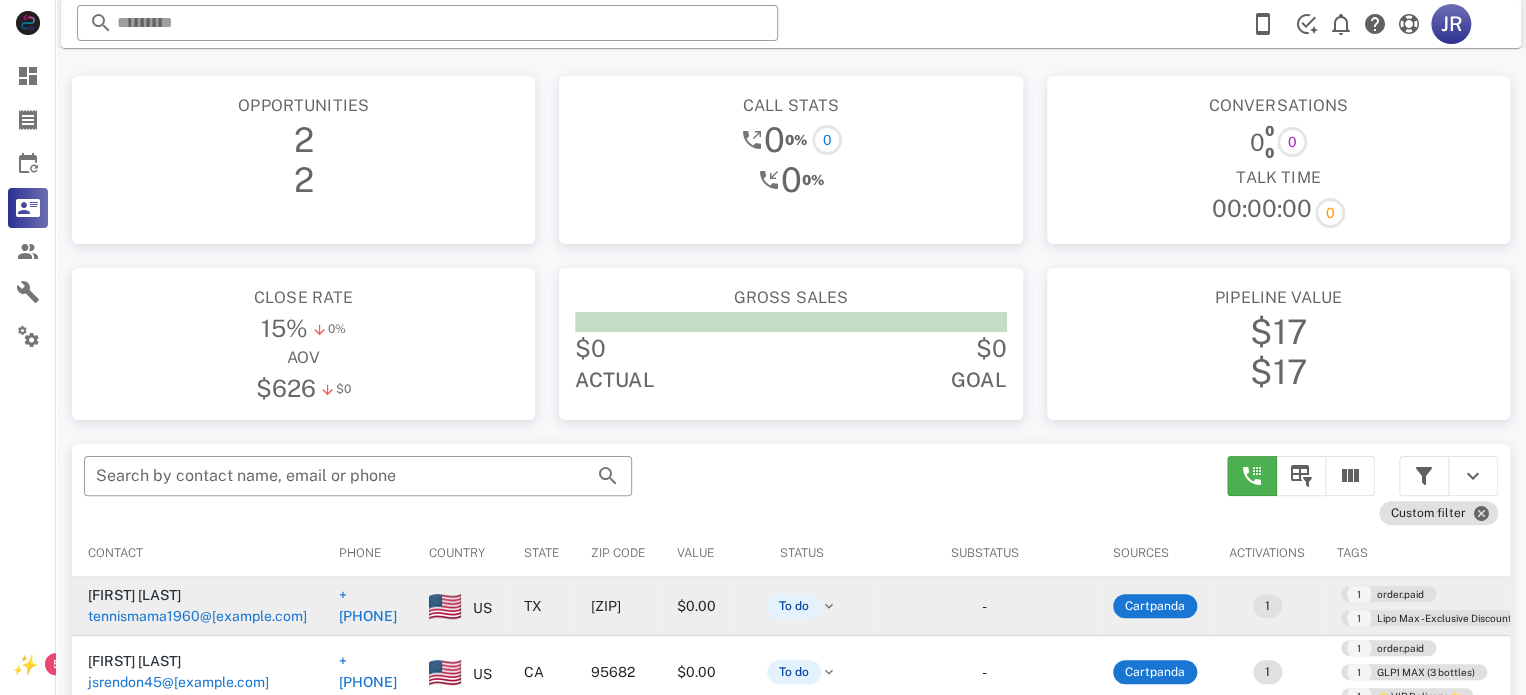 scroll, scrollTop: 380, scrollLeft: 0, axis: vertical 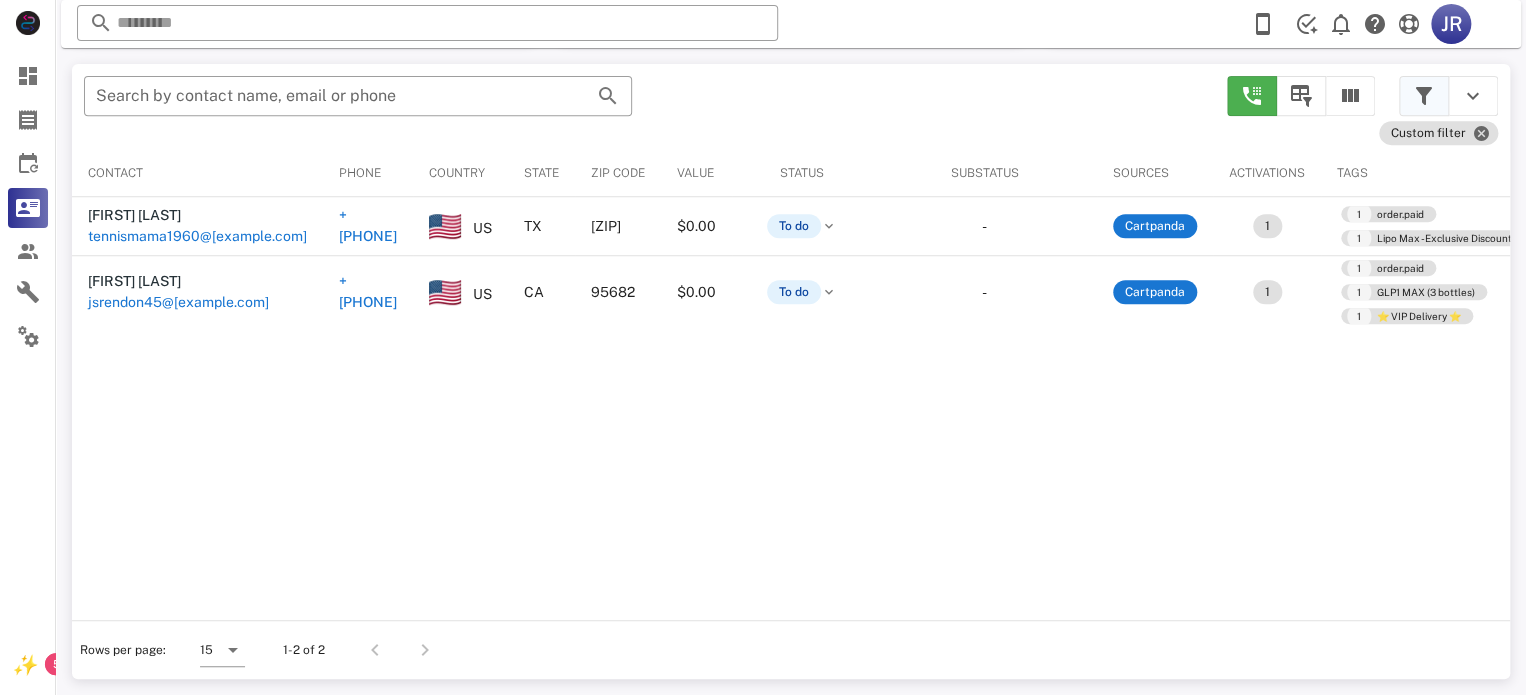click at bounding box center [1424, 96] 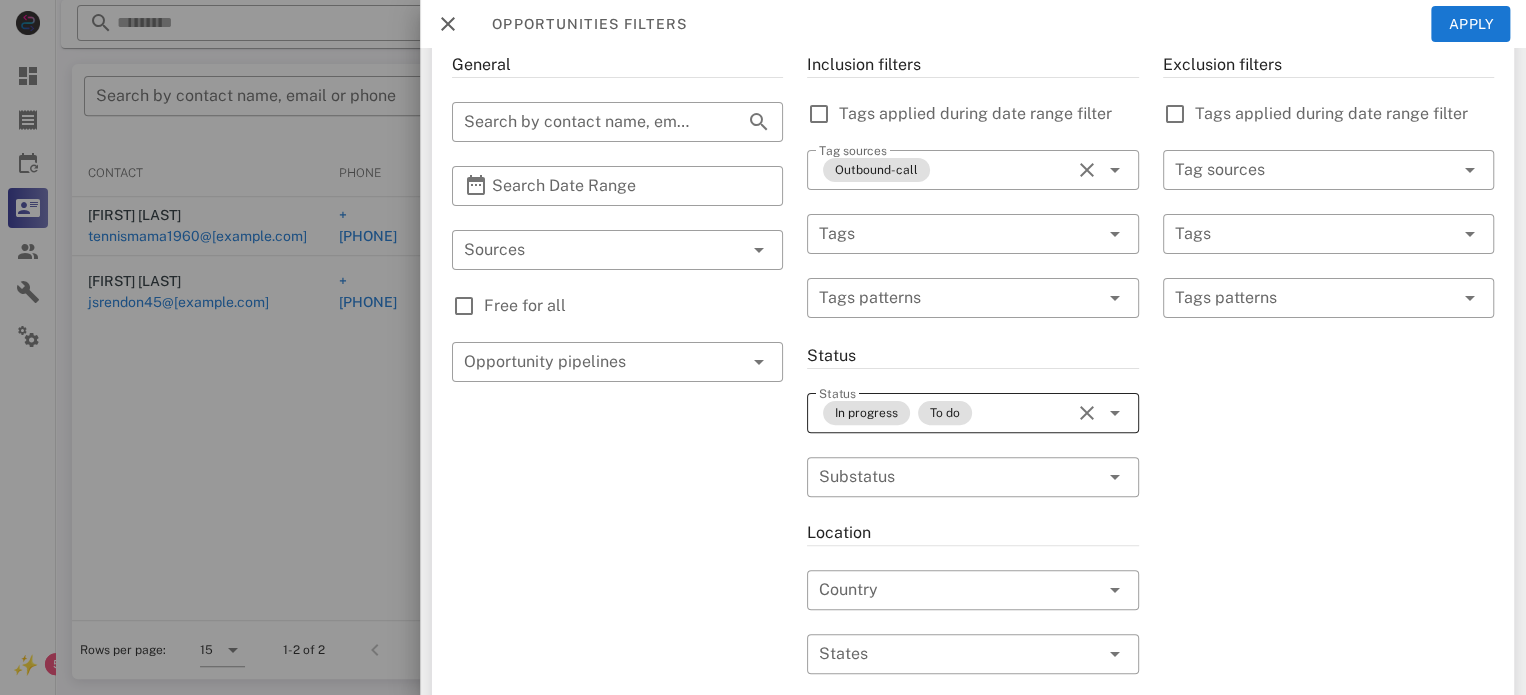 click on "In progress To do" at bounding box center [944, 413] 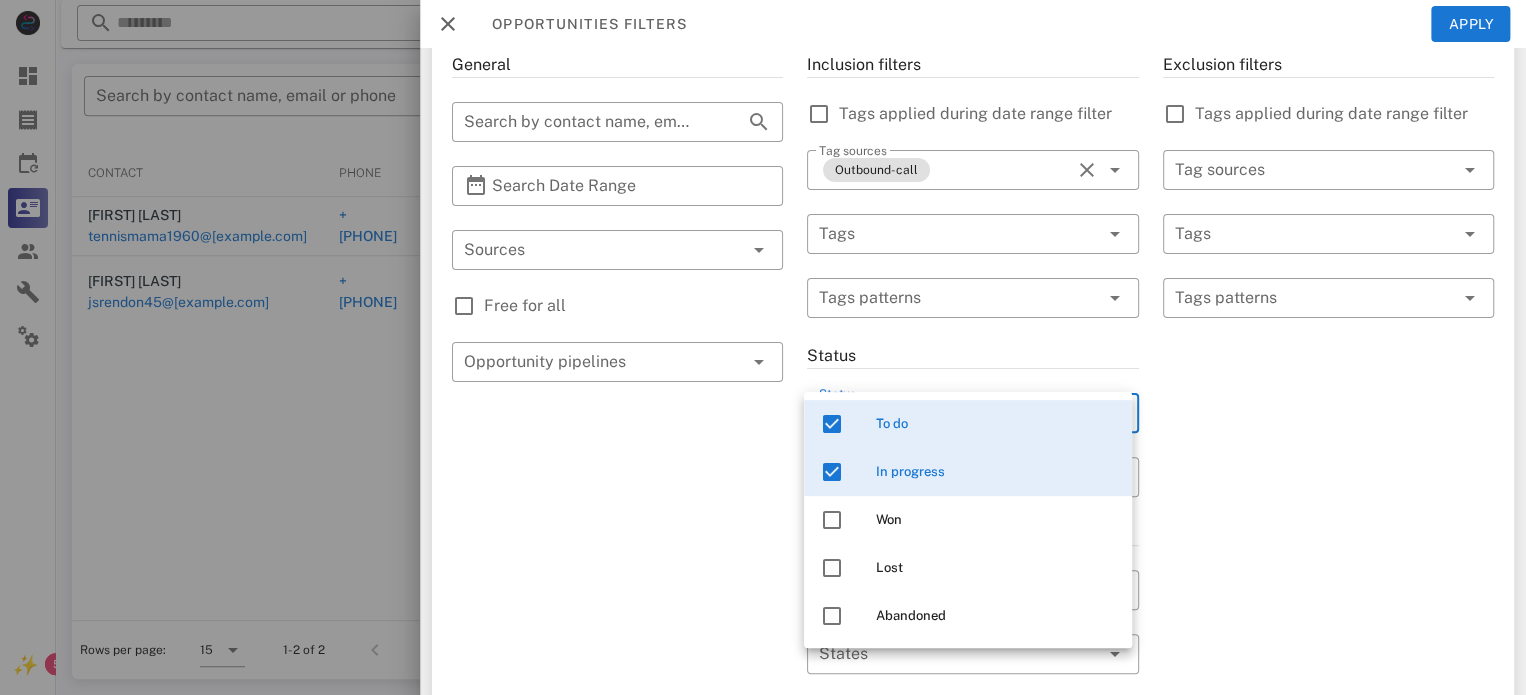 click on "To do" at bounding box center (996, 424) 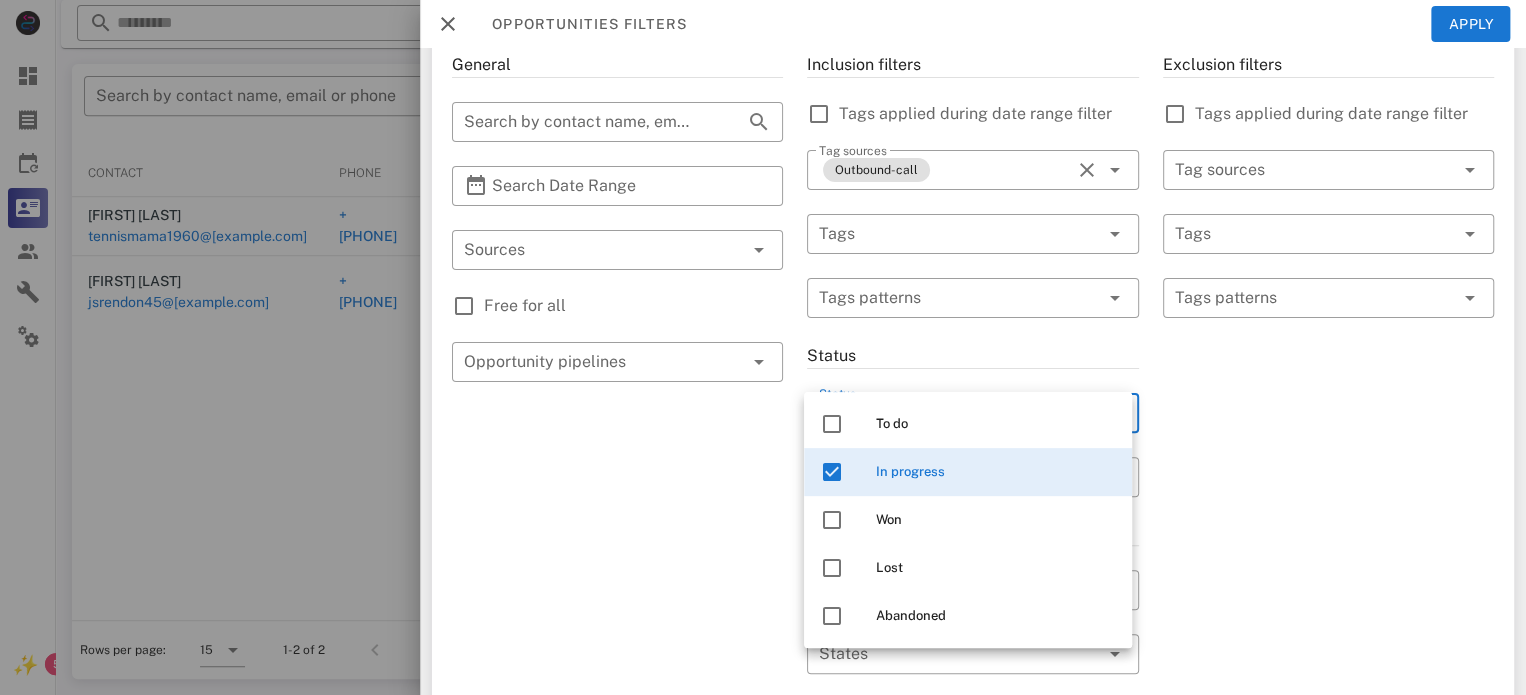 click on "Exclusion filters Tags applied during date range filter ​ Tag sources ​ Tags ​ Tags patterns" at bounding box center (1328, 602) 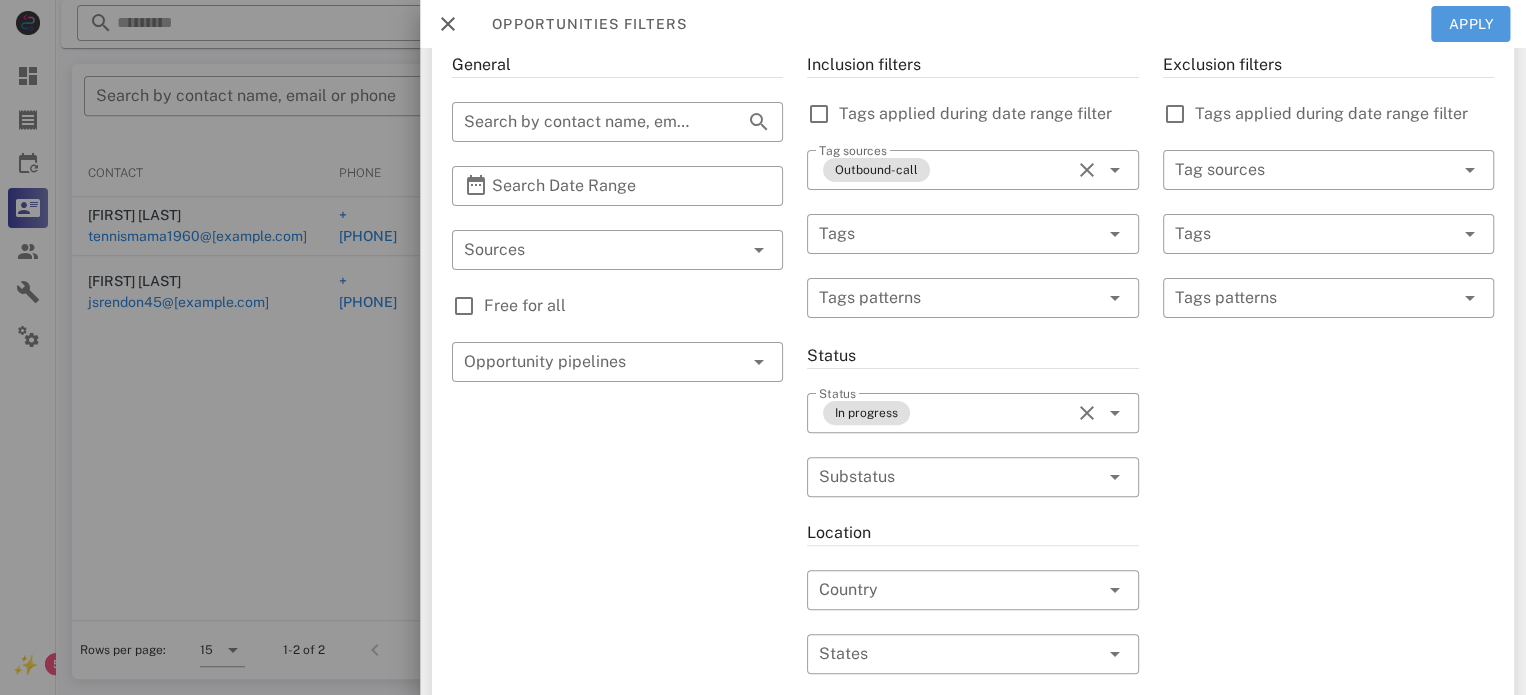 click on "Apply" at bounding box center (1471, 24) 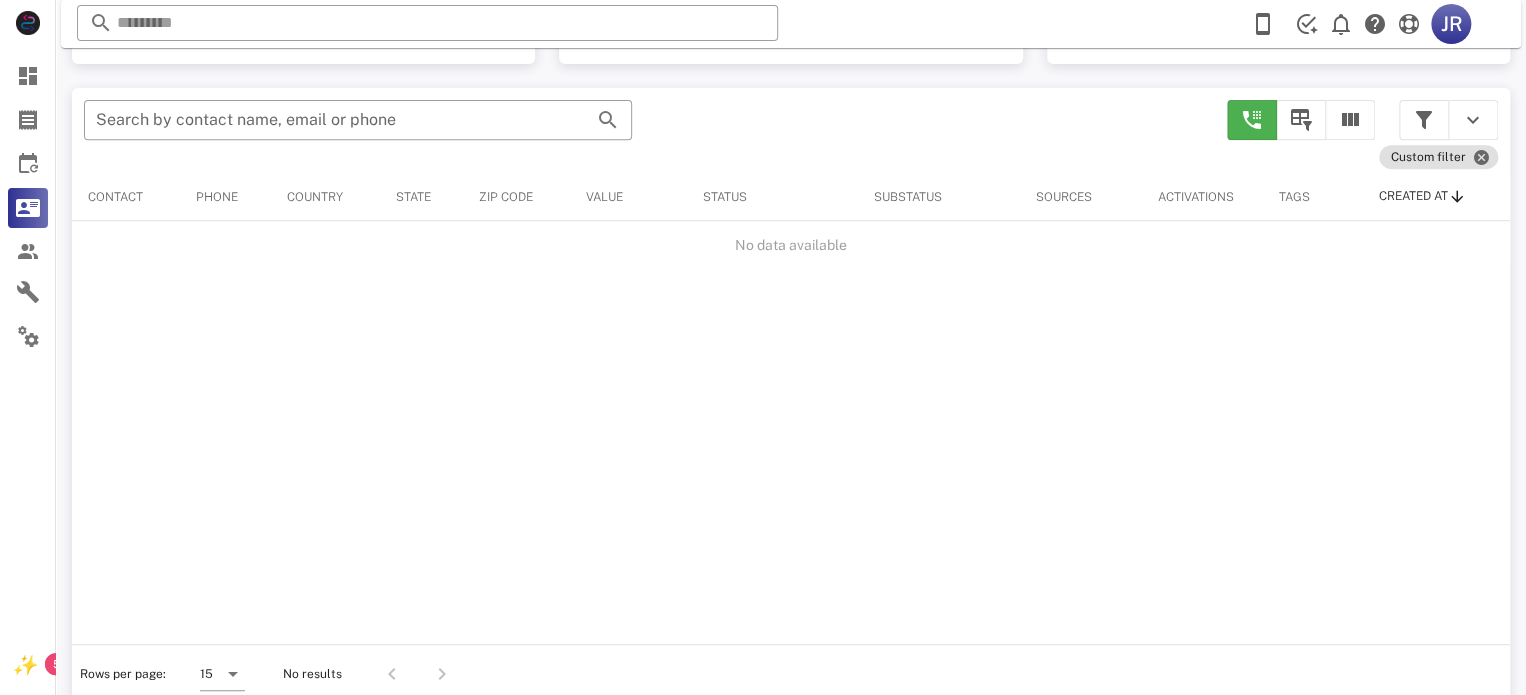 scroll, scrollTop: 380, scrollLeft: 0, axis: vertical 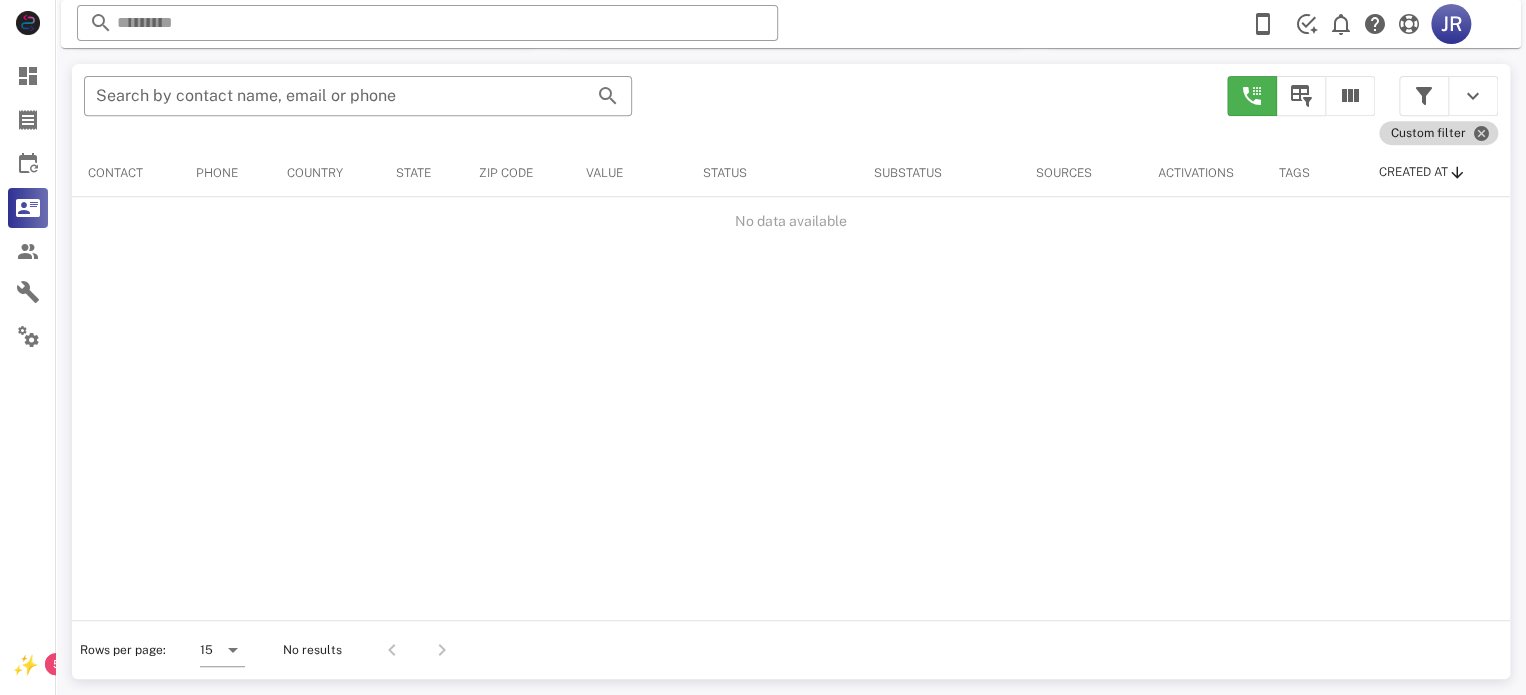 click on "Custom filter" at bounding box center (1438, 133) 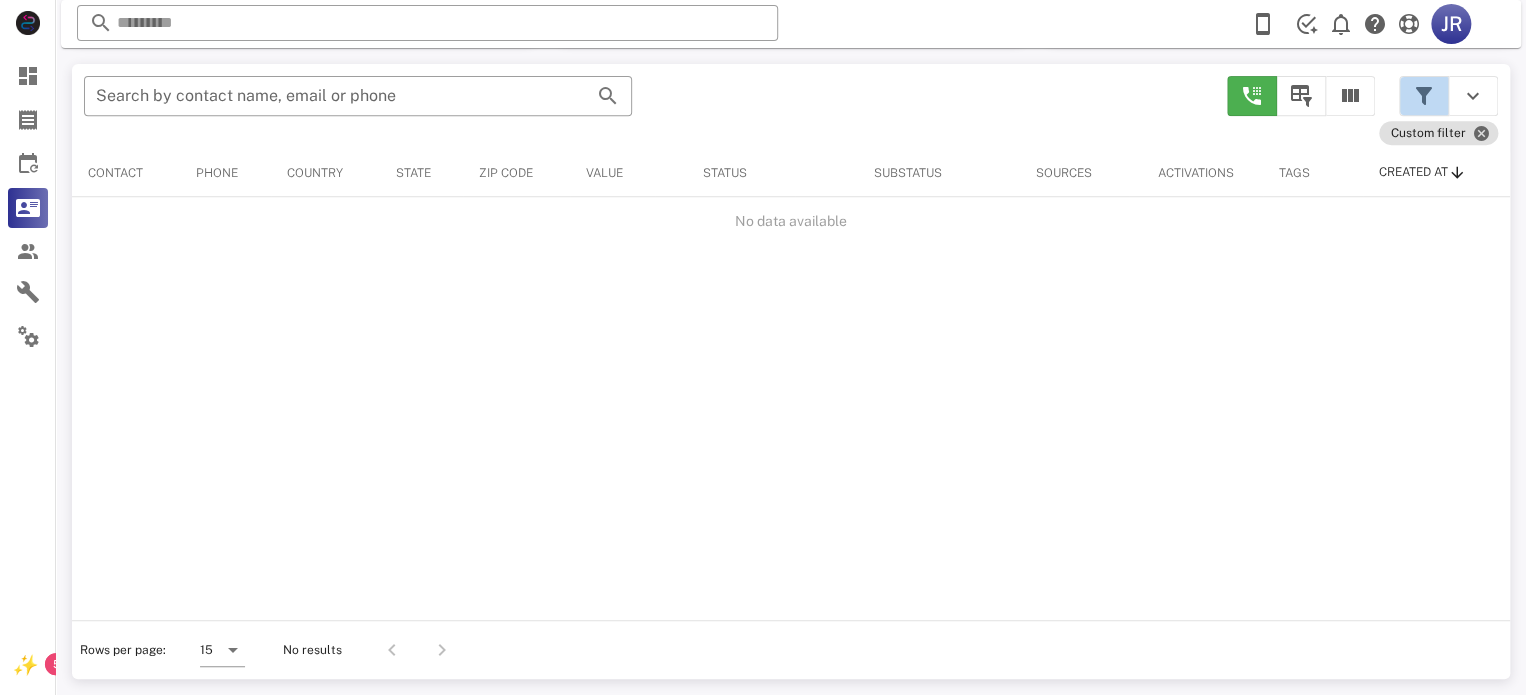 click at bounding box center (1424, 96) 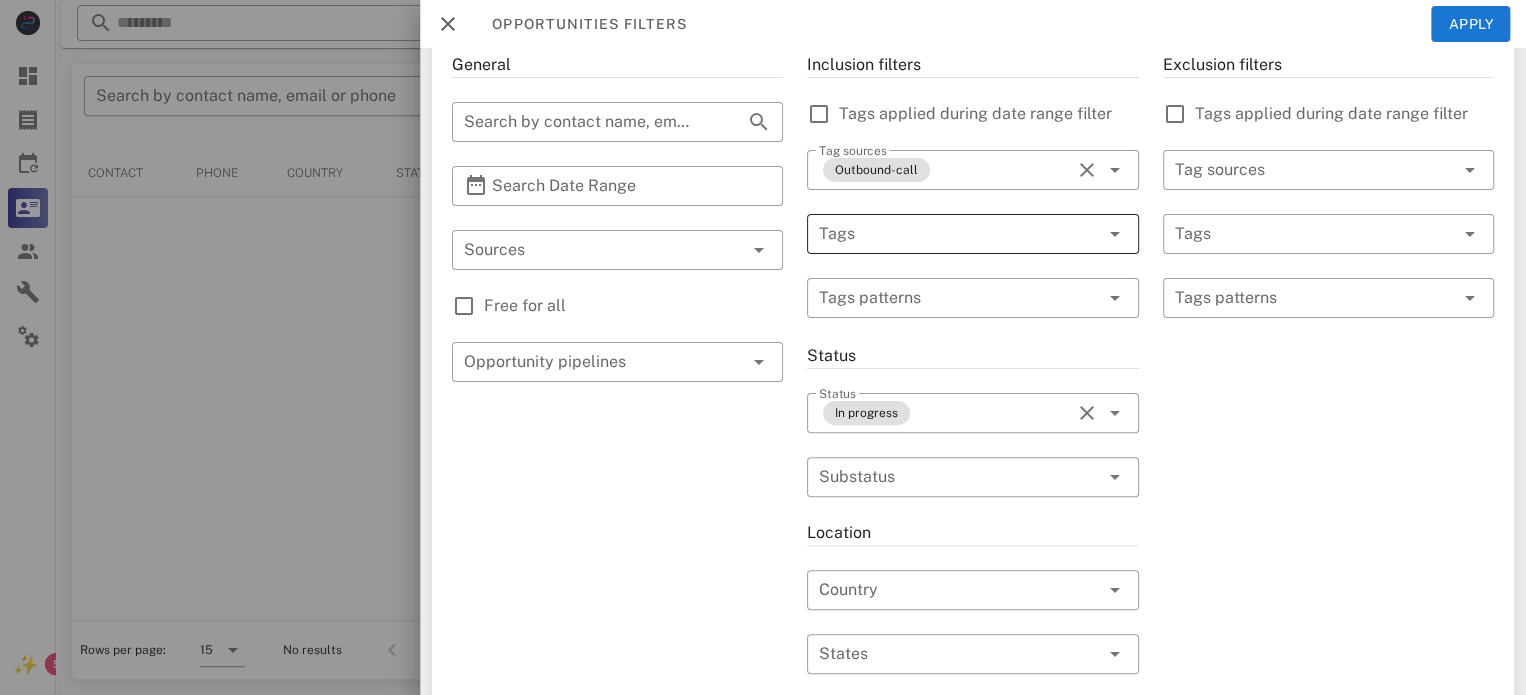 click at bounding box center (1087, 234) 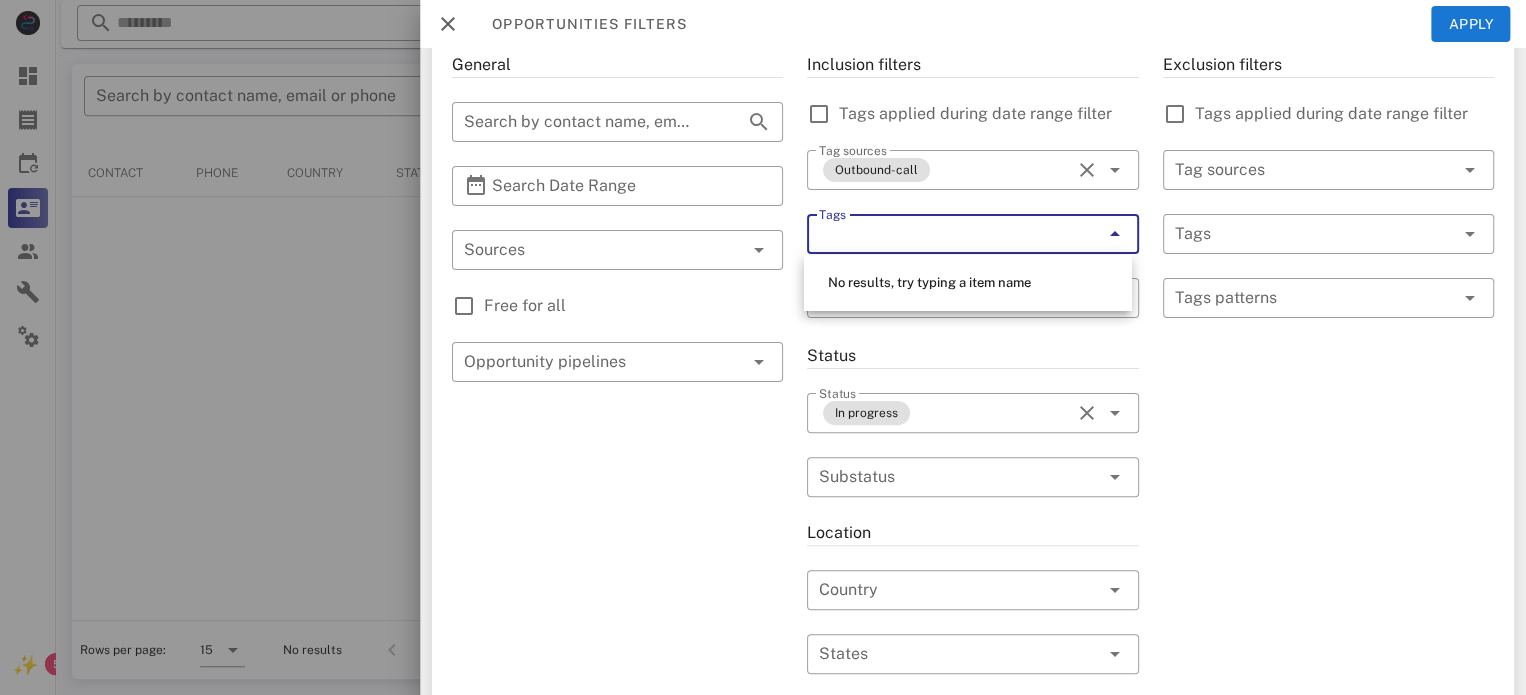 click on "Inclusion filters Tags applied during date range filter ​​ Tag sources Outbound-call ​​ Tags ​​ Tags patterns Status ​​ Status In progress ​​ Substatus Location ​​ Country ​​ States ​​[ZIP] Activation ​​ Min Activations ​​ Max Activations Order value ​​ Min Value ​​ Max Value Include leads Include customers Include cooldown" at bounding box center (972, 602) 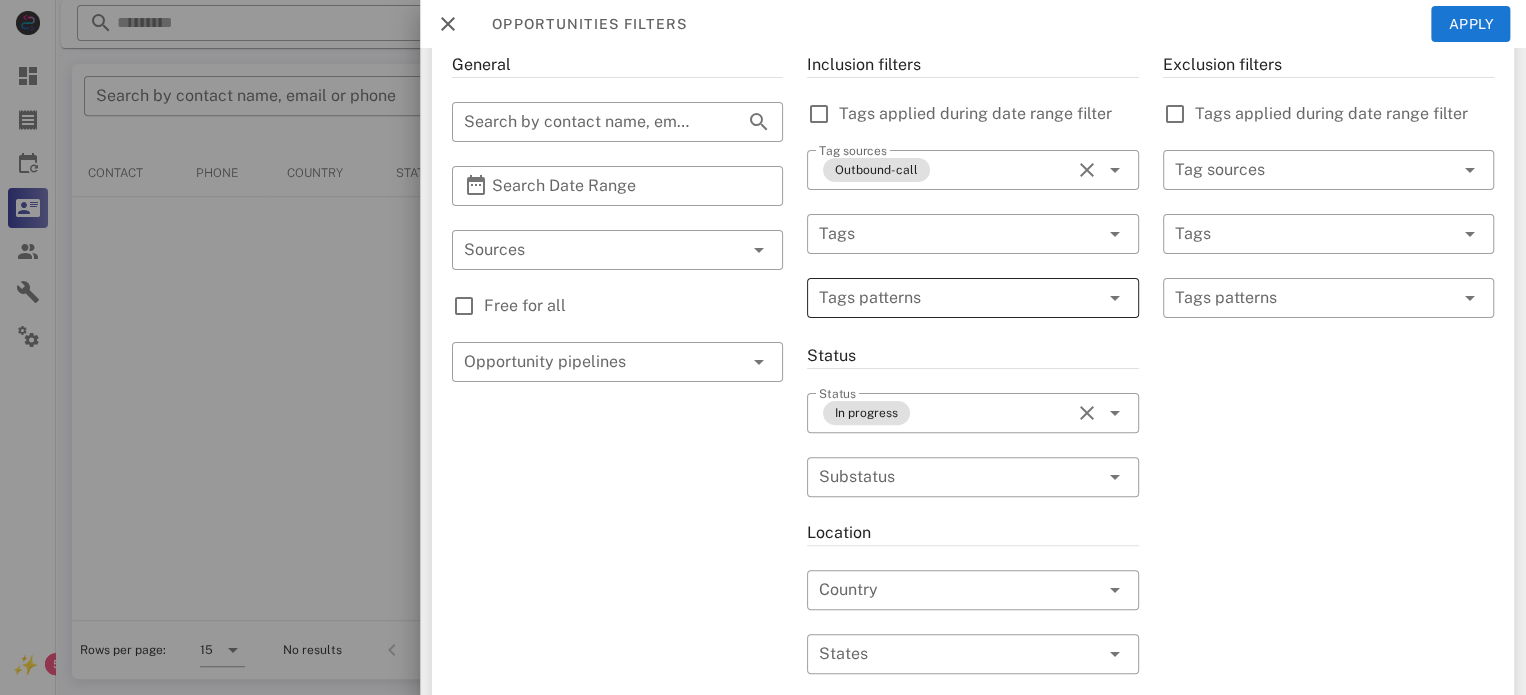 click on "Tags patterns" at bounding box center [972, 298] 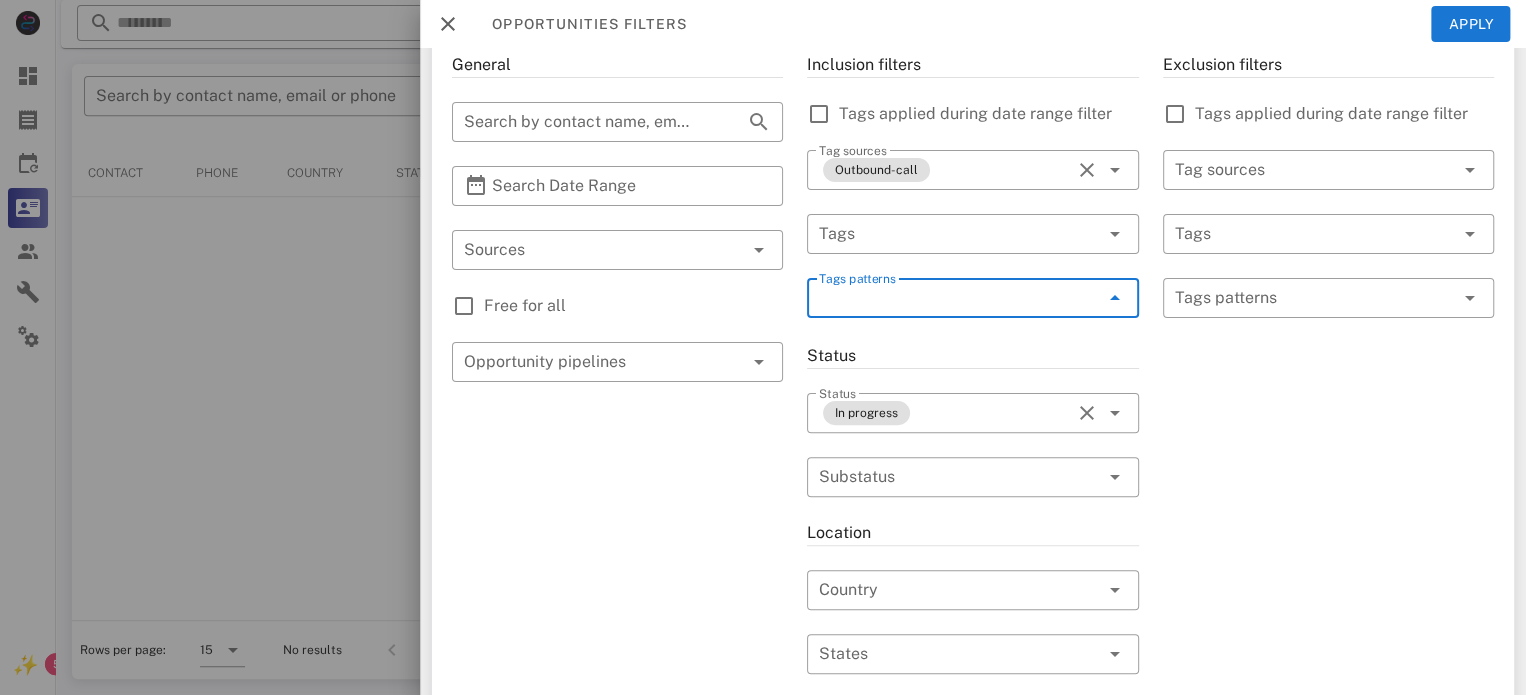 click on "Tags patterns" at bounding box center [972, 298] 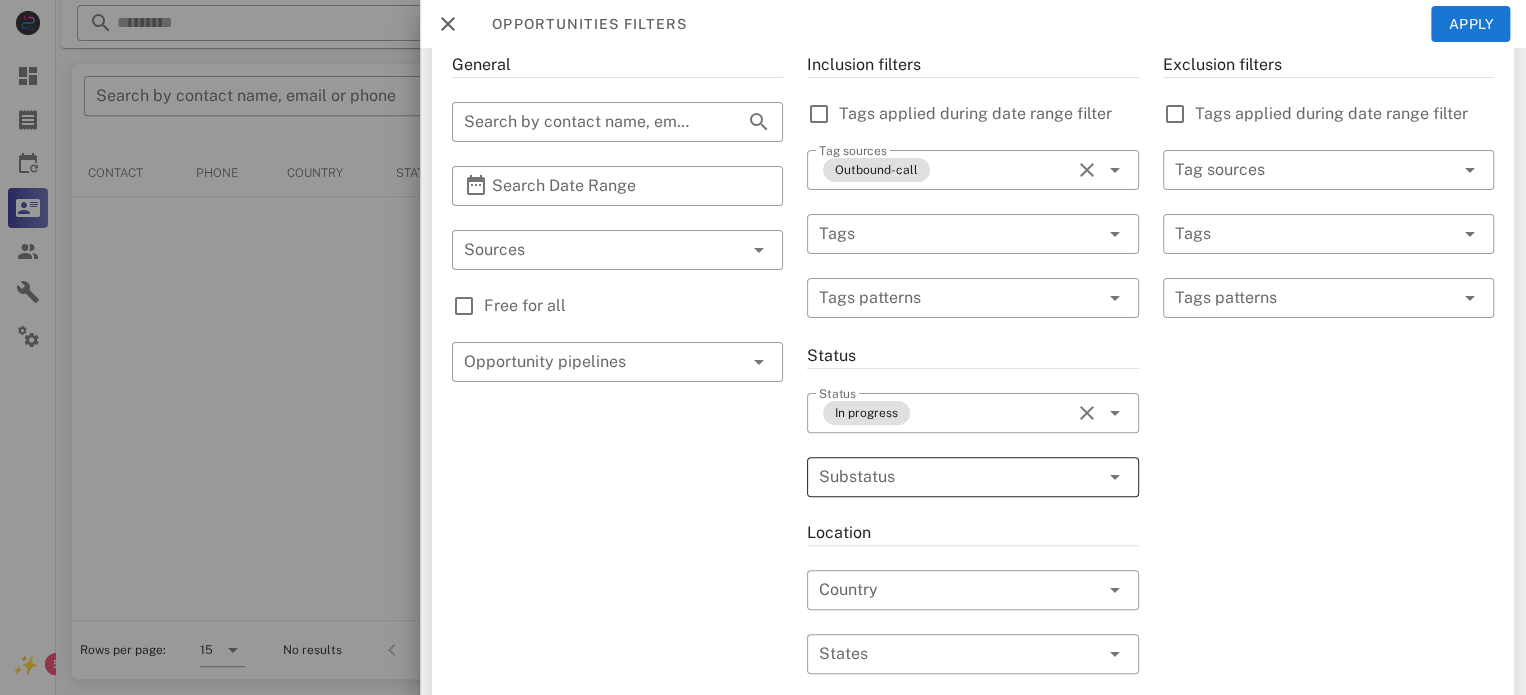 click at bounding box center [1087, 477] 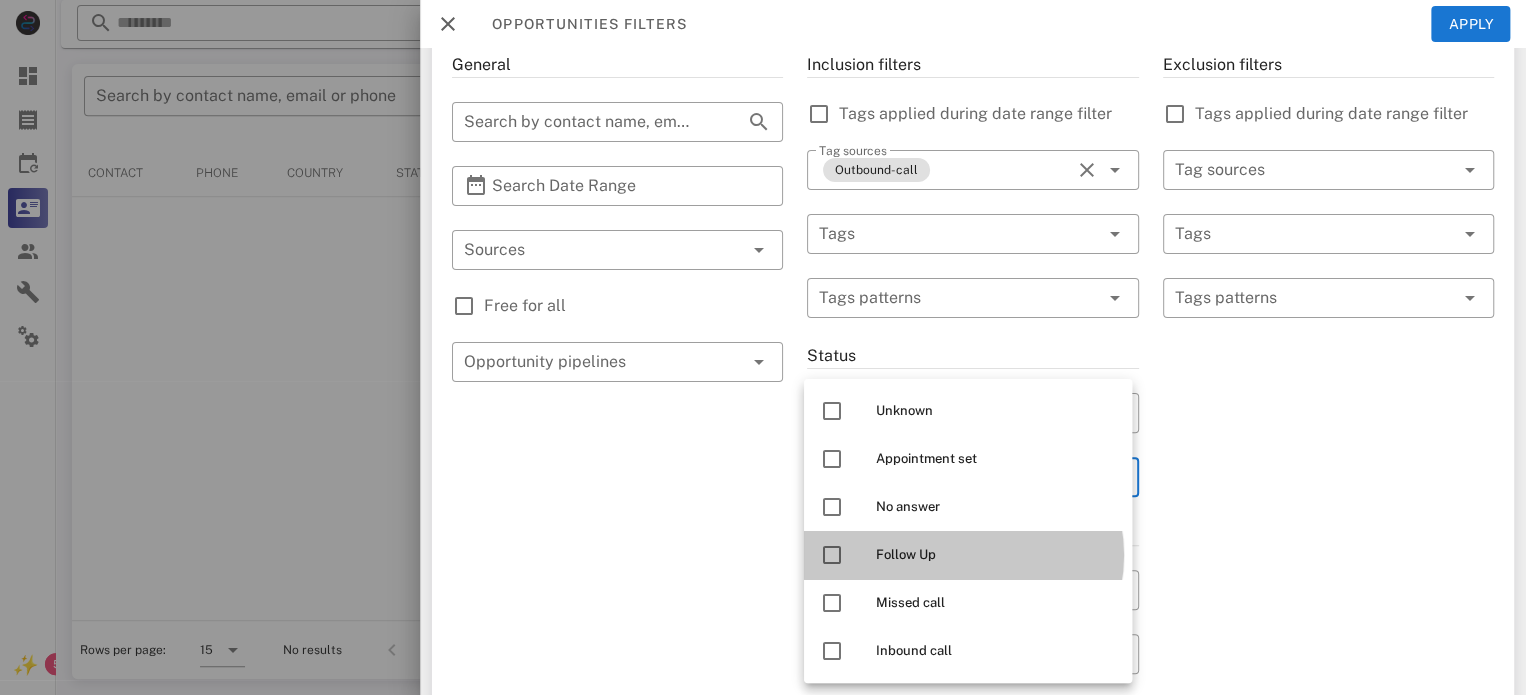 drag, startPoint x: 1050, startPoint y: 567, endPoint x: 899, endPoint y: 117, distance: 474.6588 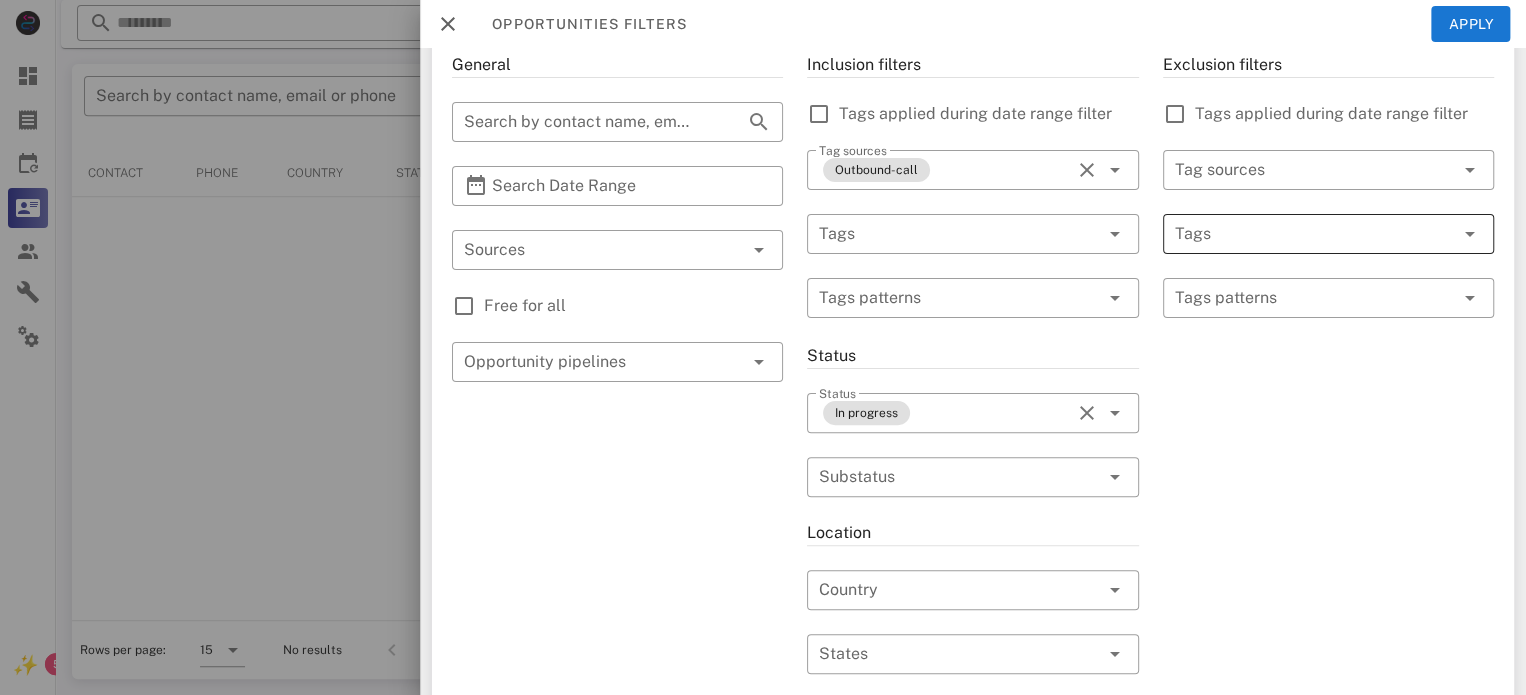 click at bounding box center (1300, 234) 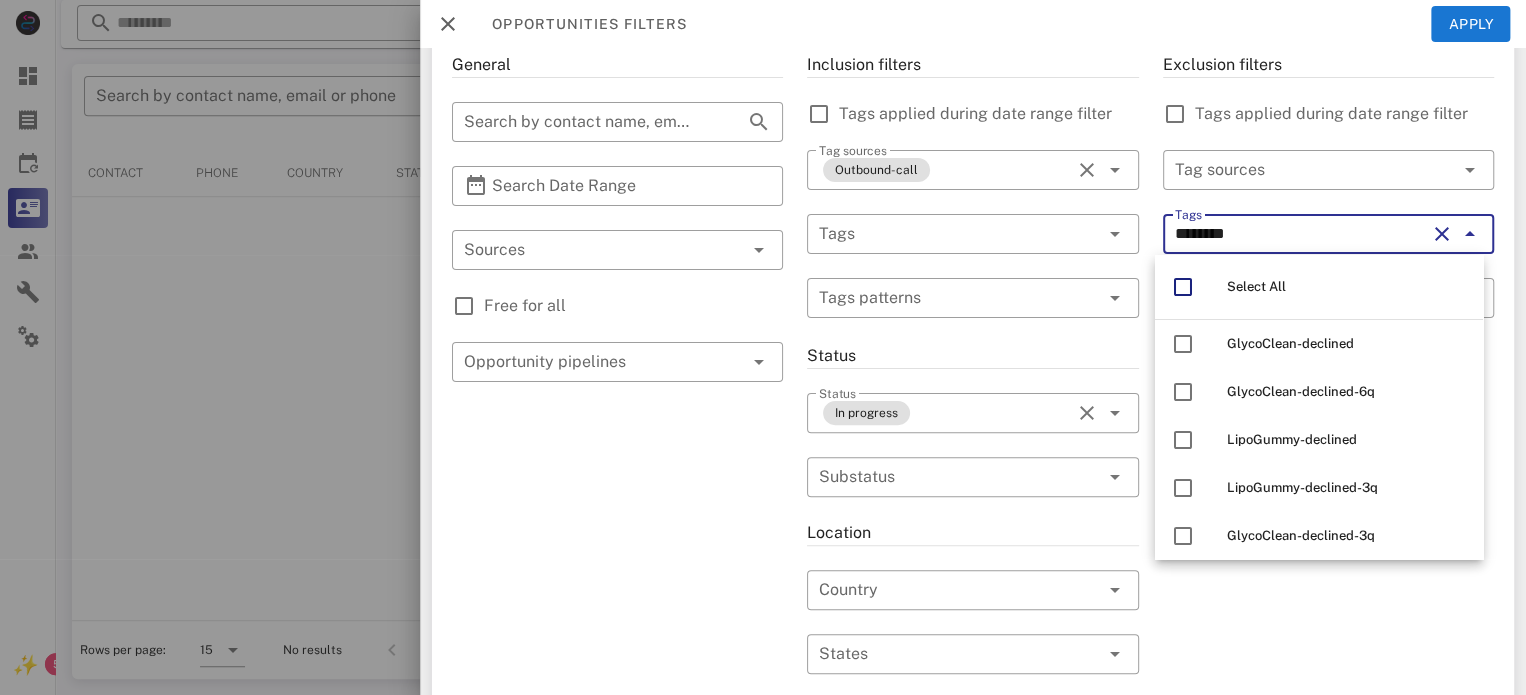 type on "********" 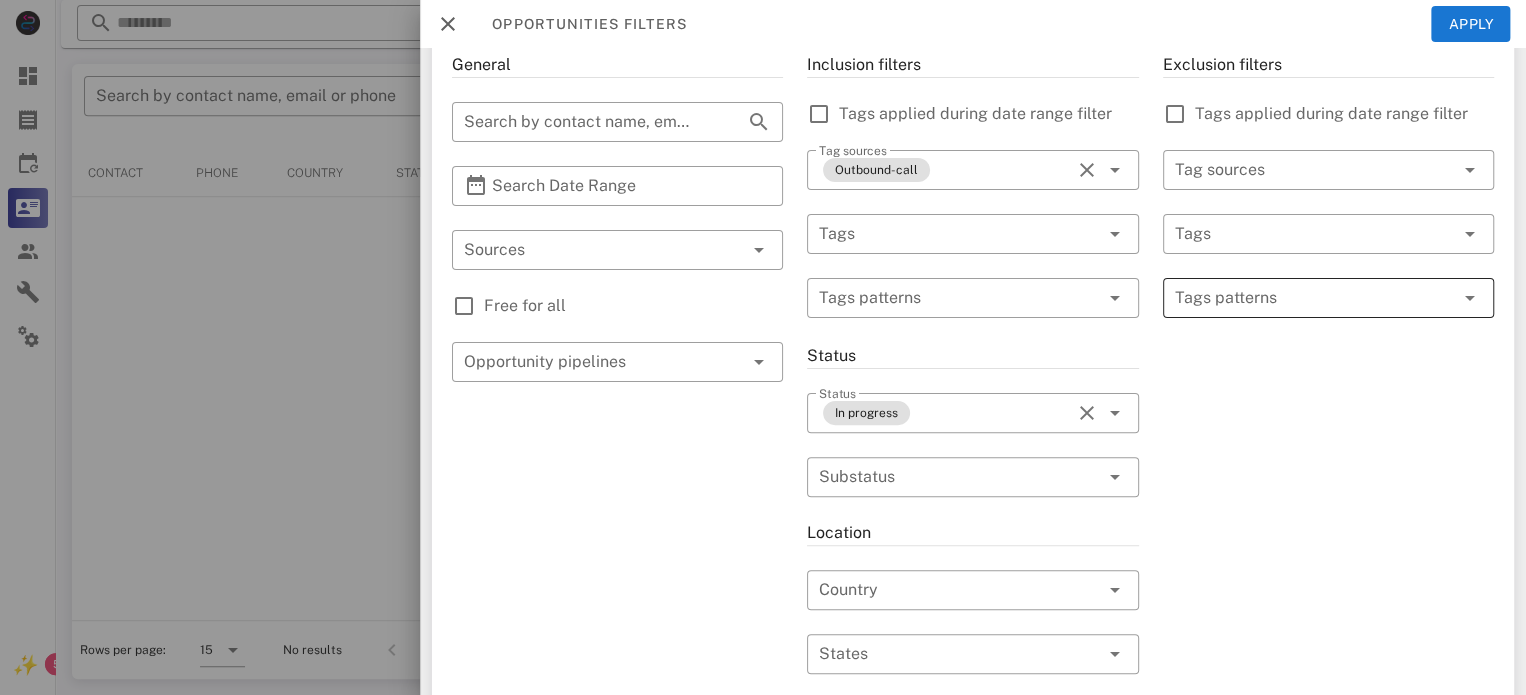 click at bounding box center (1314, 298) 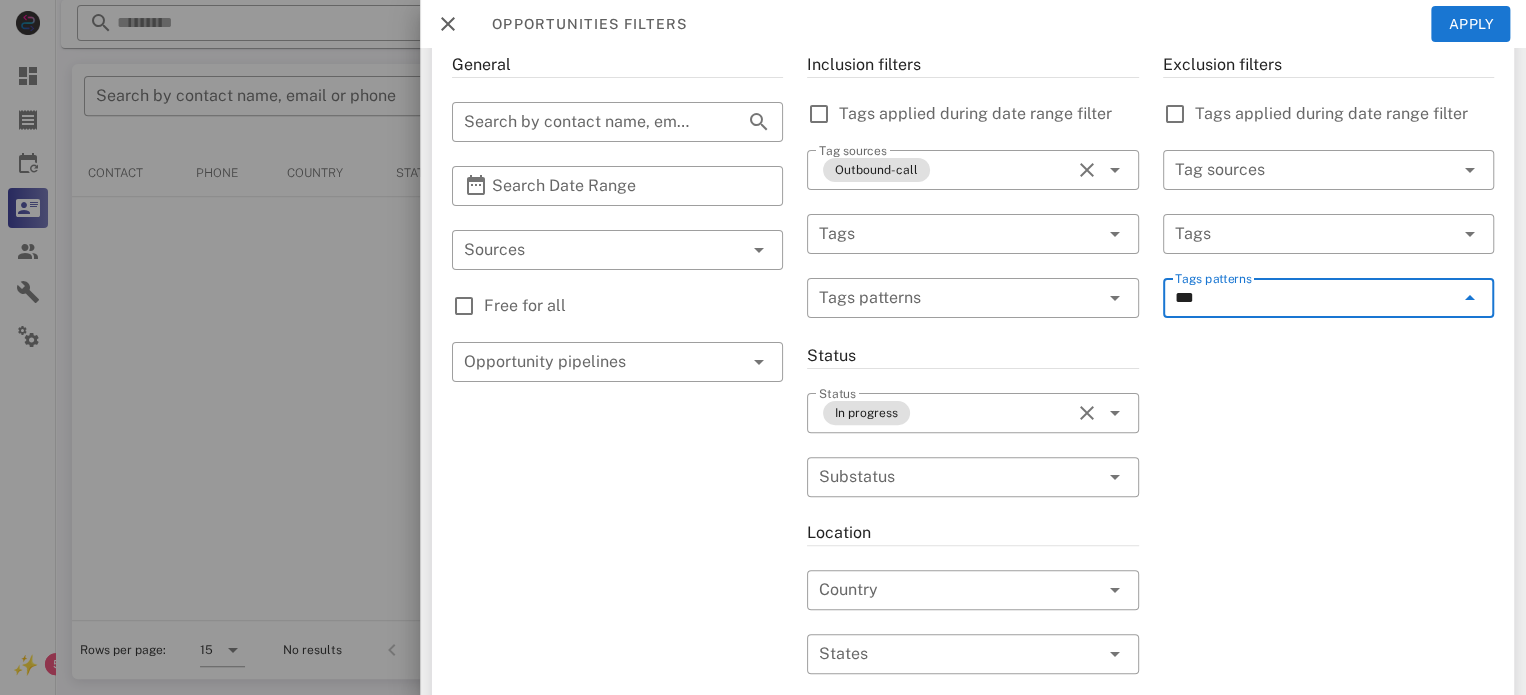 type on "***" 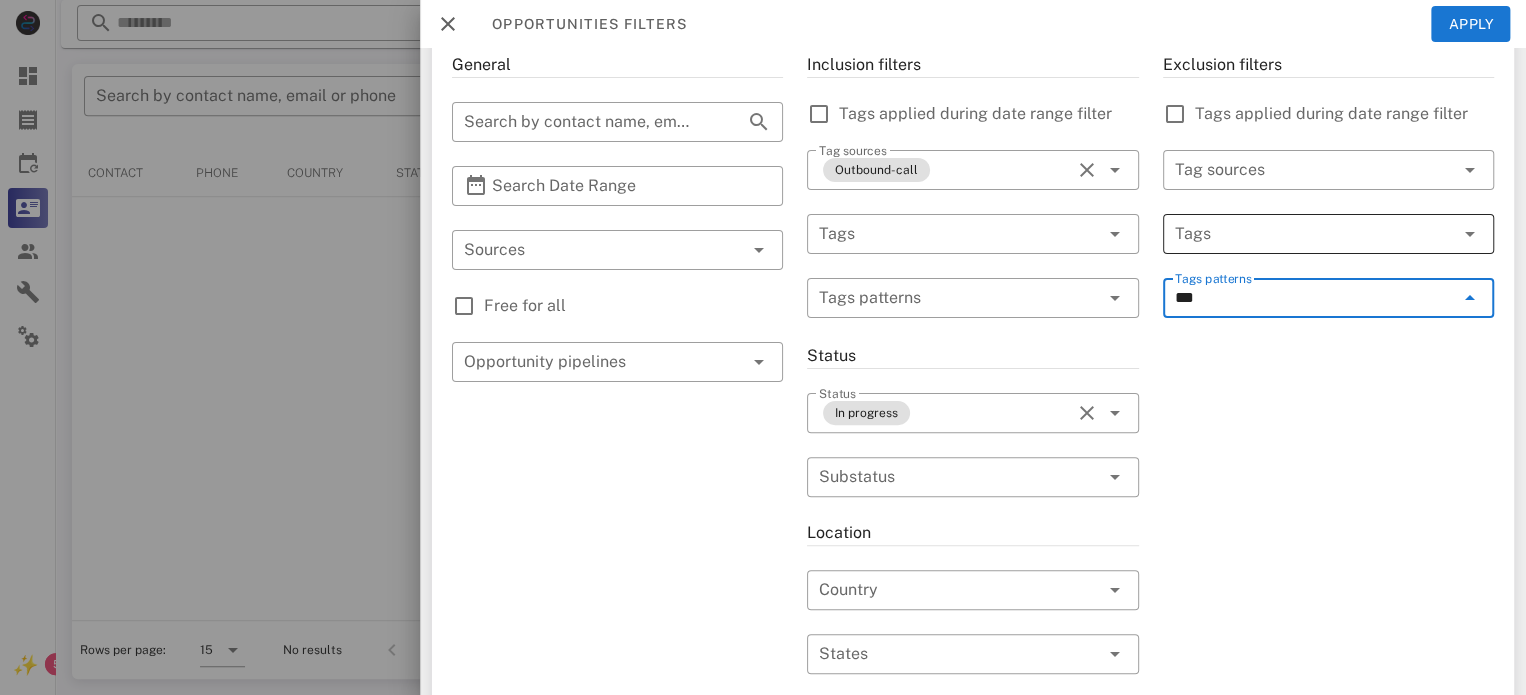 click at bounding box center [1300, 234] 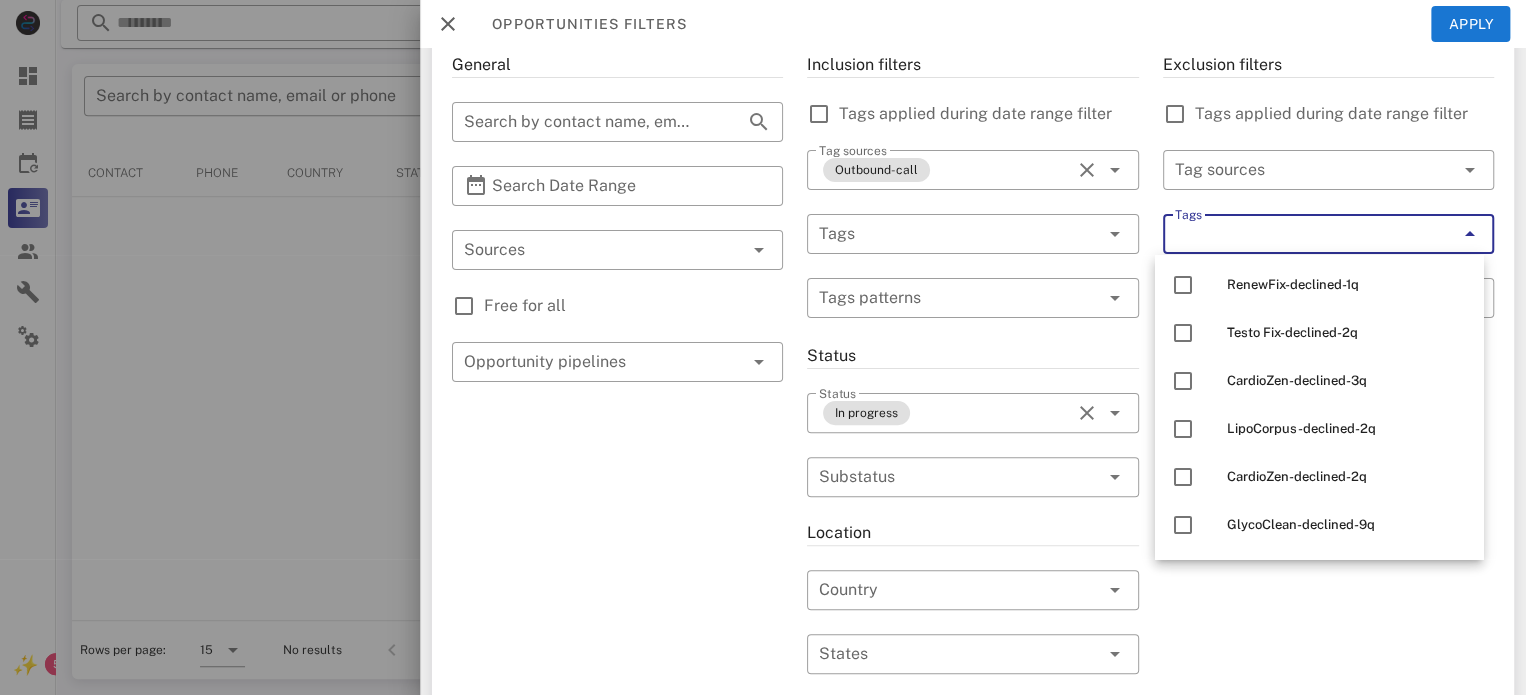scroll, scrollTop: 3493, scrollLeft: 0, axis: vertical 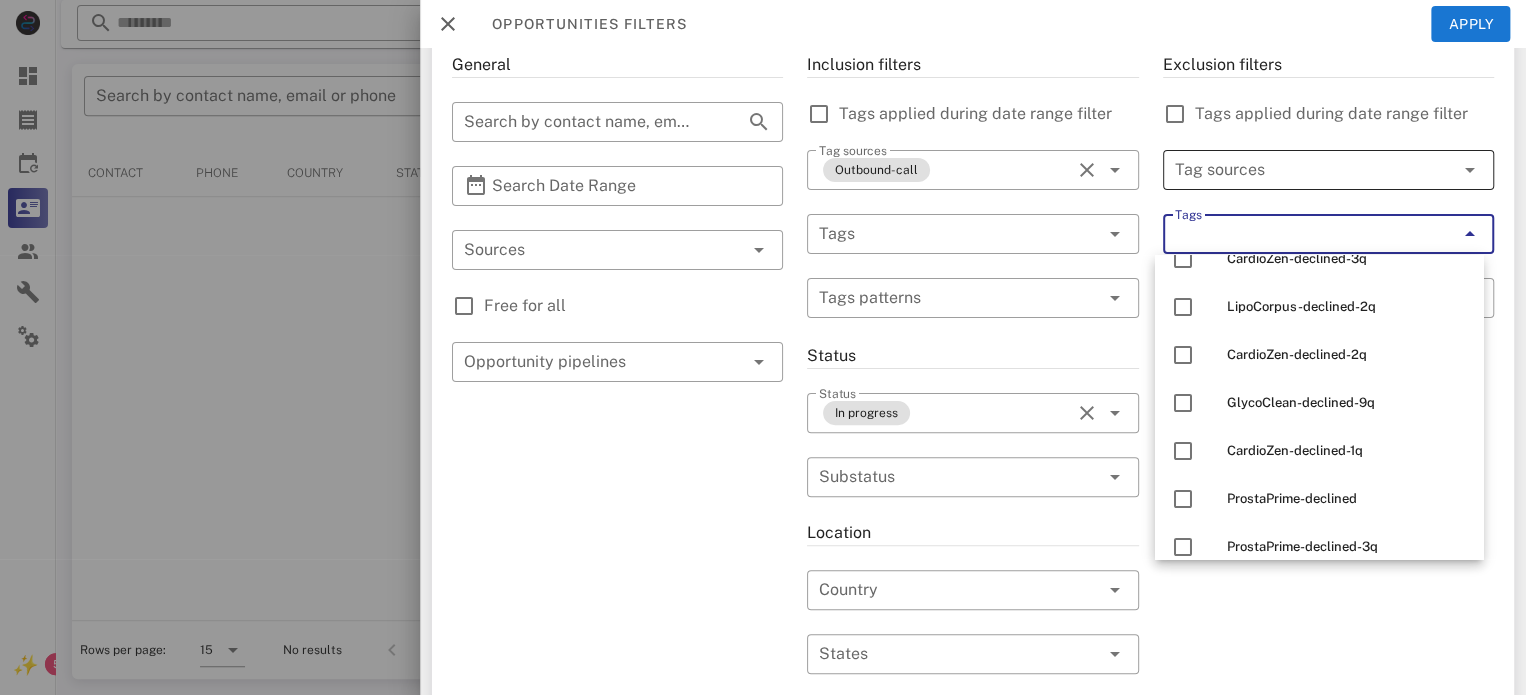 click at bounding box center (1300, 170) 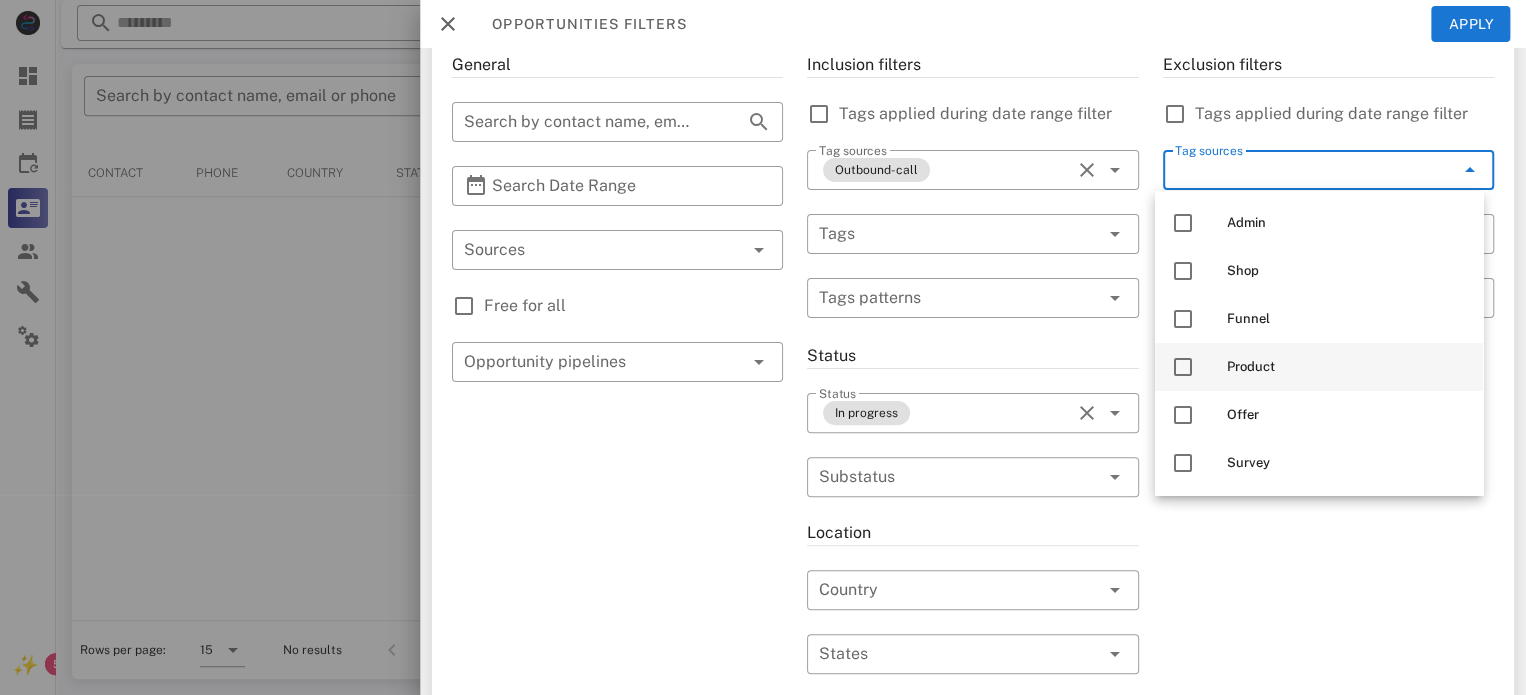 scroll, scrollTop: 336, scrollLeft: 0, axis: vertical 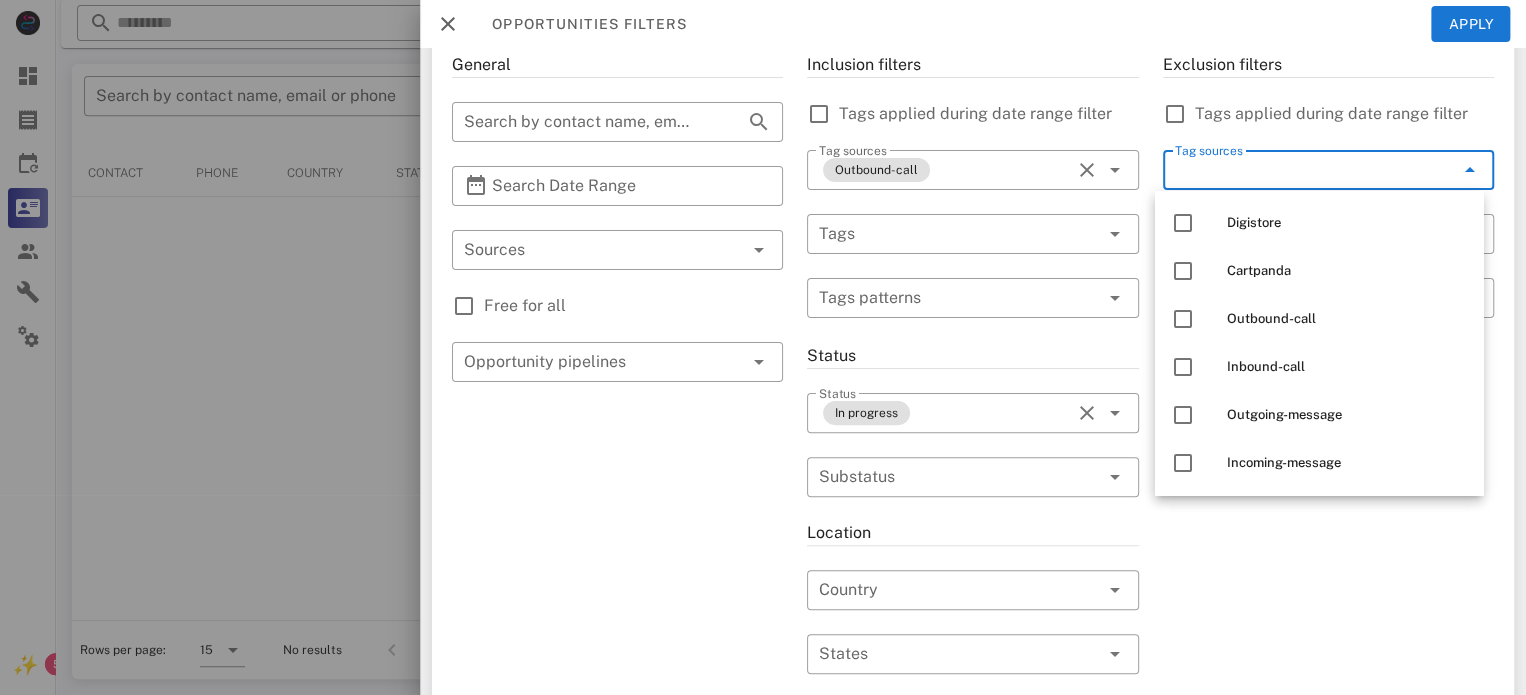 click on "Exclusion filters Tags applied during date range filter ​​ Tag sources ​​ Tags ​​ Tags patterns dec" at bounding box center [1328, 602] 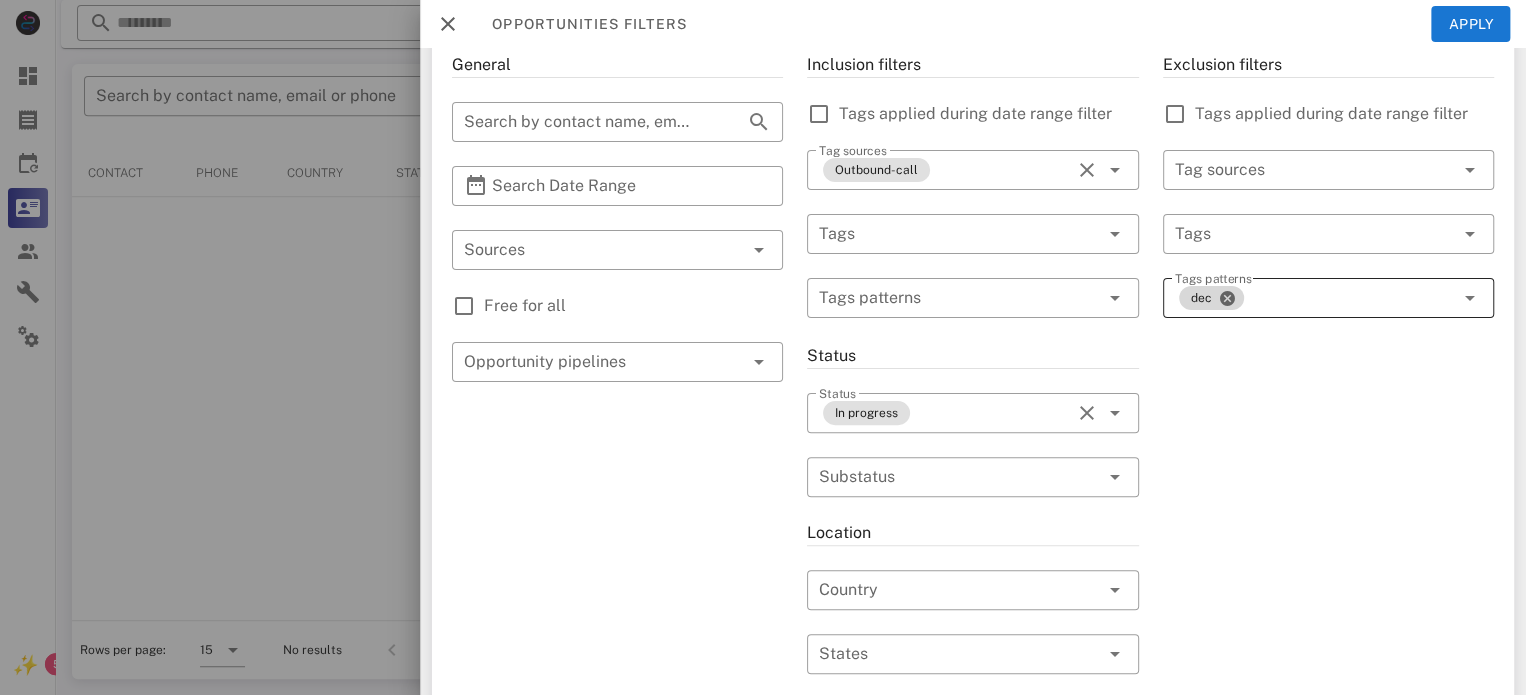 click on "dec" at bounding box center (1211, 298) 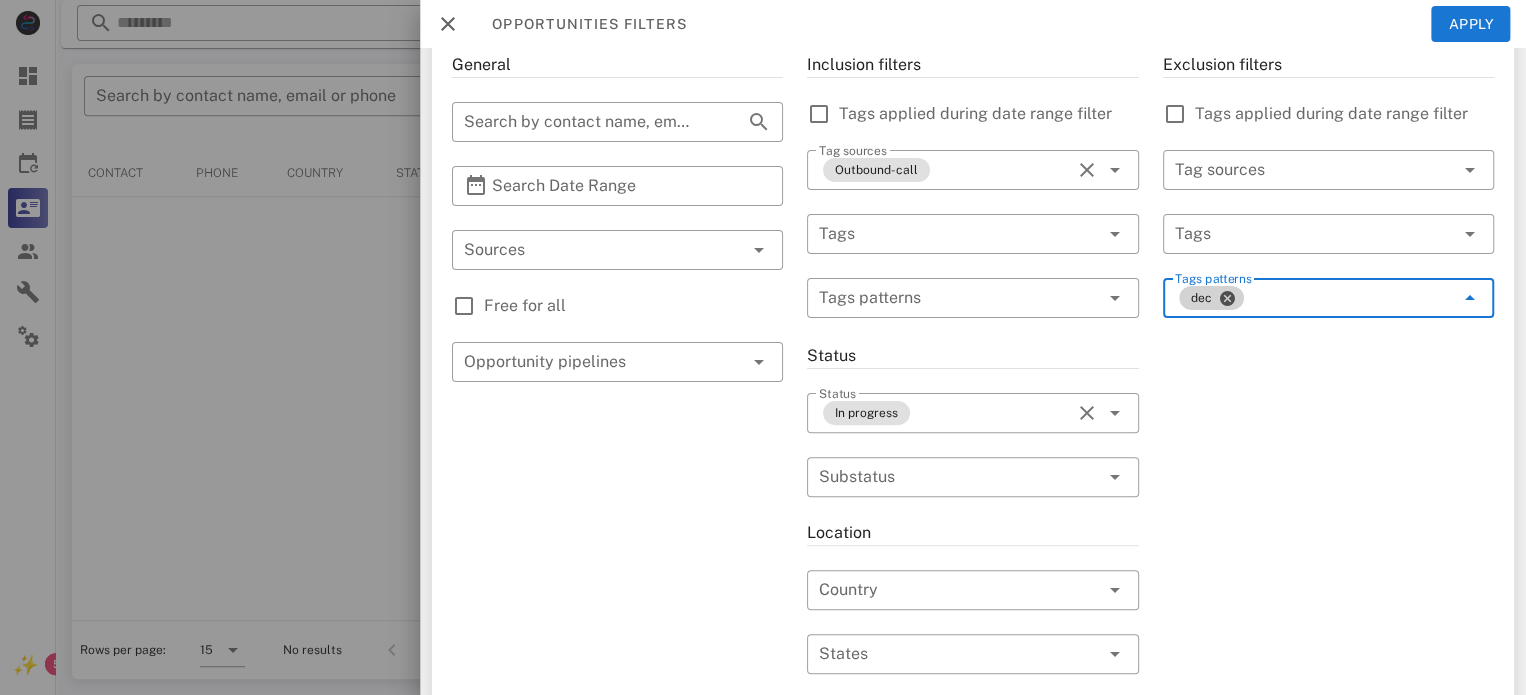 click at bounding box center [1227, 298] 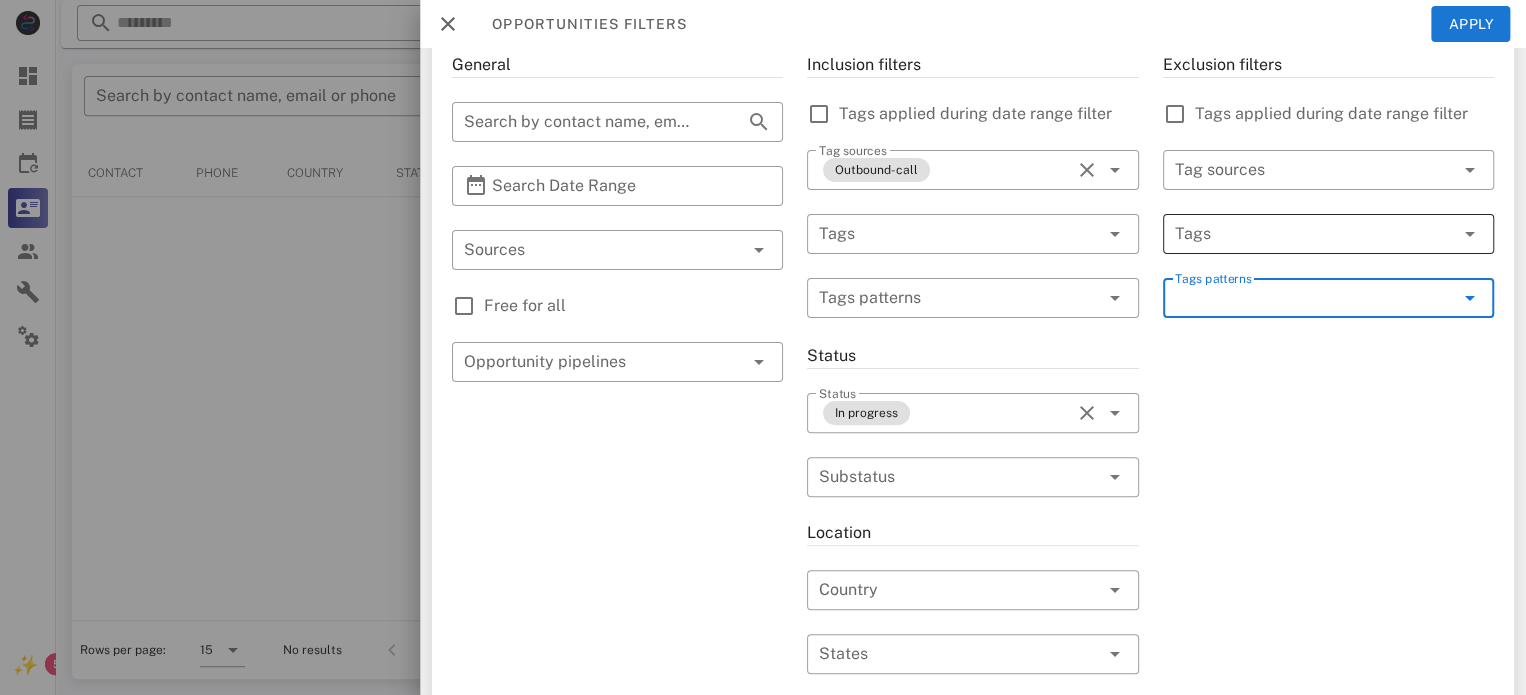 click at bounding box center (1300, 234) 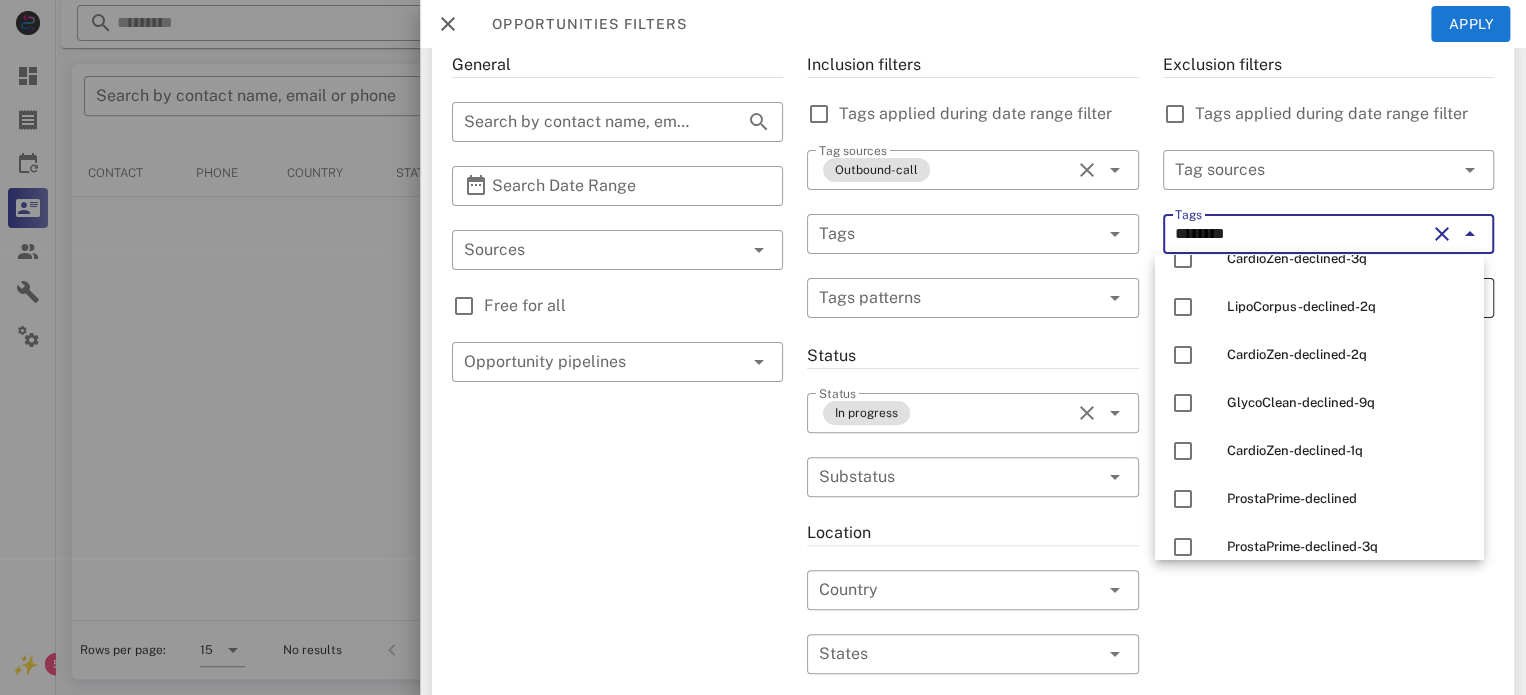 type on "********" 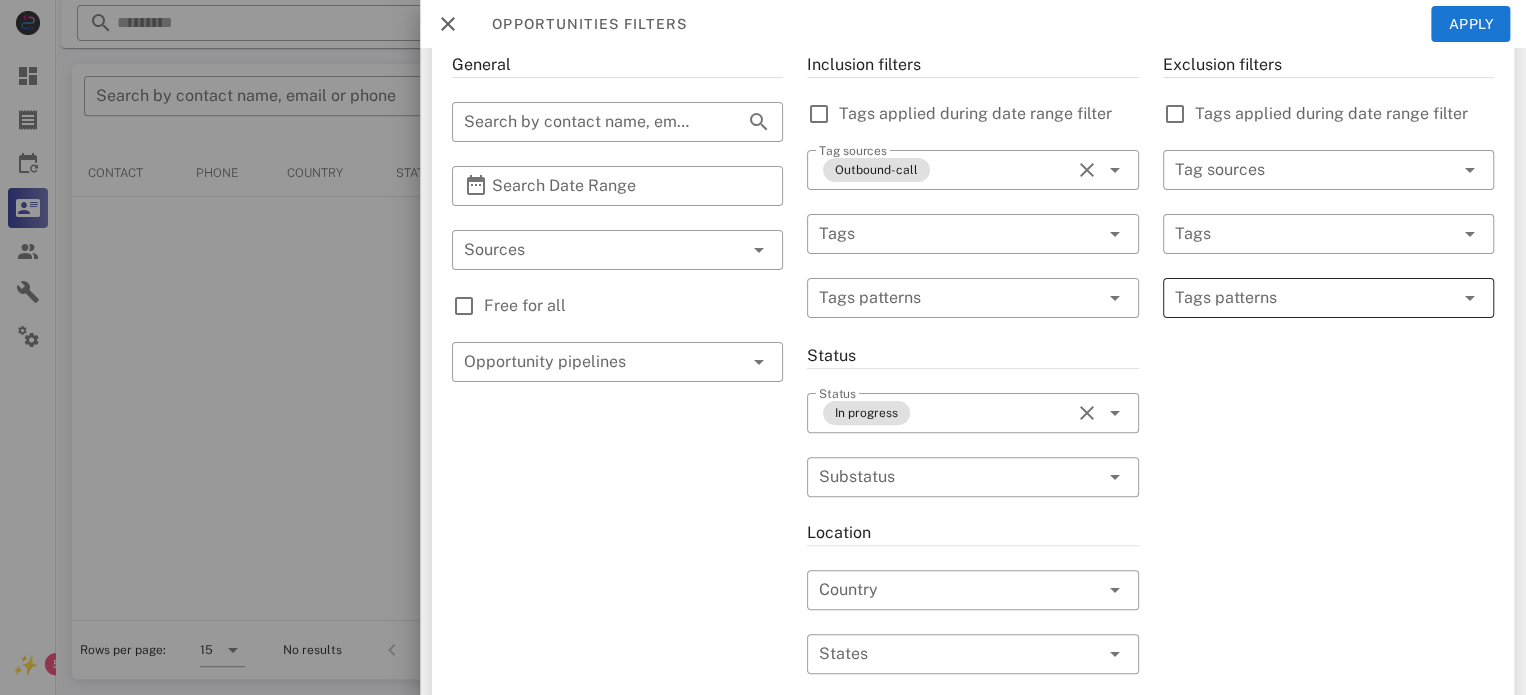 click at bounding box center (1314, 298) 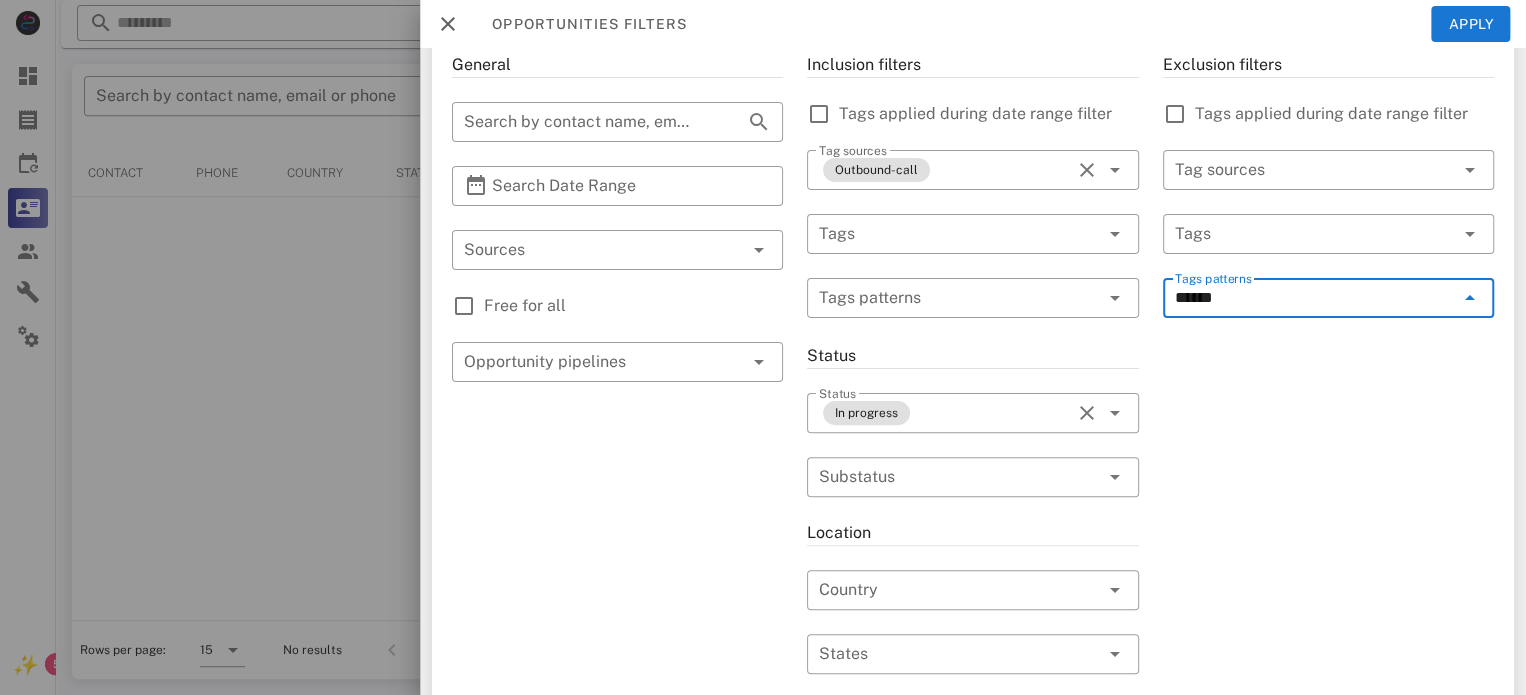 type on "*******" 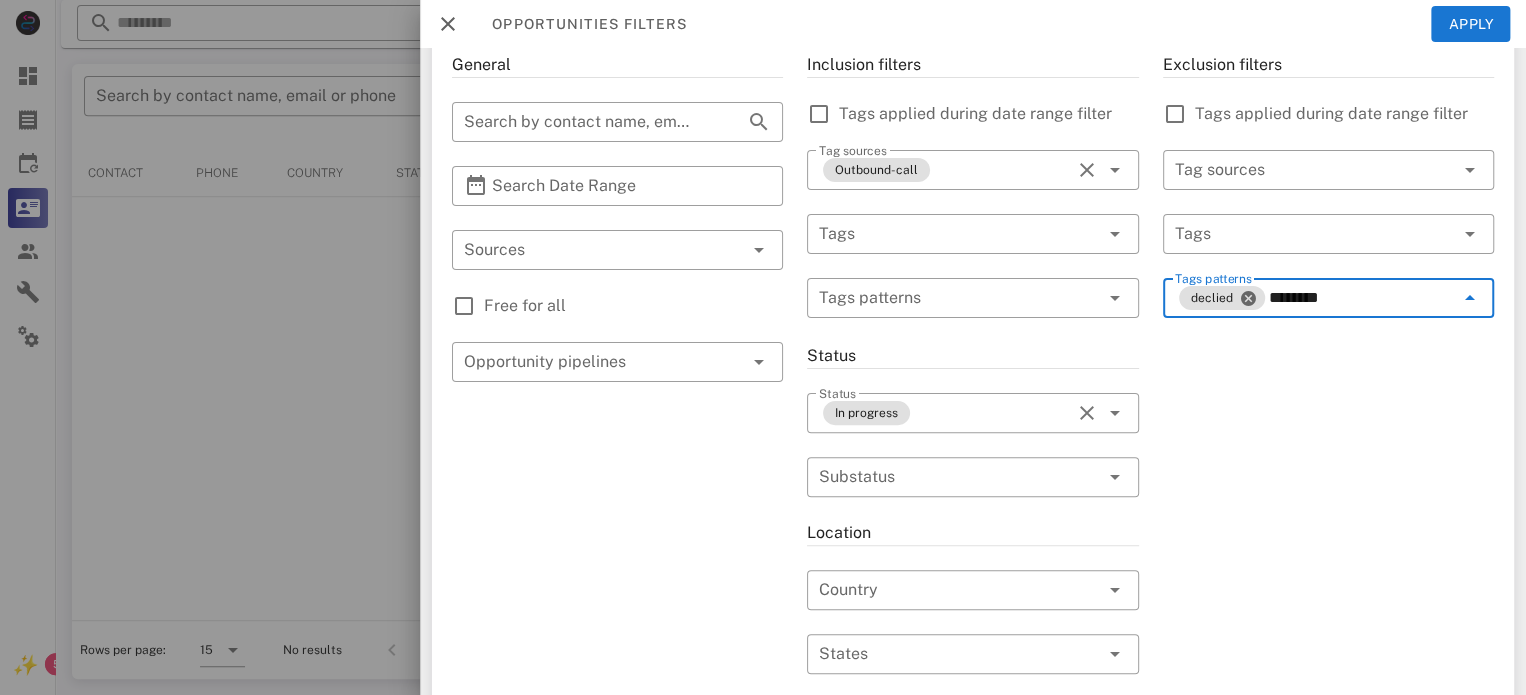 type on "*********" 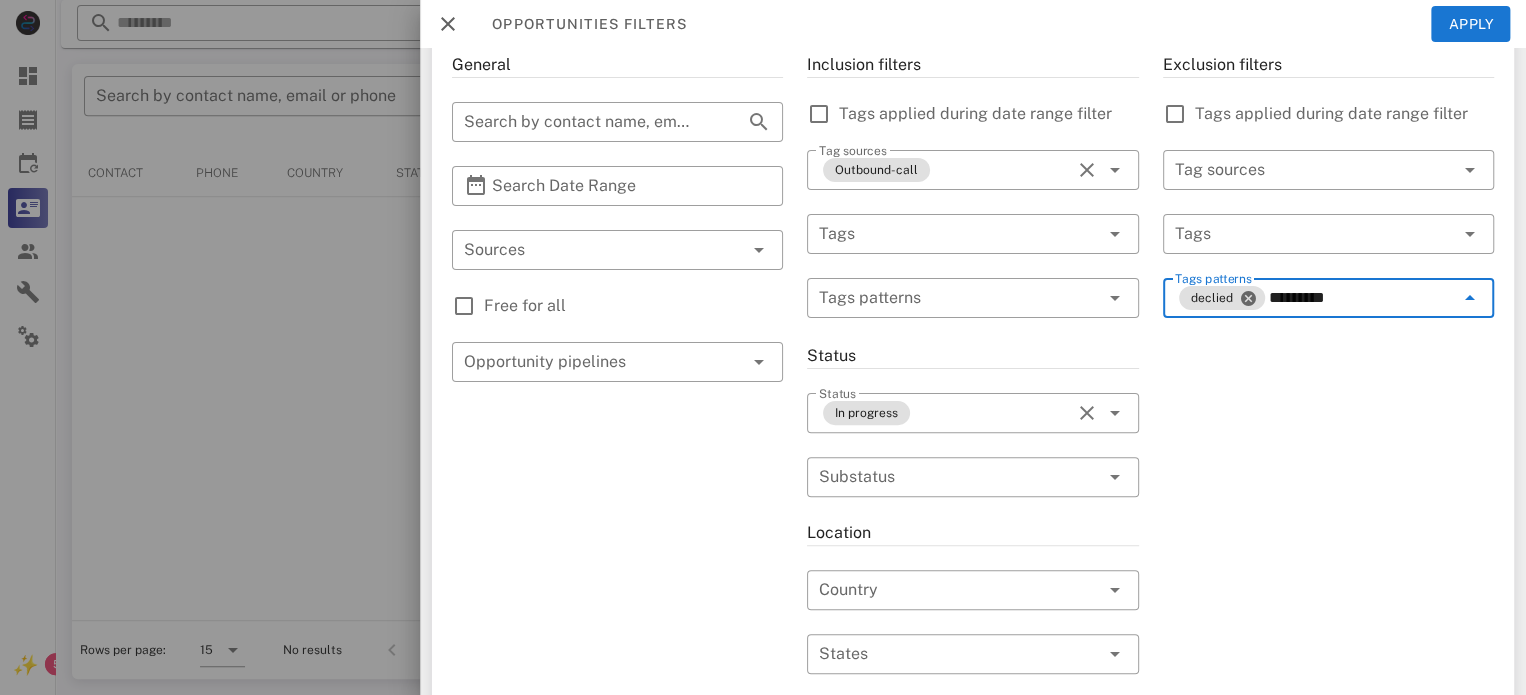 type 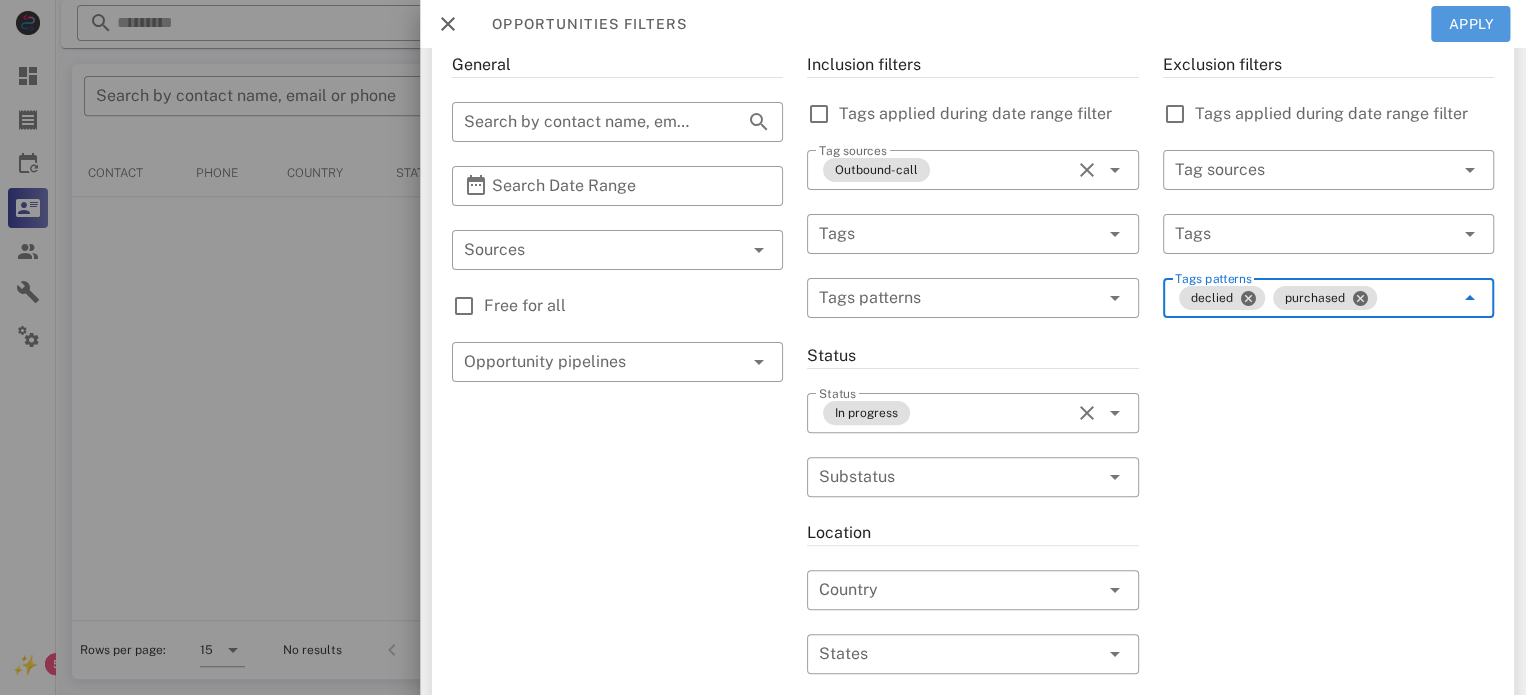 click on "Apply" at bounding box center [1471, 24] 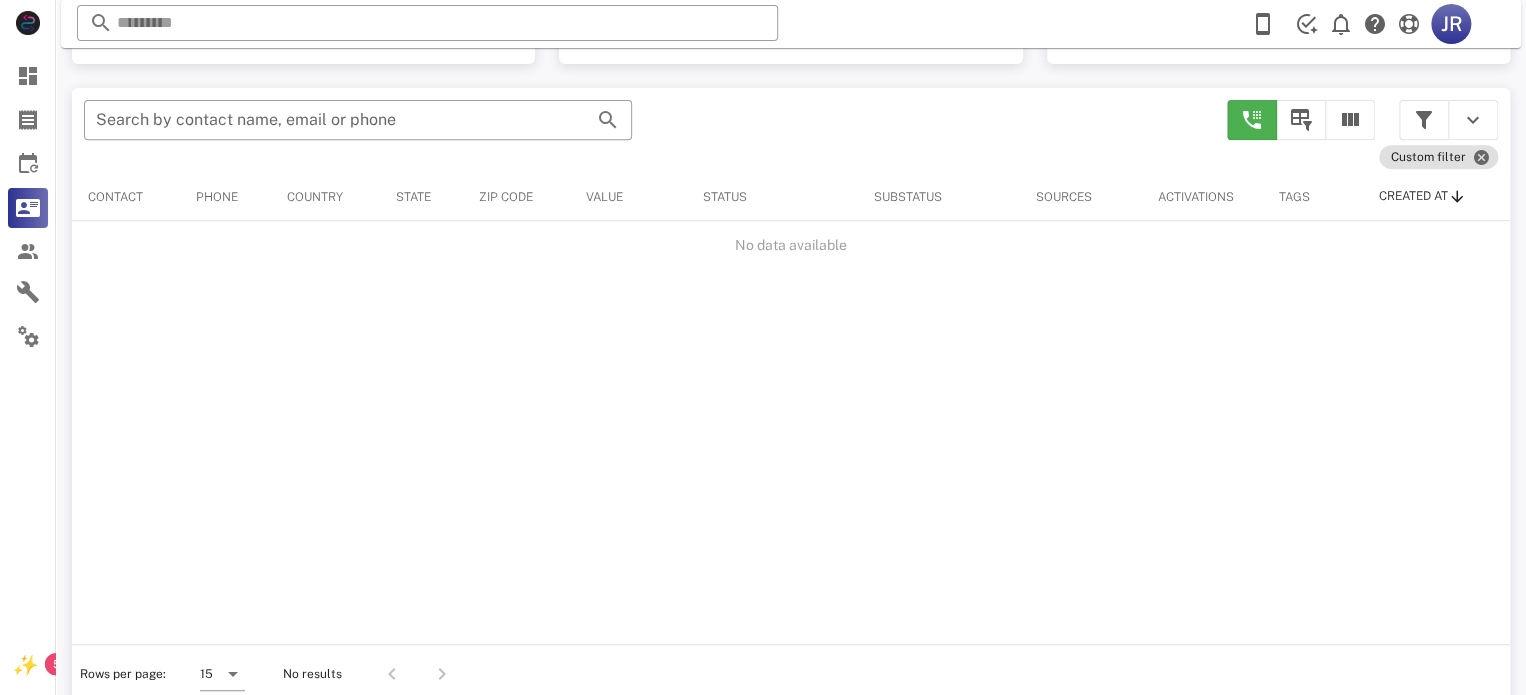 scroll, scrollTop: 380, scrollLeft: 0, axis: vertical 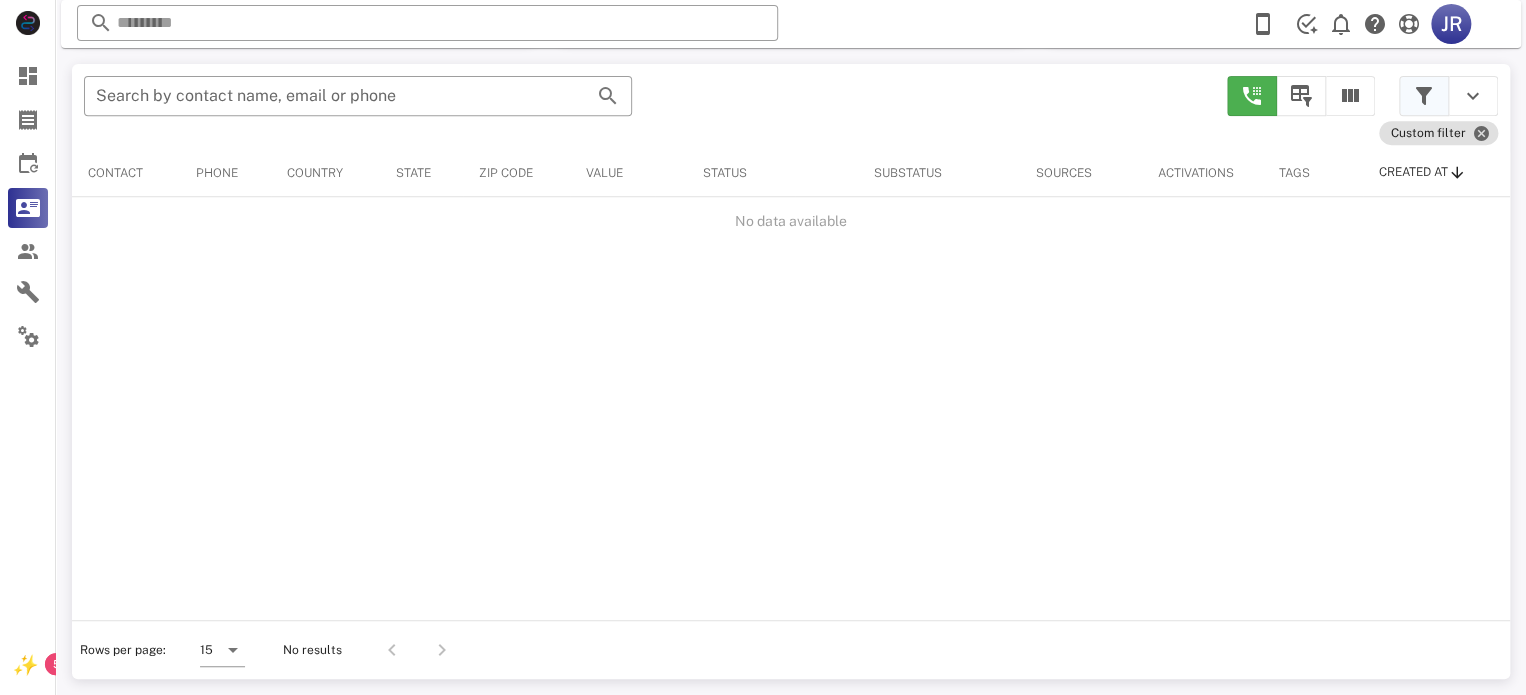 click at bounding box center (1424, 96) 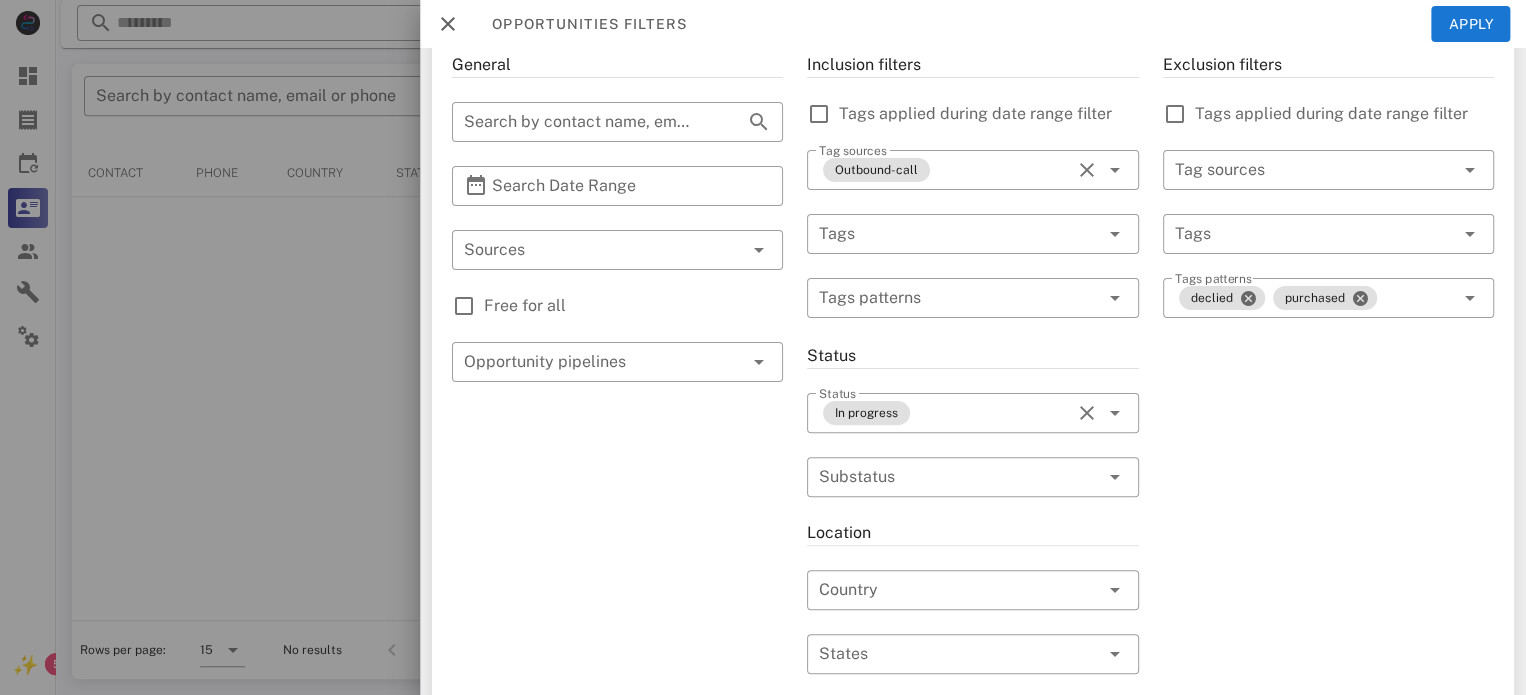 click on "Free for all" at bounding box center [633, 306] 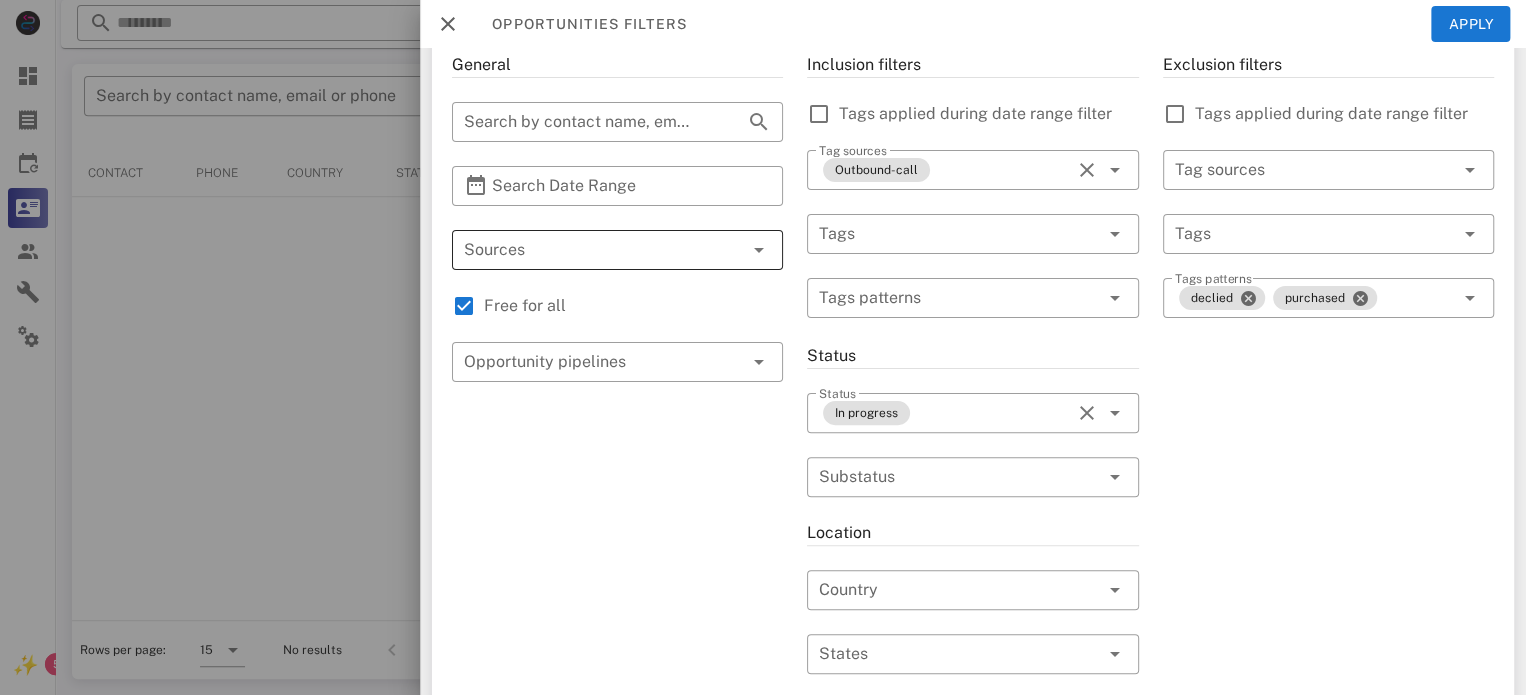 click at bounding box center [757, 250] 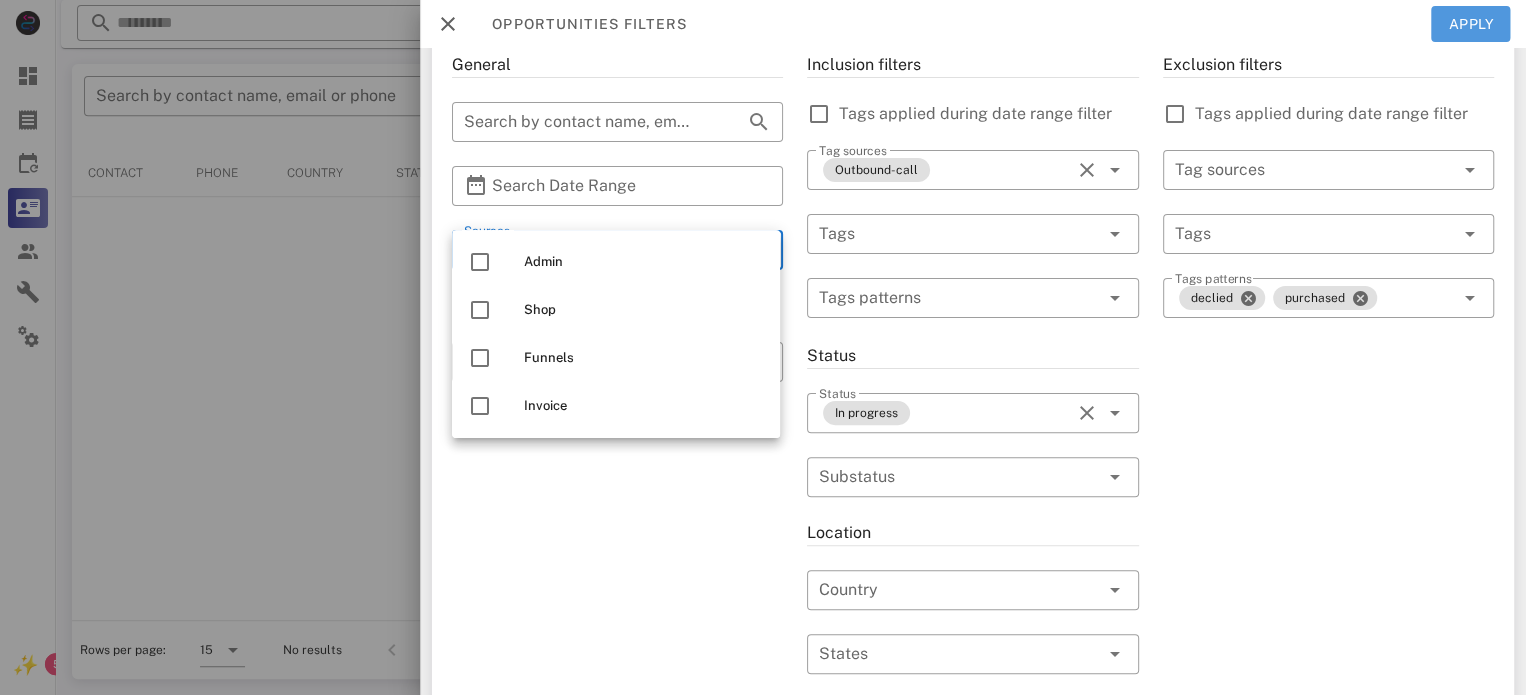 click on "Apply" at bounding box center (1471, 24) 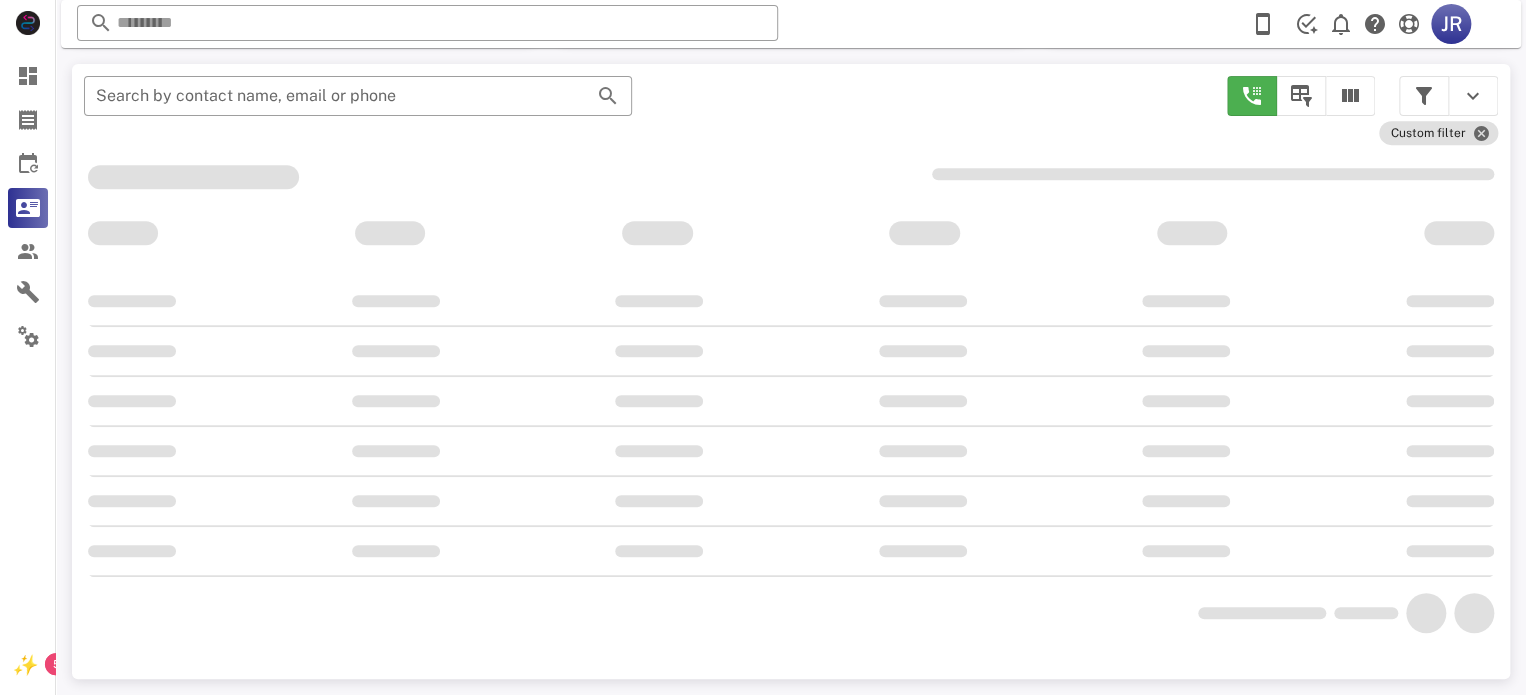 scroll, scrollTop: 356, scrollLeft: 0, axis: vertical 